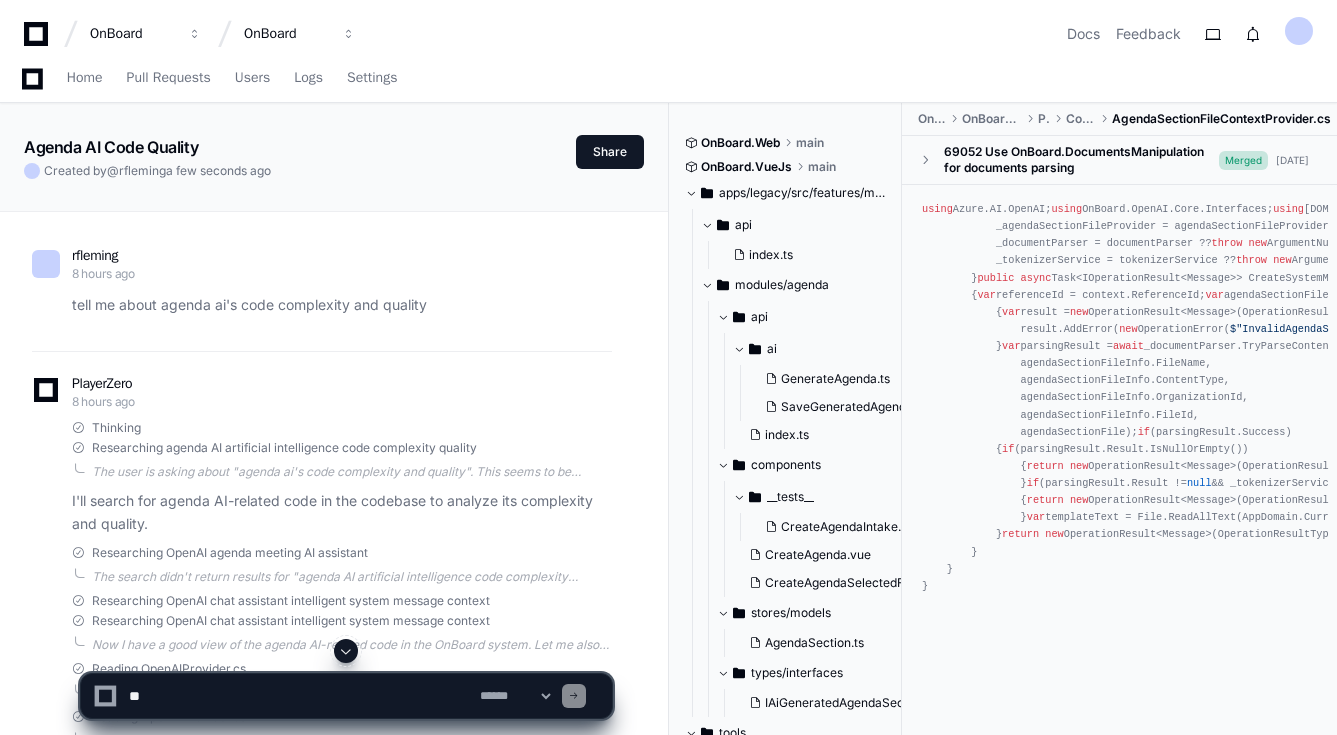scroll, scrollTop: 5564, scrollLeft: 0, axis: vertical 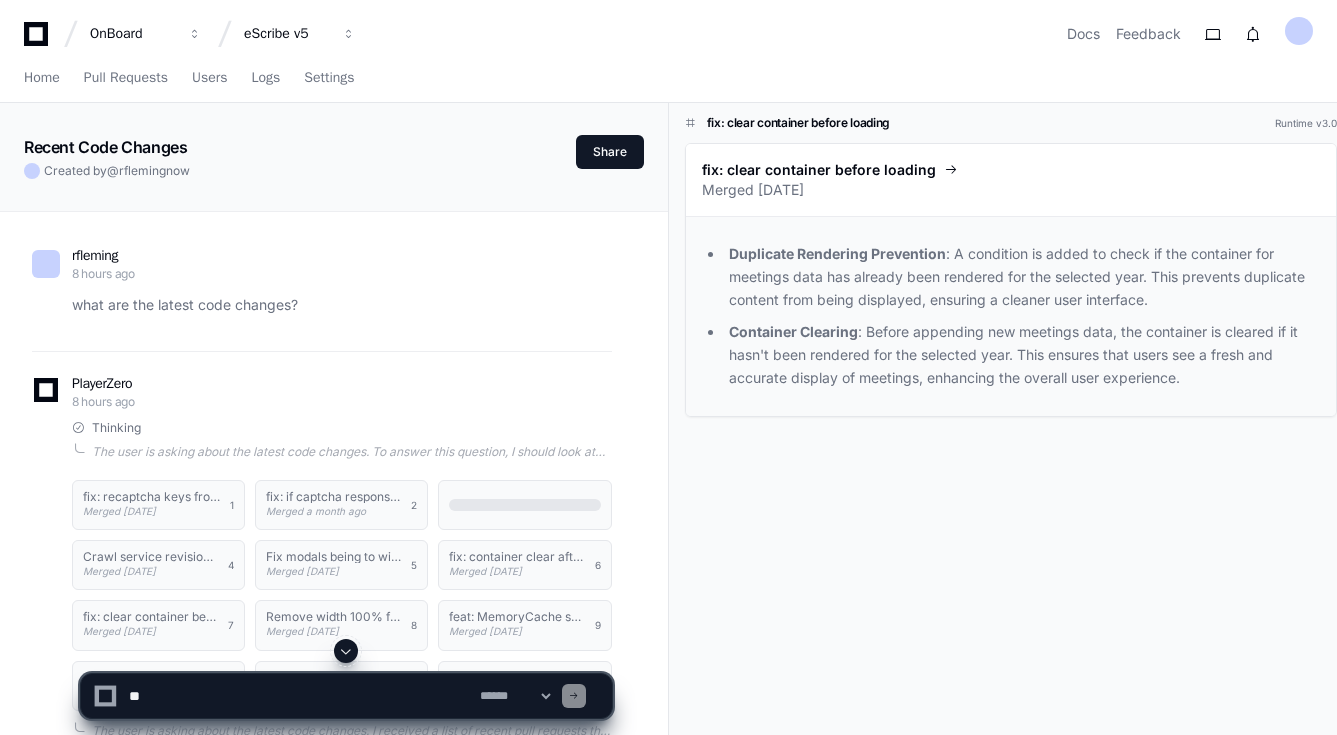 click 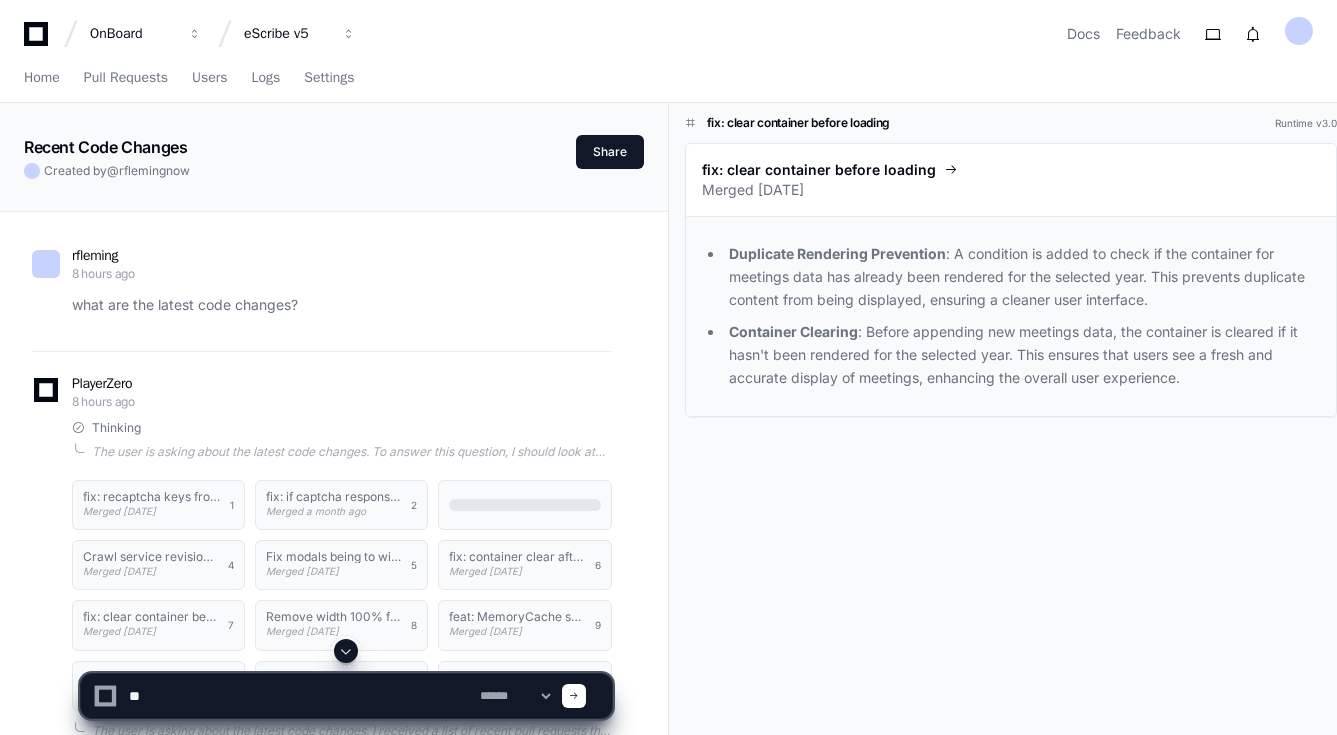 type on "*" 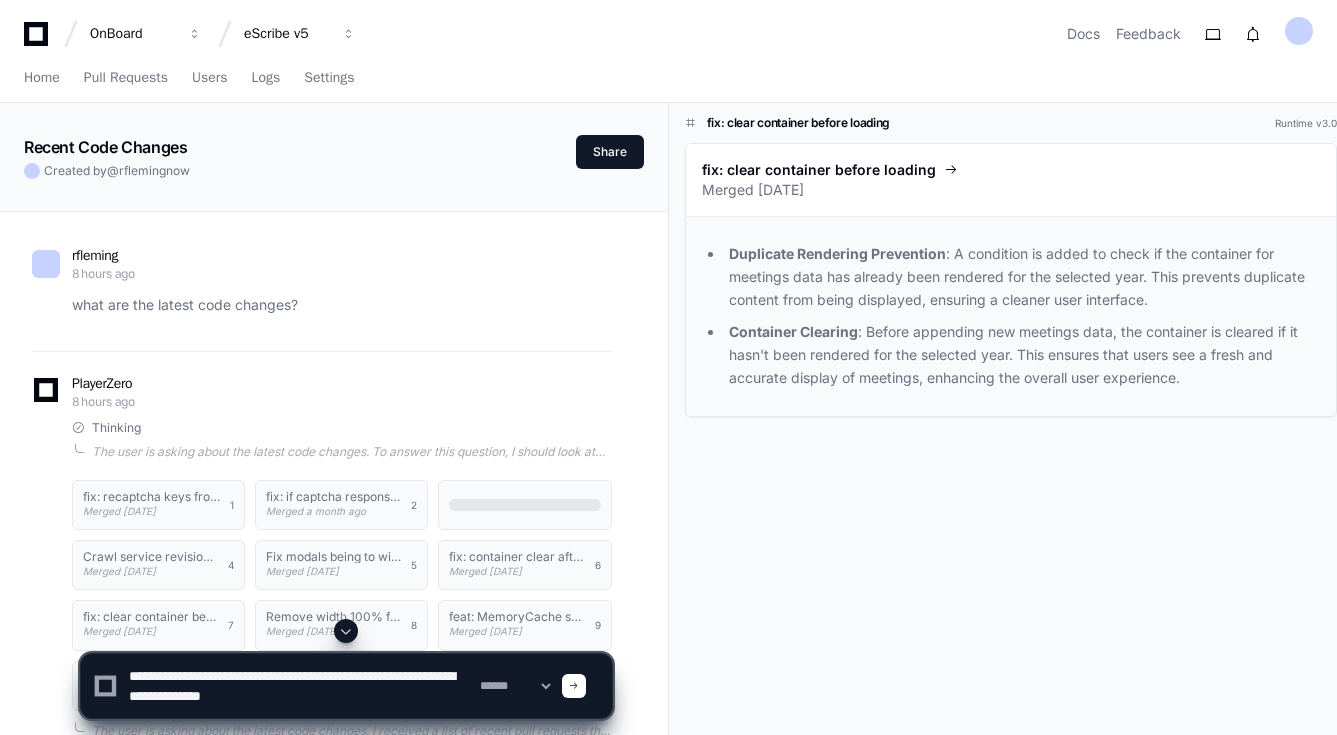 type on "**********" 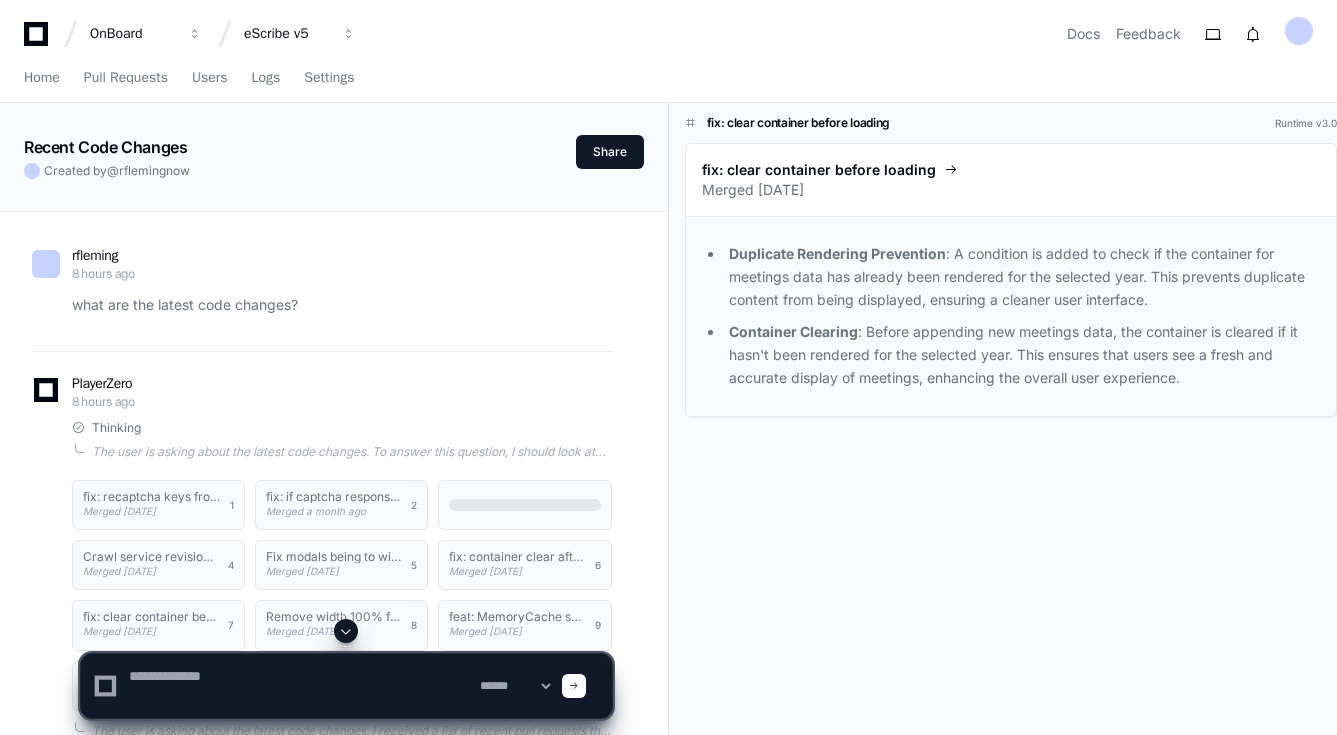 scroll, scrollTop: 0, scrollLeft: 0, axis: both 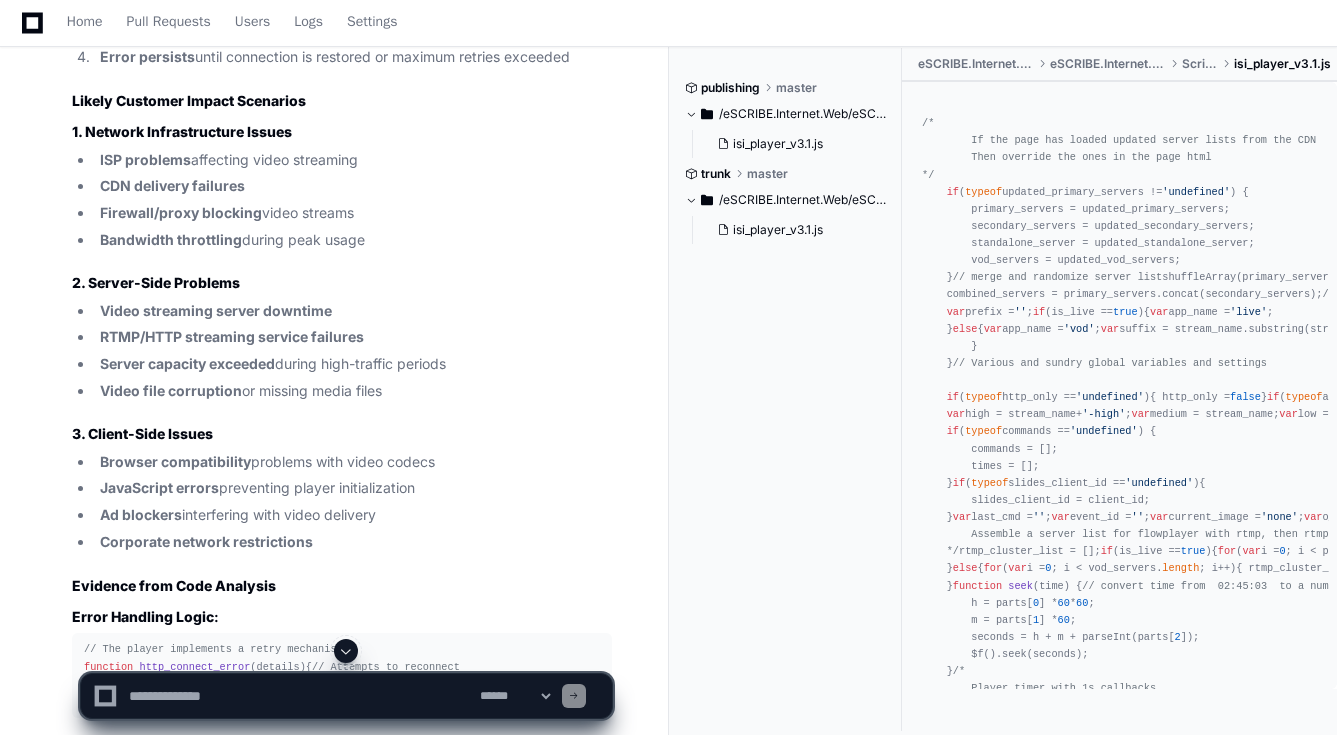 click 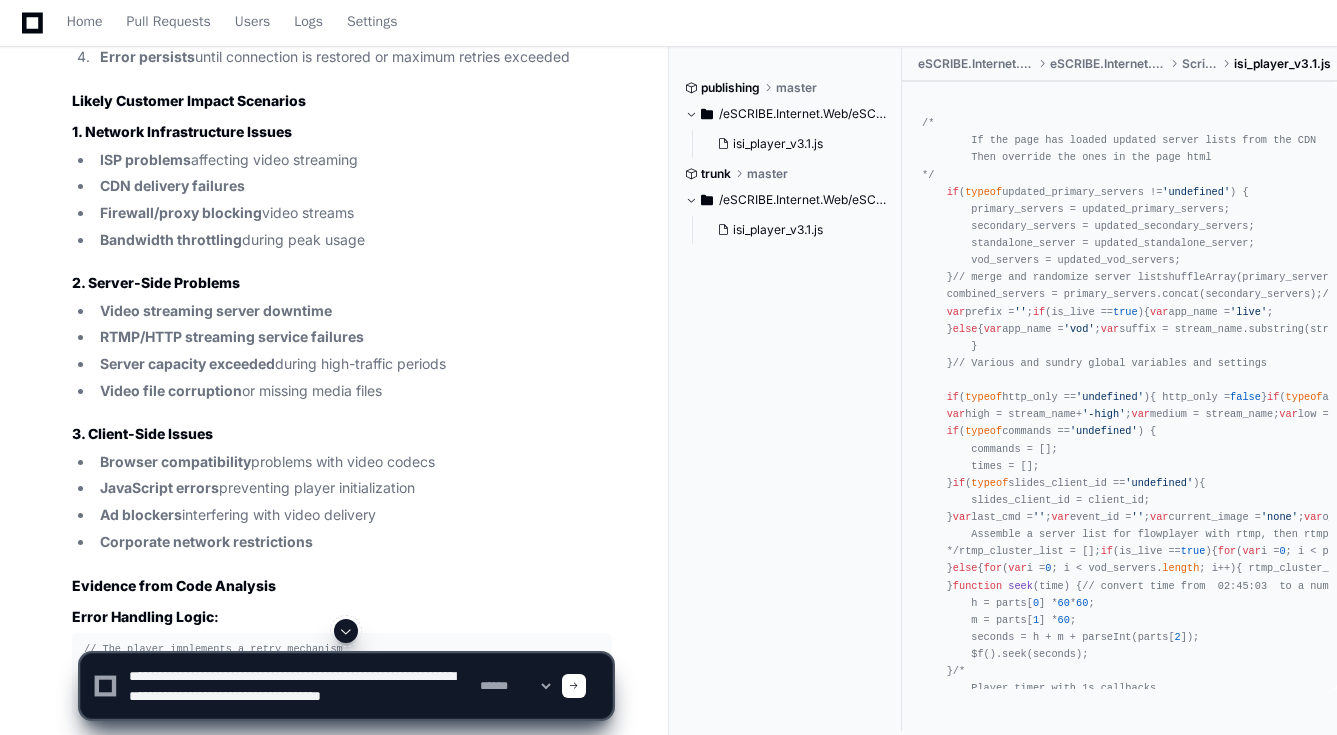 type on "**********" 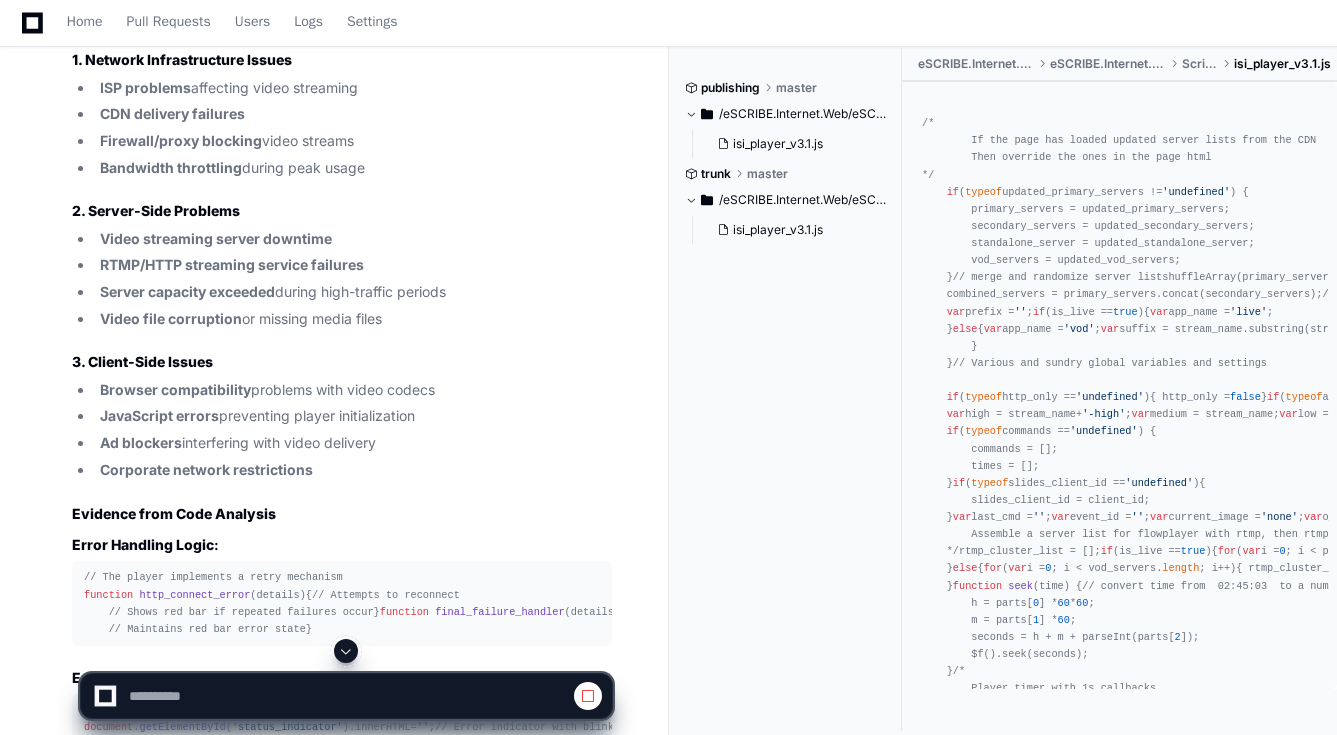 scroll, scrollTop: 14716, scrollLeft: 0, axis: vertical 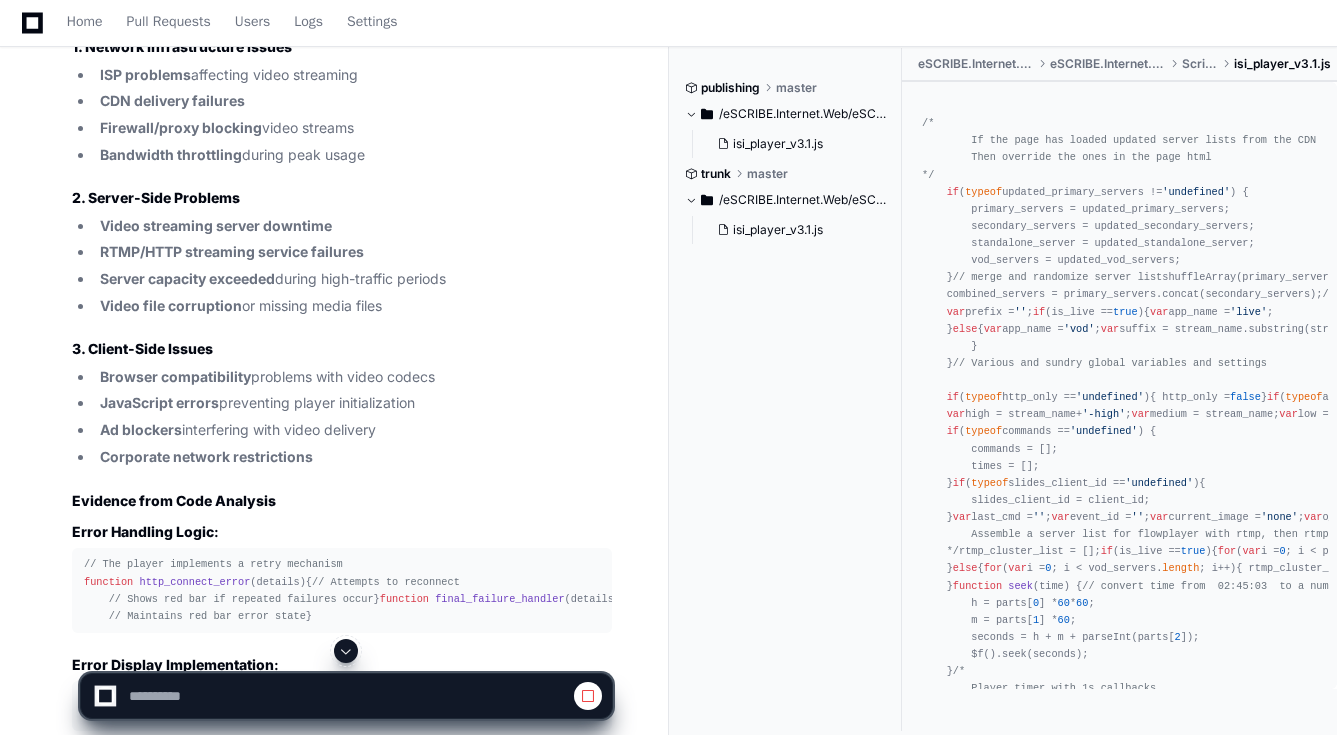 click on "18" 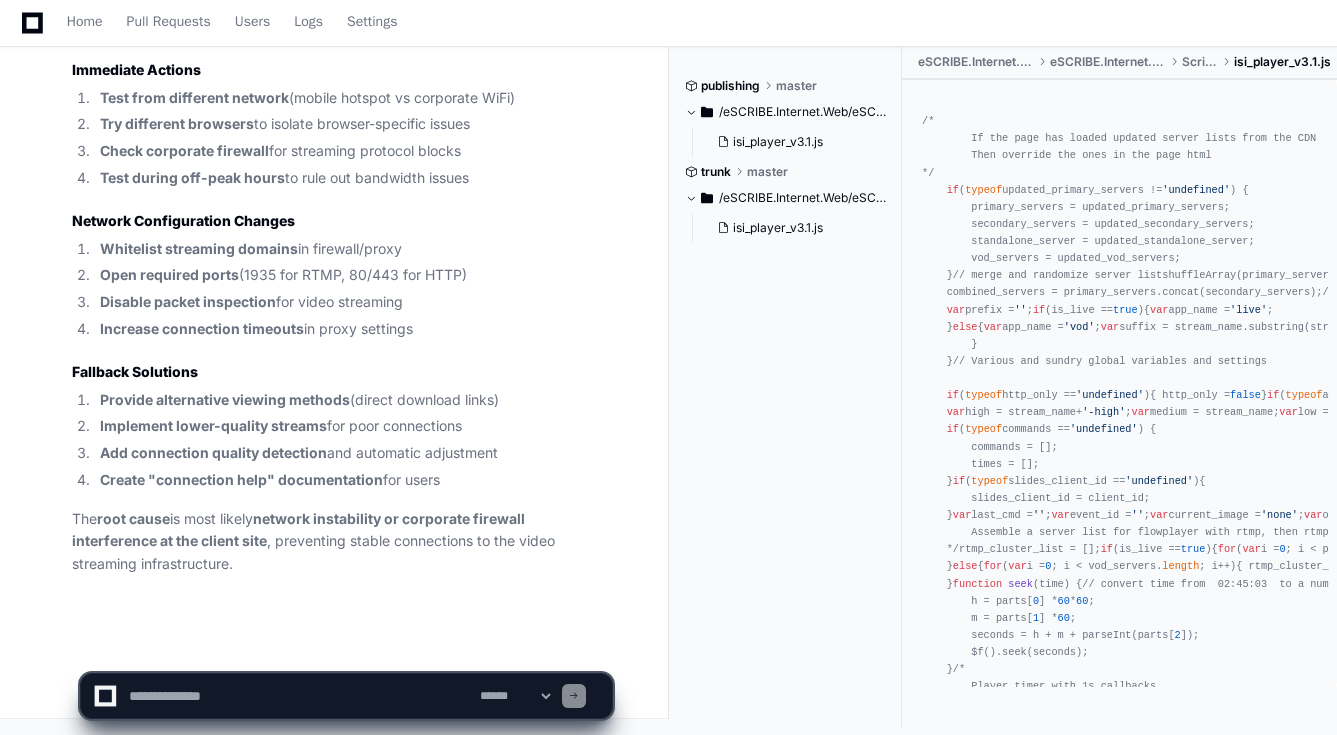 scroll, scrollTop: 21390, scrollLeft: 0, axis: vertical 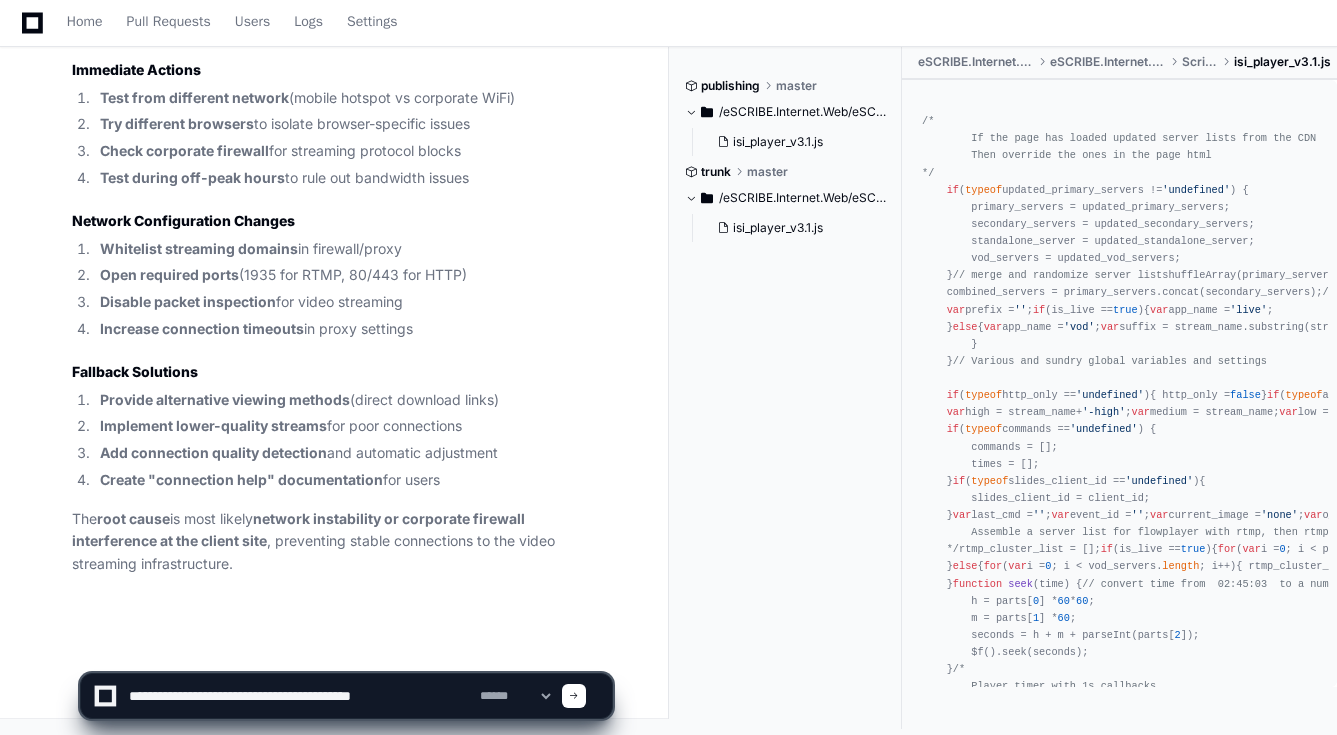 type on "**********" 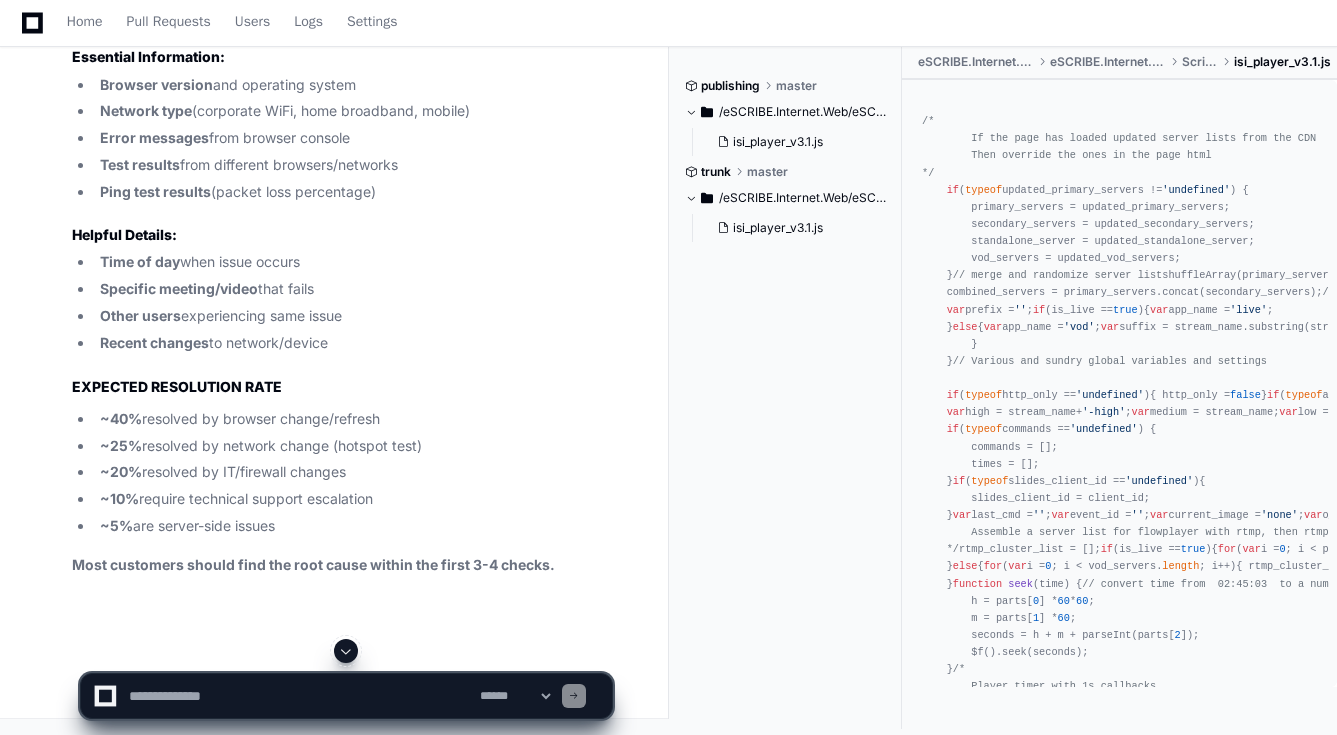 scroll, scrollTop: 23681, scrollLeft: 0, axis: vertical 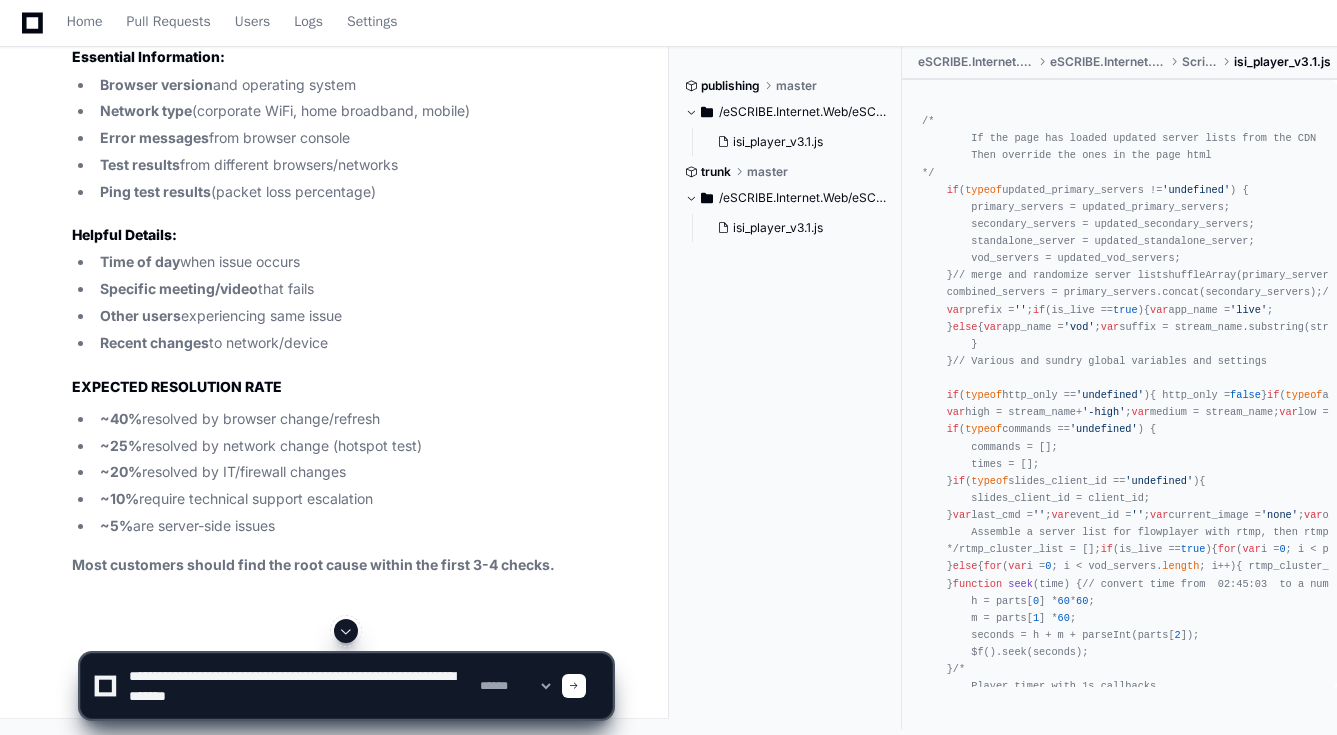 drag, startPoint x: 134, startPoint y: 675, endPoint x: 215, endPoint y: 674, distance: 81.00617 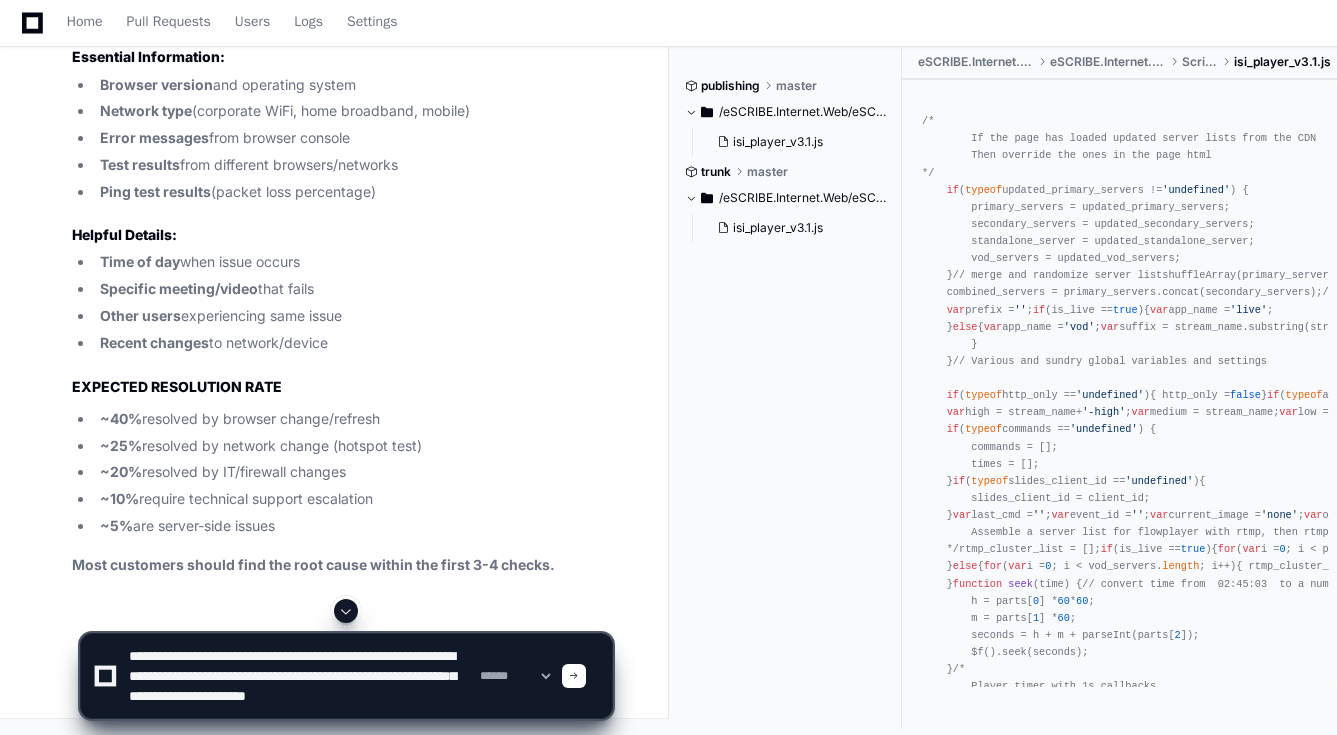 click 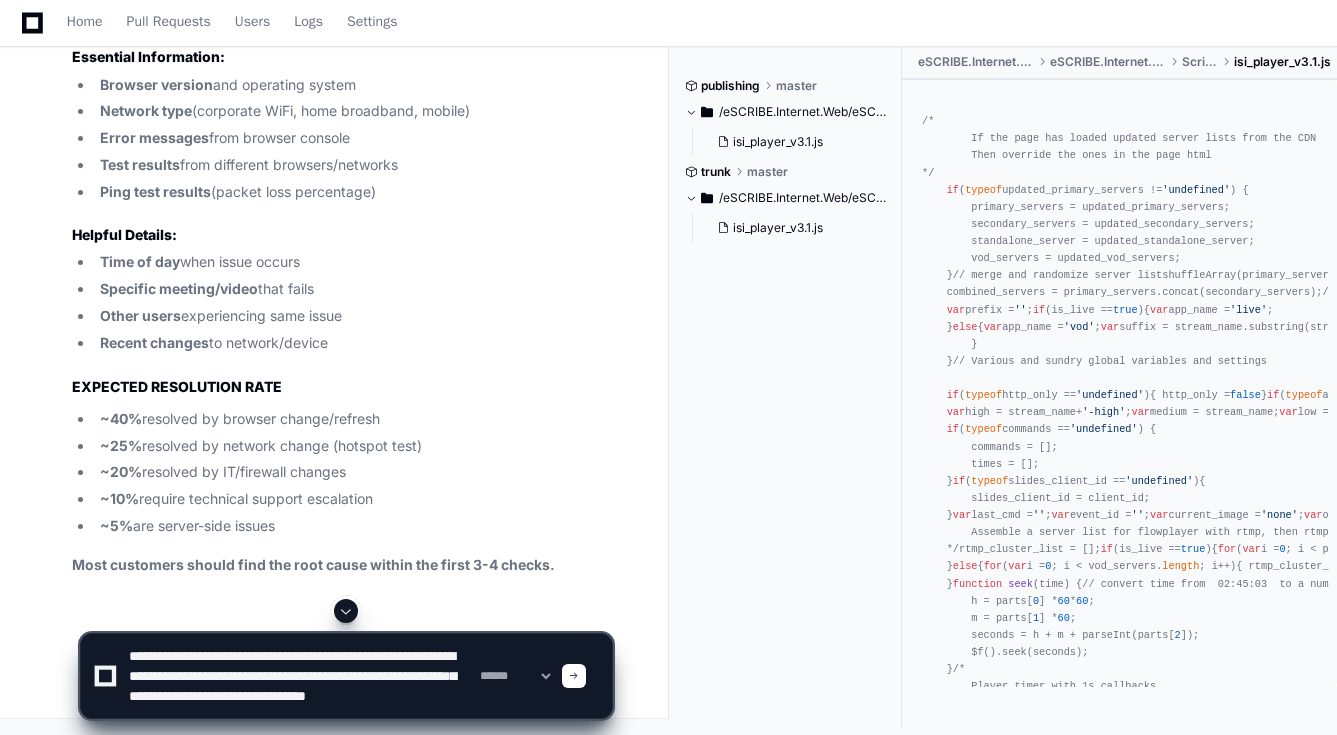 scroll, scrollTop: 20, scrollLeft: 0, axis: vertical 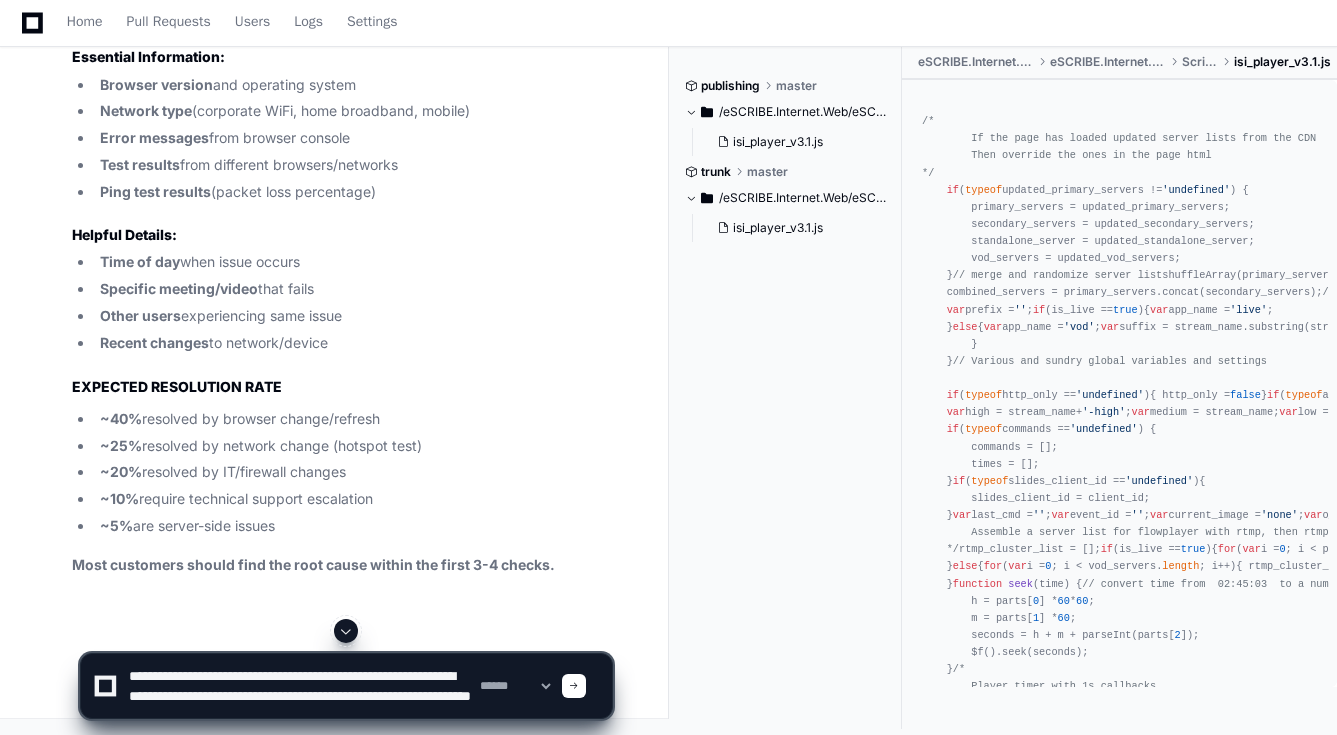 type on "**********" 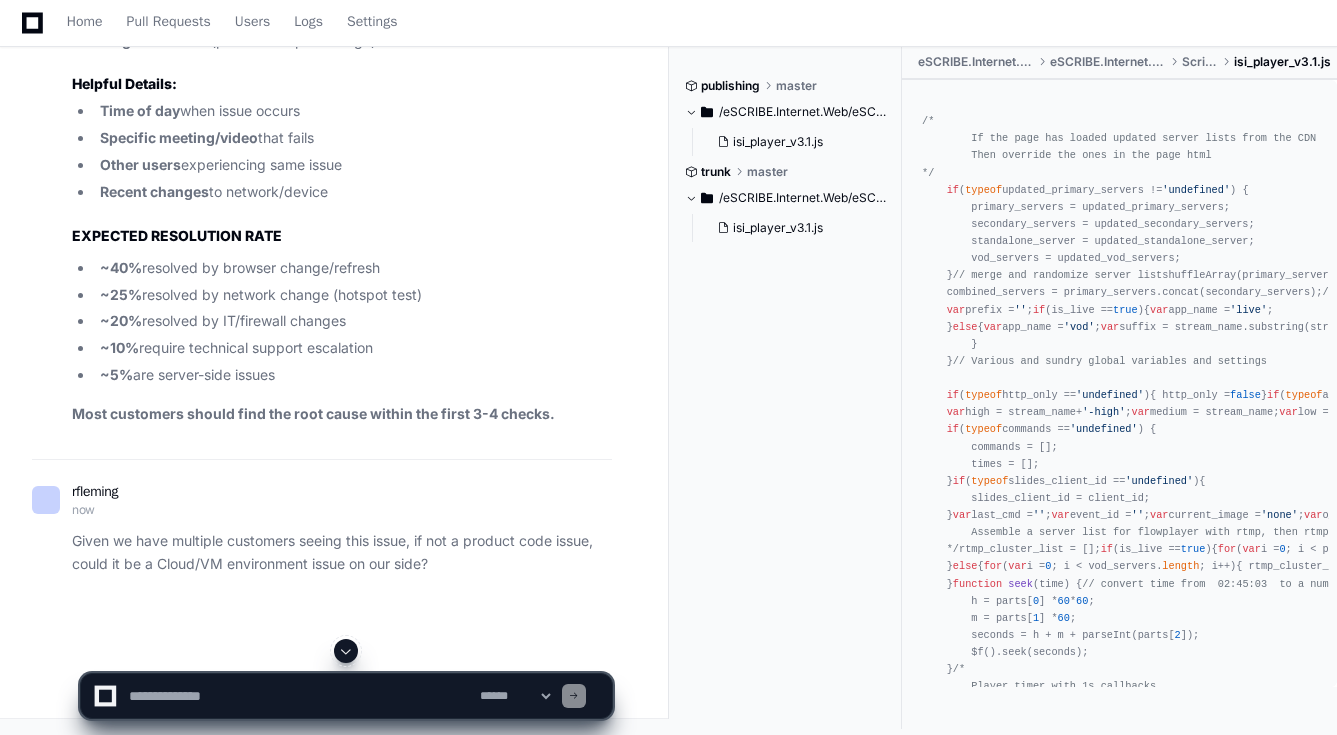 scroll, scrollTop: 0, scrollLeft: 0, axis: both 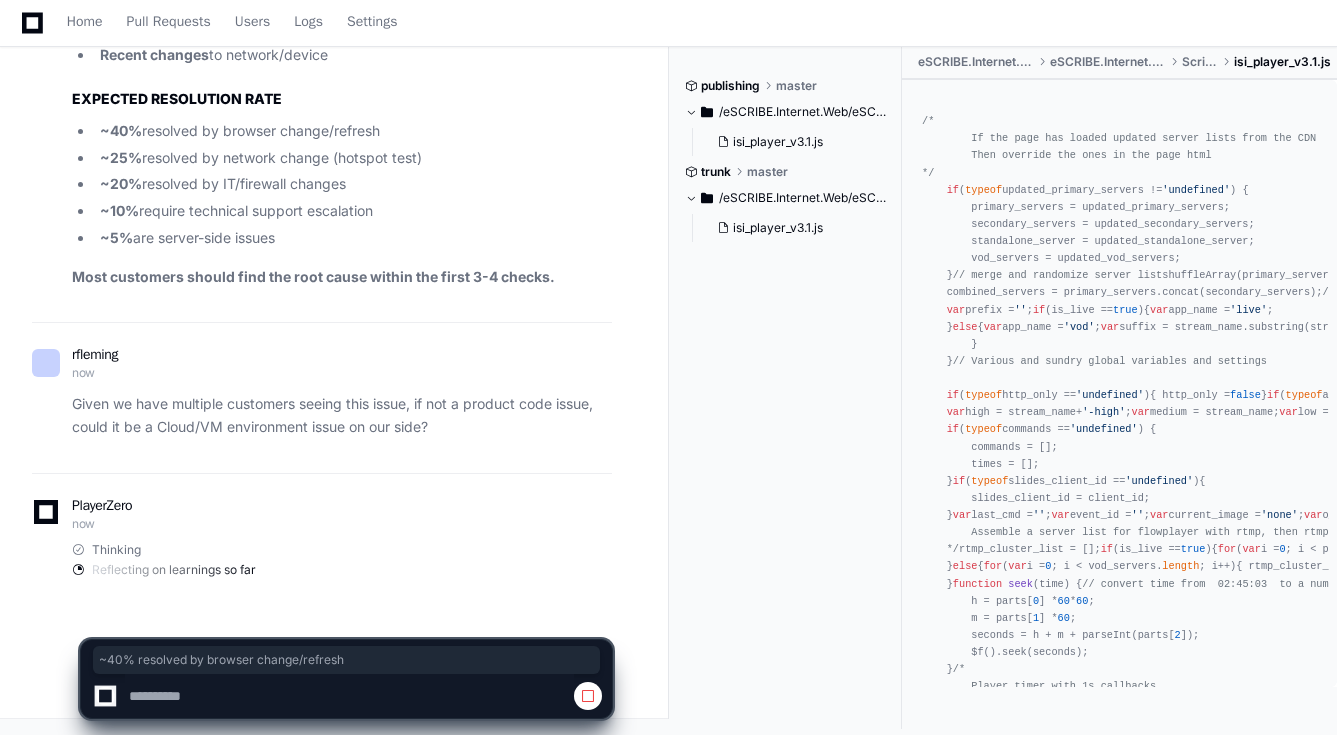 drag, startPoint x: 391, startPoint y: 128, endPoint x: 100, endPoint y: 125, distance: 291.01547 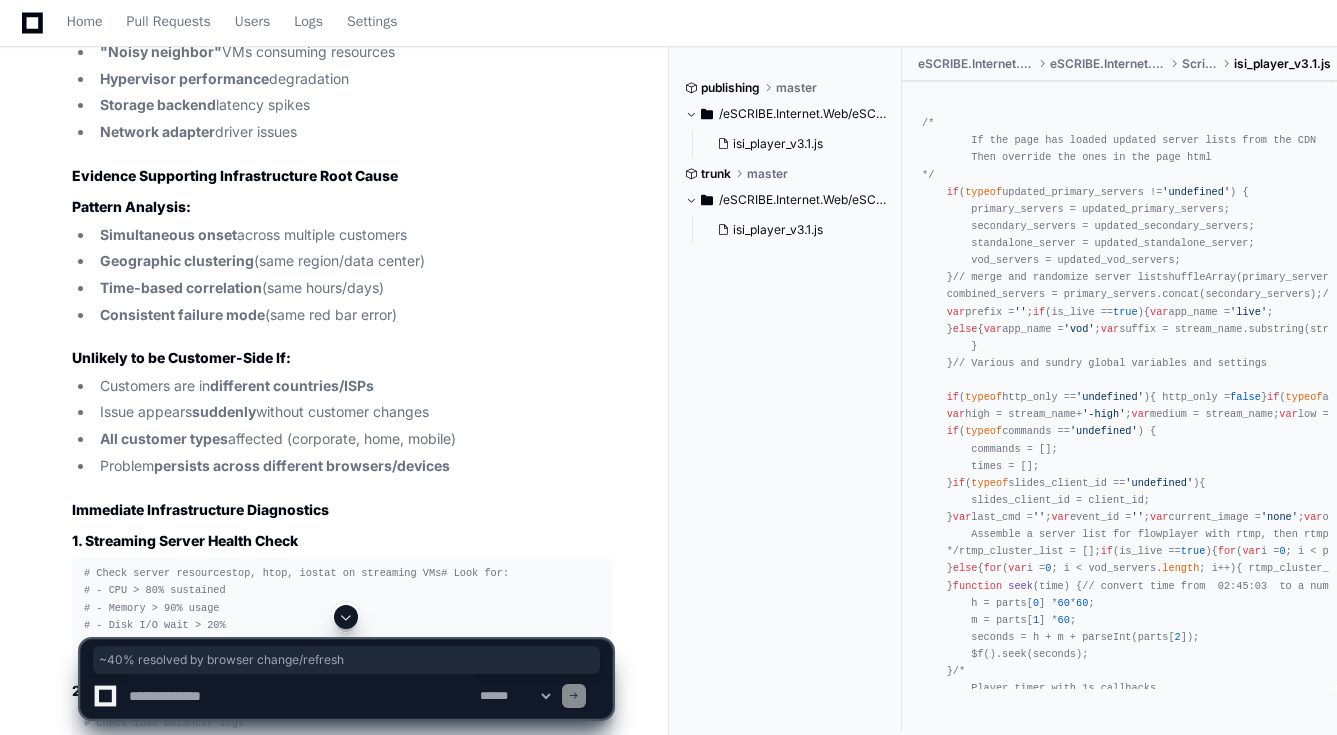 scroll, scrollTop: 25180, scrollLeft: 0, axis: vertical 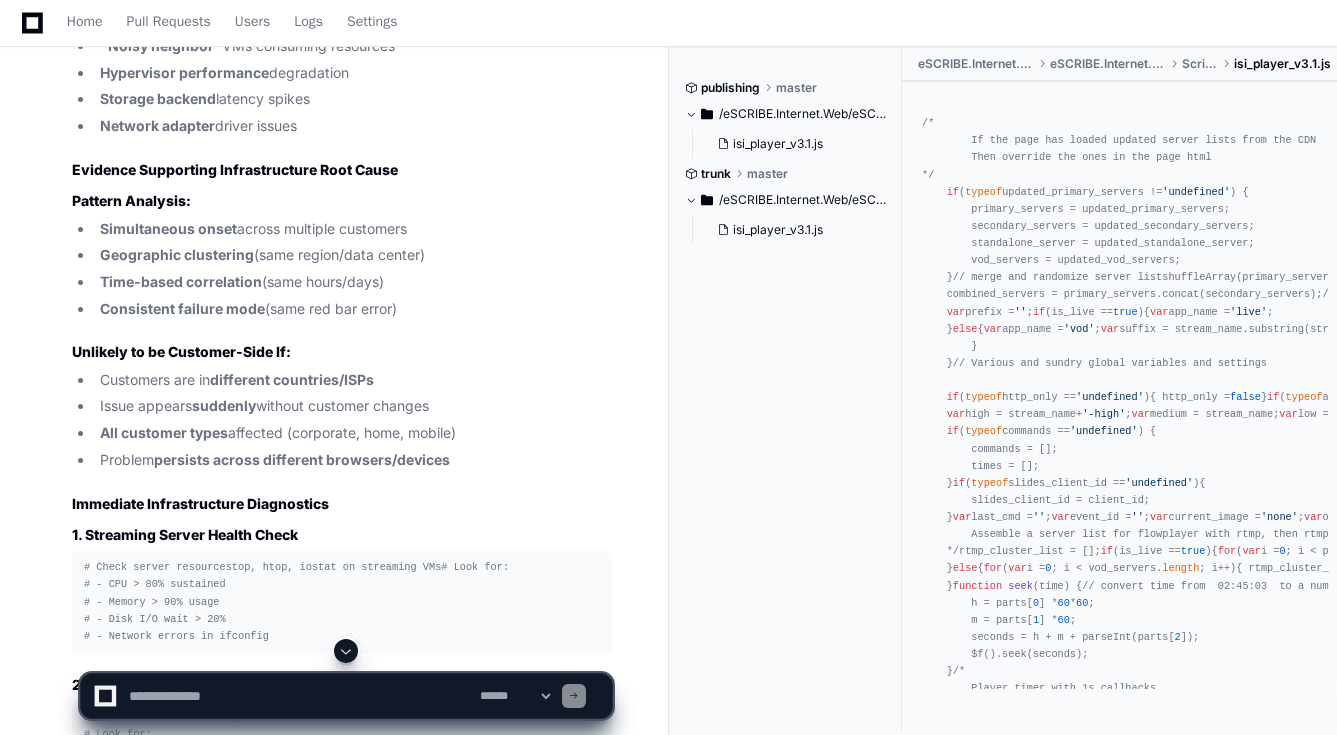 drag, startPoint x: 358, startPoint y: 664, endPoint x: 191, endPoint y: 627, distance: 171.0497 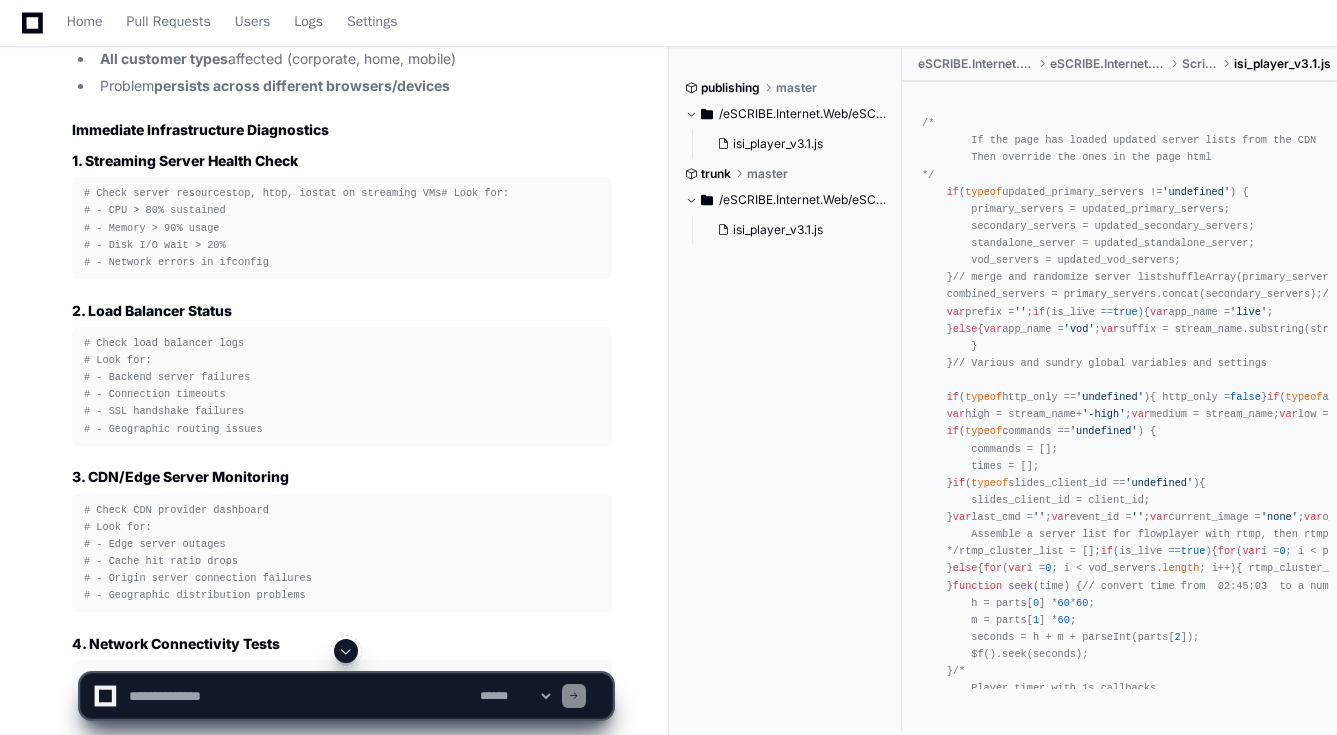 scroll, scrollTop: 25560, scrollLeft: 0, axis: vertical 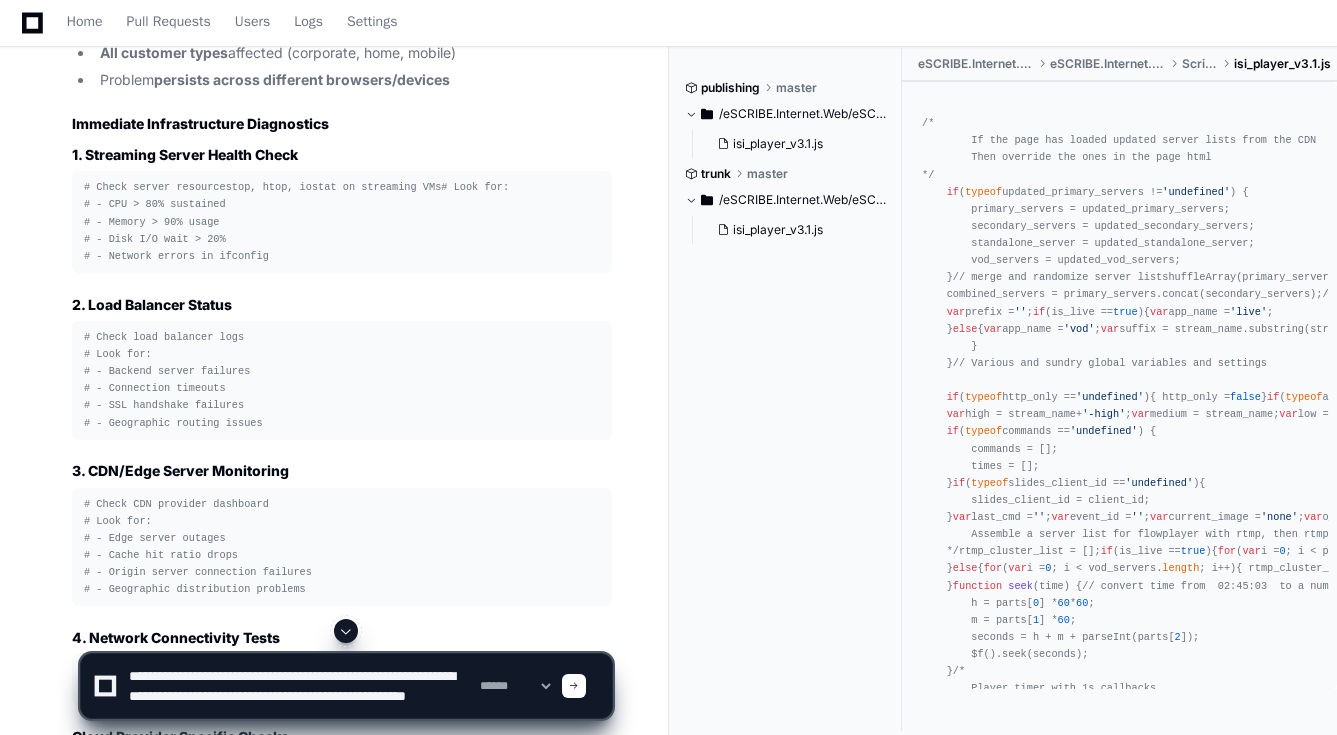 type on "**********" 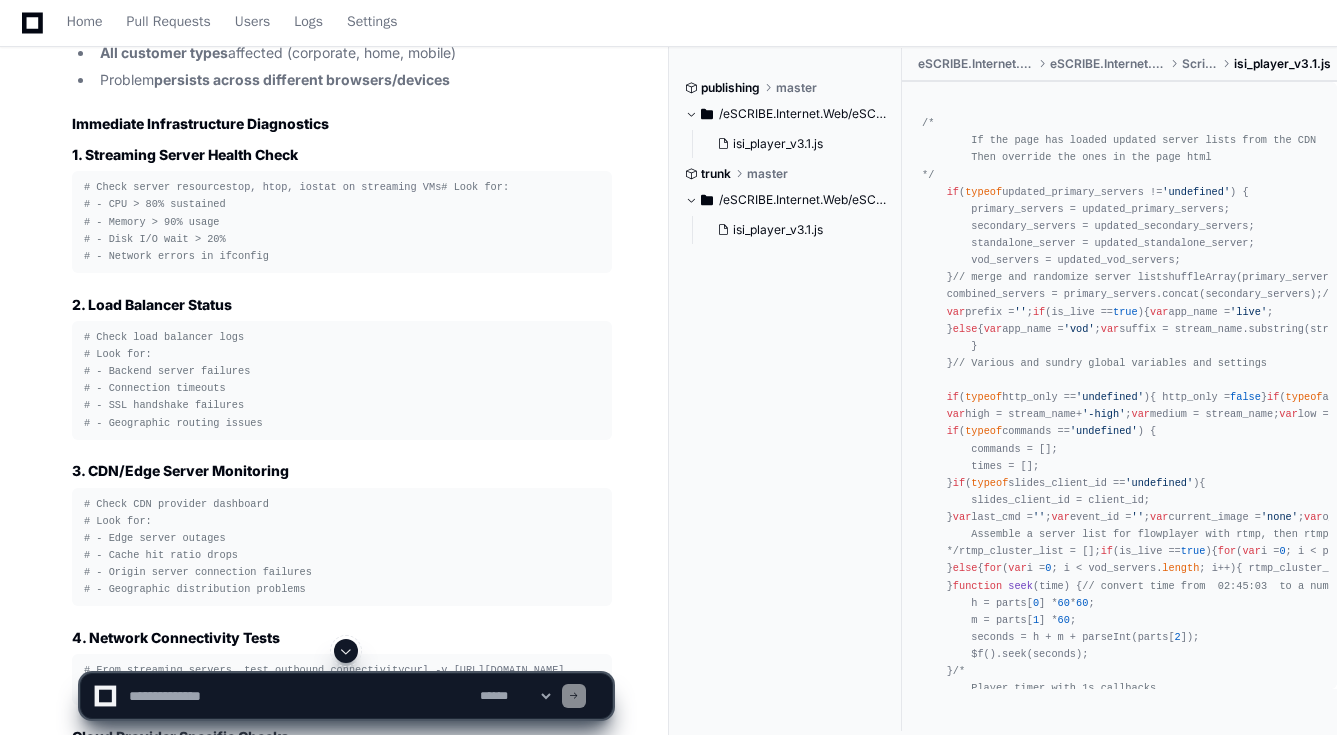 scroll, scrollTop: 0, scrollLeft: 0, axis: both 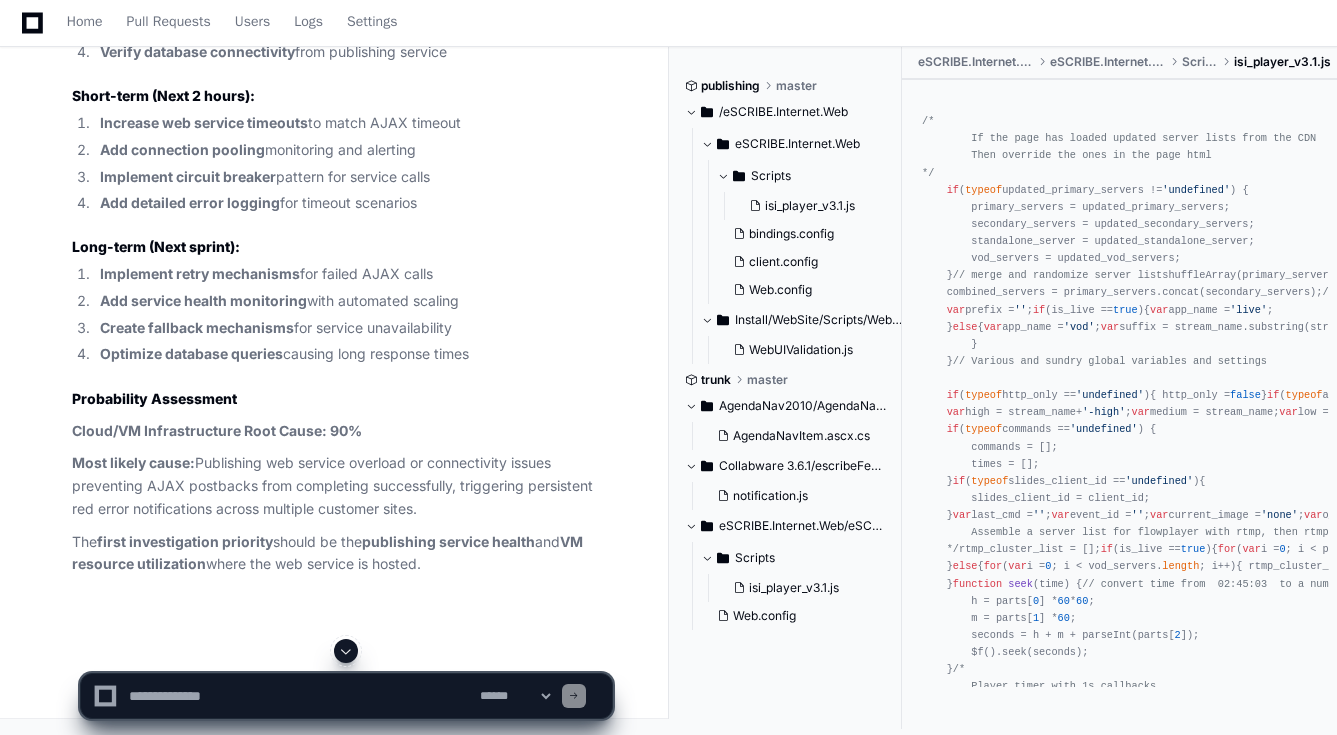click 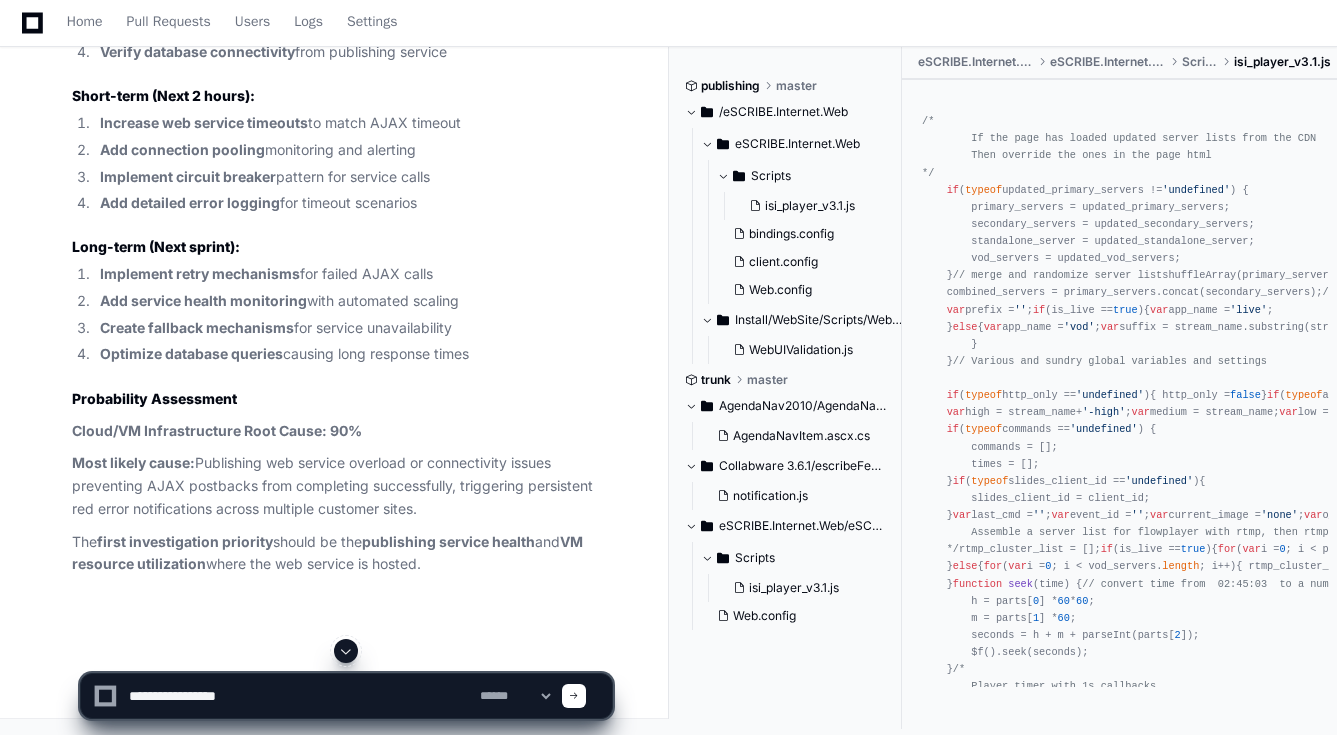 paste on "**********" 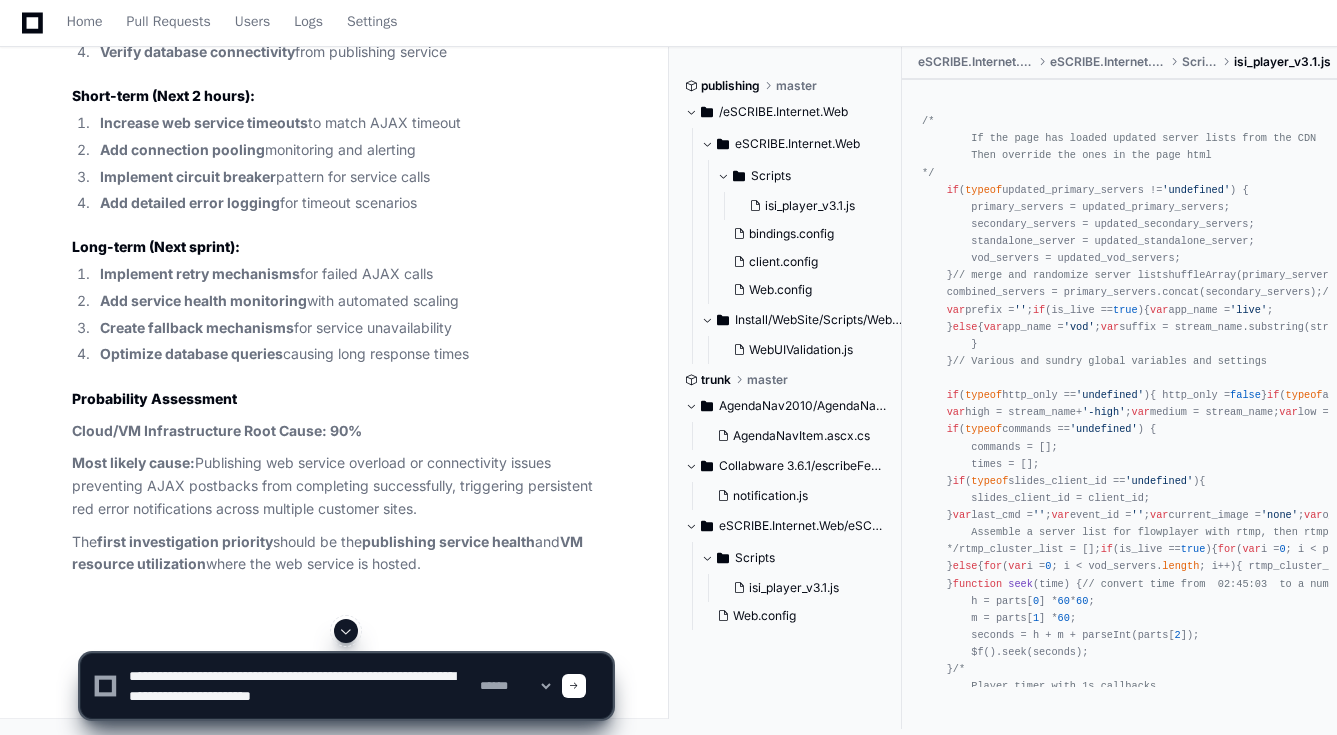 type on "**********" 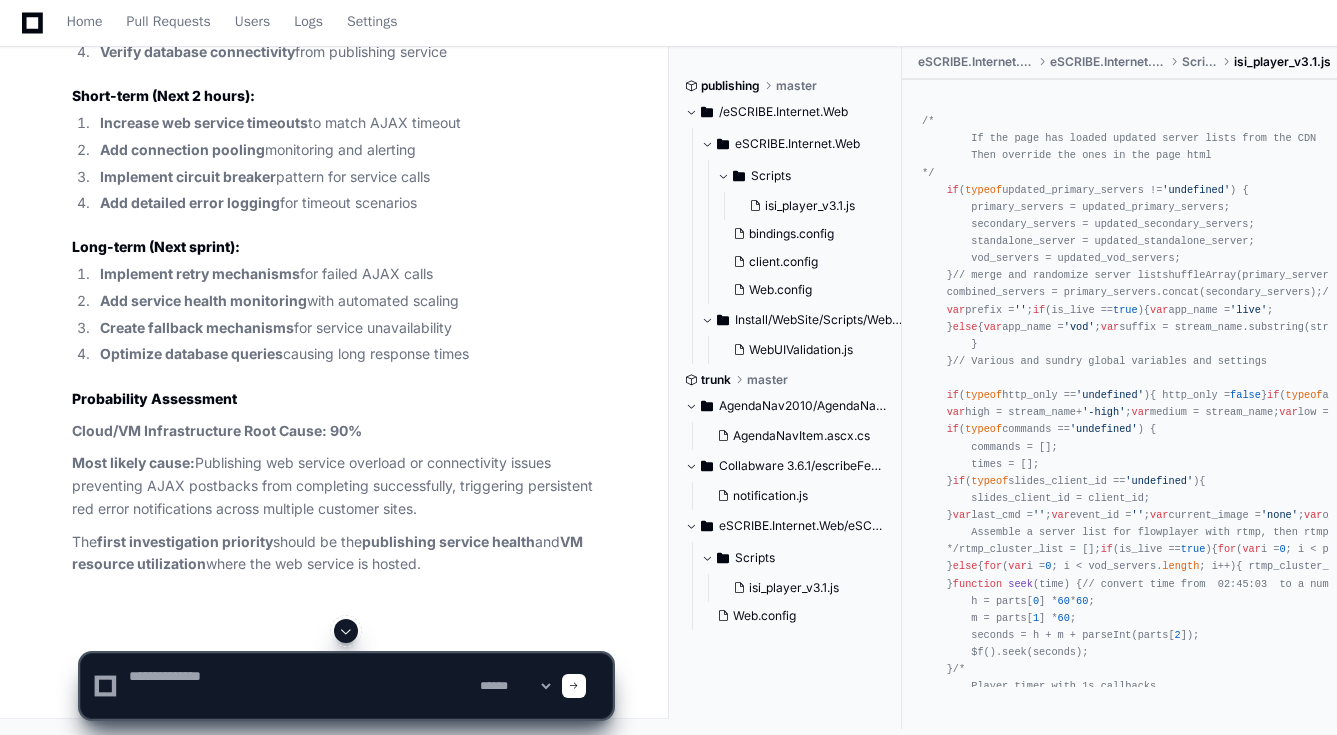 scroll, scrollTop: 0, scrollLeft: 0, axis: both 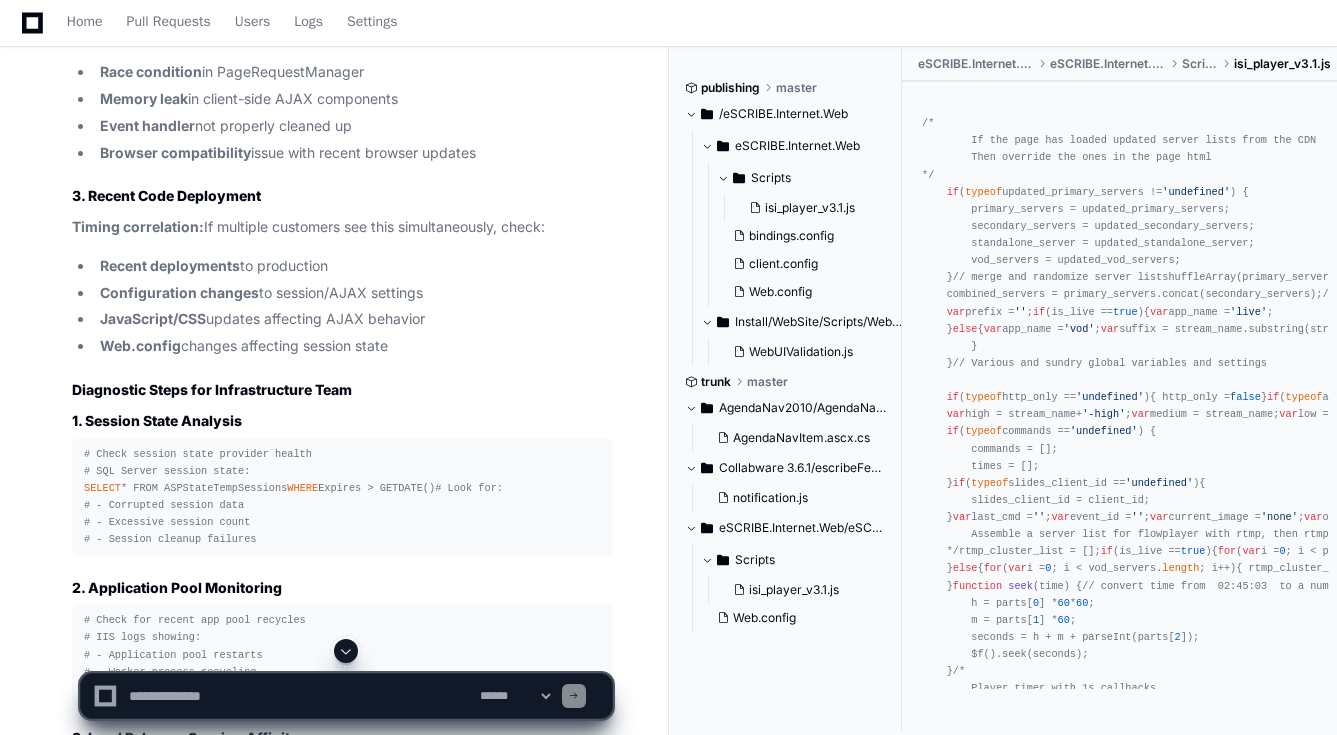 click on "AJAX postbacks fail" 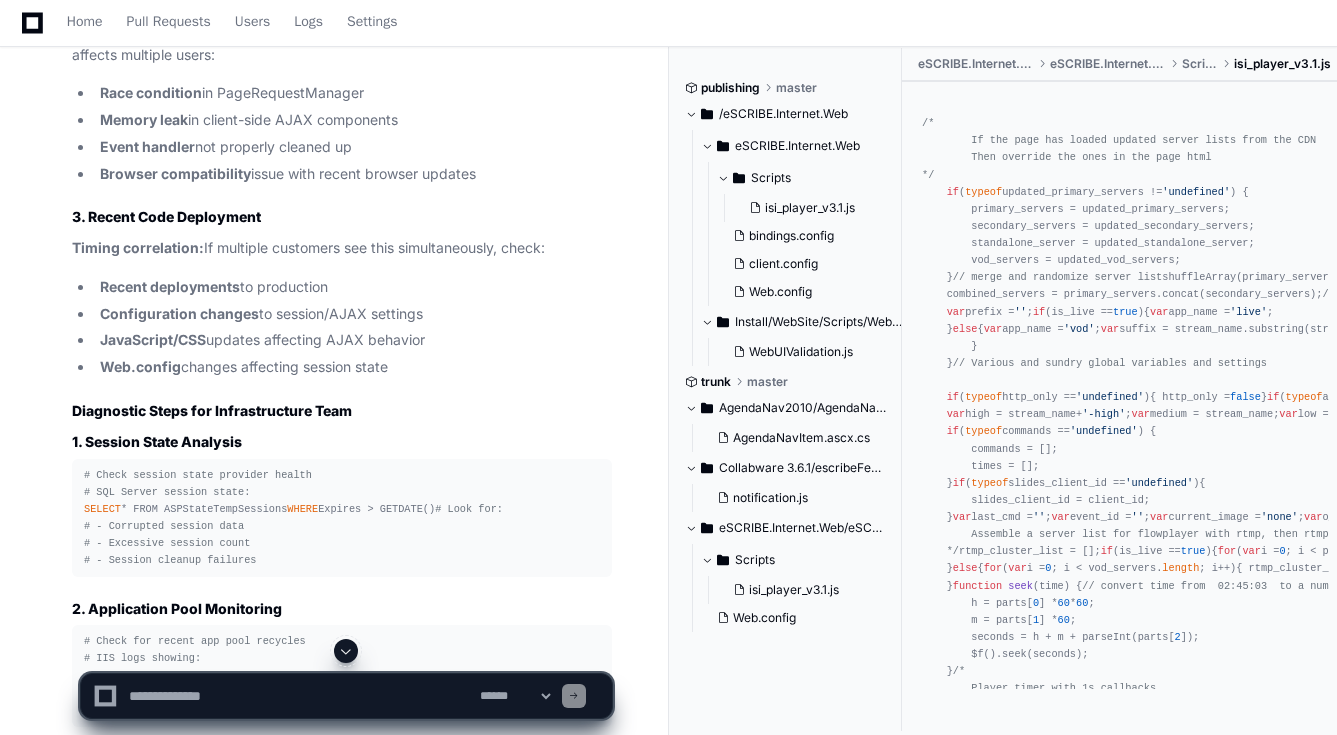 scroll, scrollTop: 34232, scrollLeft: 0, axis: vertical 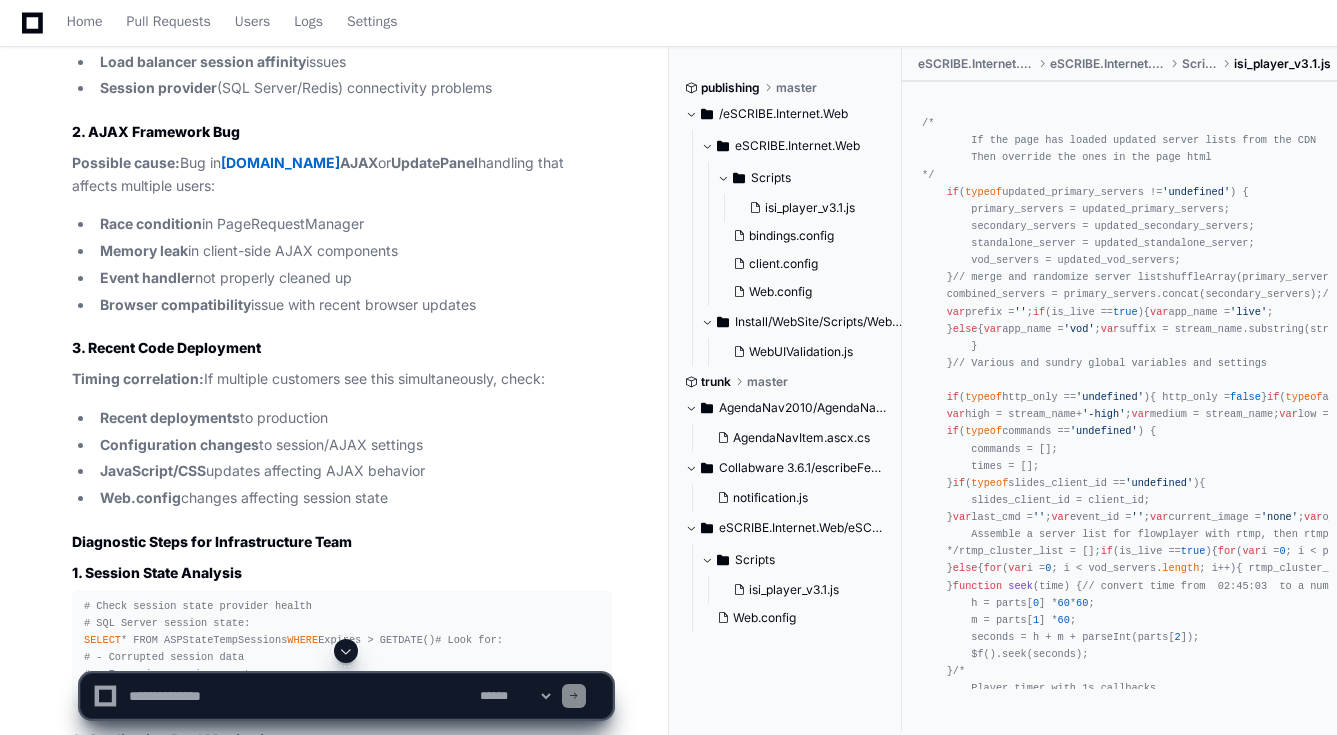 click on "🔴  Red Bar Error Root Cause - Client-Side Connection State Issue
With the  critical new information  that  browser refresh often resolves the issue , this significantly changes the root cause analysis. This is  NOT a Cloud/VM infrastructure issue  but rather a  client-side connection state problem .
Updated Root Cause Analysis
Why Browser Refresh Resolves It:
// Page reload reinitializes these critical components:
Sys . WebForms . PageRequestManager . getInstance ();  // Fresh AJAX manager
SP . UI . Notify . removeNotification (strNotificationID);  // Clears red bar
// Reestablishes clean connection state
Most Likely Root Cause: AJAX Connection State Corruption
The red bar appears when  AJAX postbacks fail  and the  client-side PageRequestManager  gets into a corrupted state where:
Connection appears "stuck"  from client perspective
Subsequent AJAX calls fail  because the client thinks a request is still pending
Red notification persists  because error state isn't cleared" 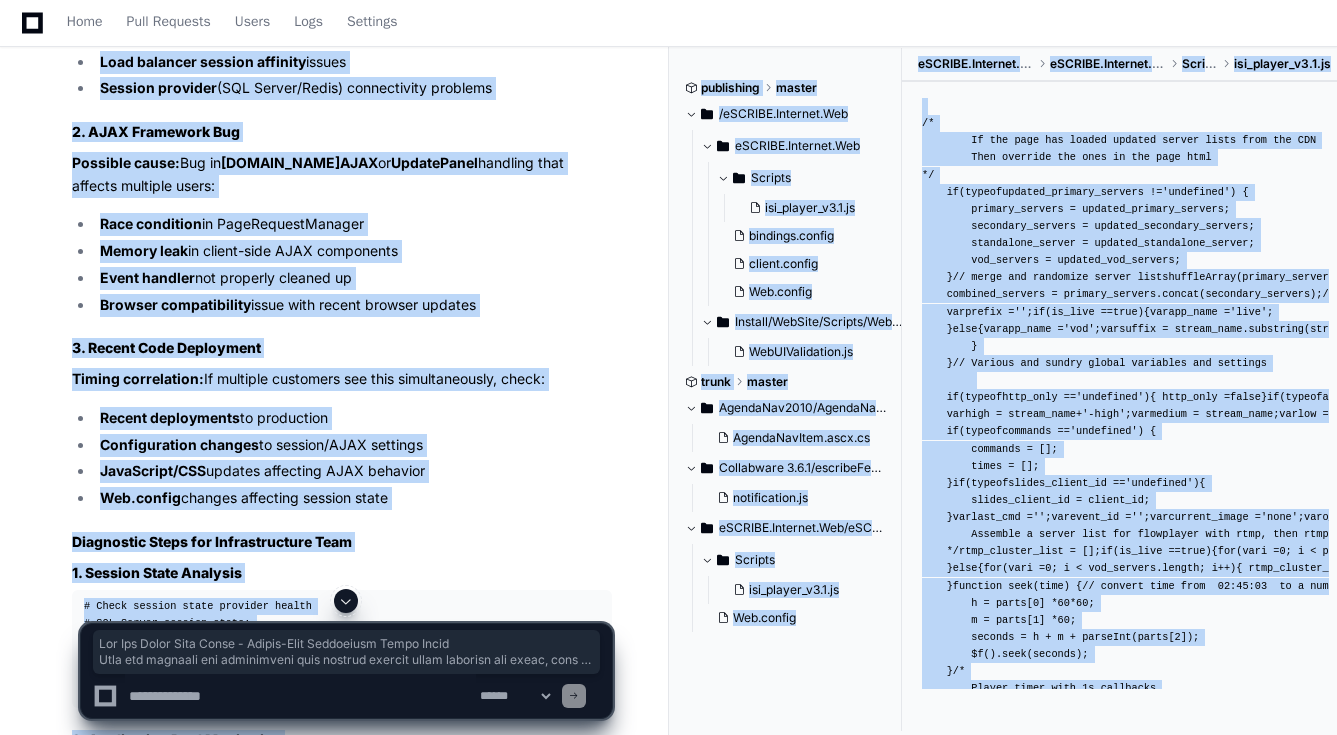 drag, startPoint x: 92, startPoint y: 317, endPoint x: 519, endPoint y: 592, distance: 507.89172 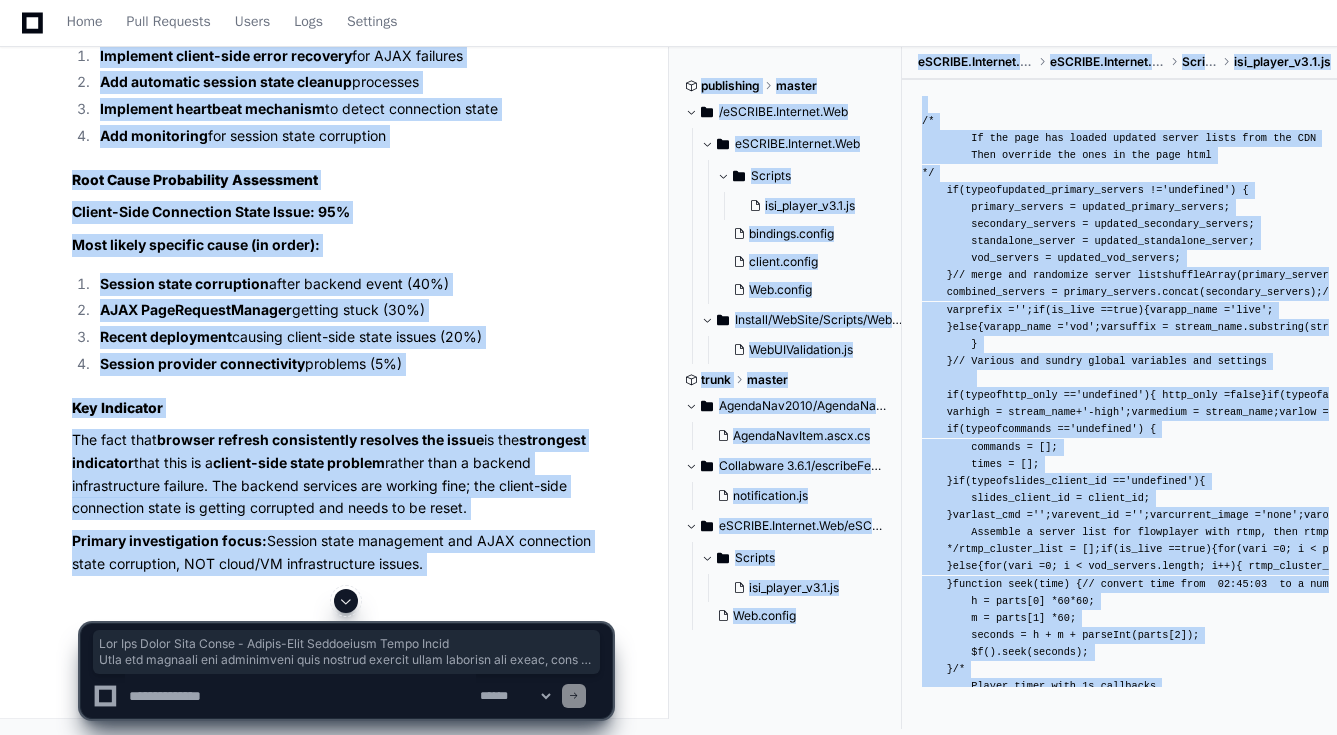 scroll, scrollTop: 37547, scrollLeft: 0, axis: vertical 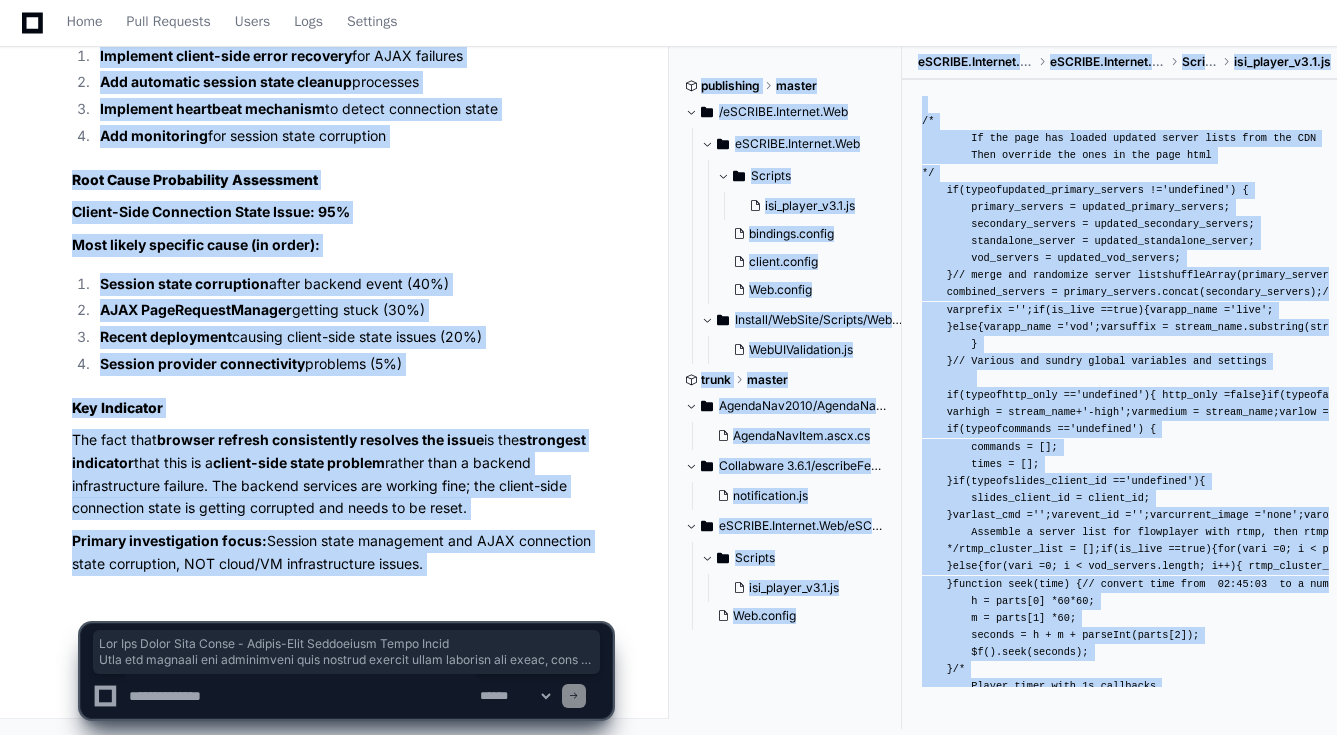 click on "The fact that  browser refresh consistently resolves the issue  is the  strongest indicator  that this is a  client-side state problem  rather than a backend infrastructure failure. The backend services are working fine; the client-side connection state is getting corrupted and needs to be reset." 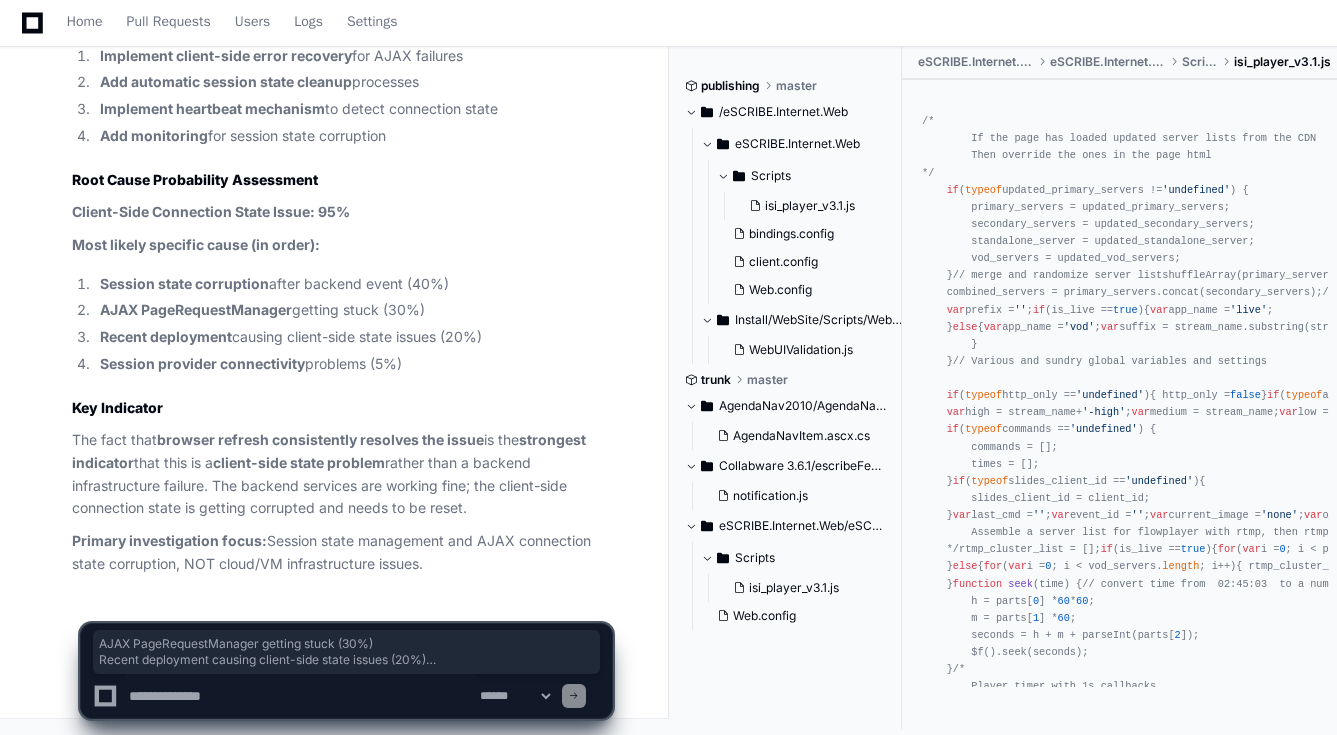 drag, startPoint x: 478, startPoint y: 577, endPoint x: 37, endPoint y: 305, distance: 518.1361 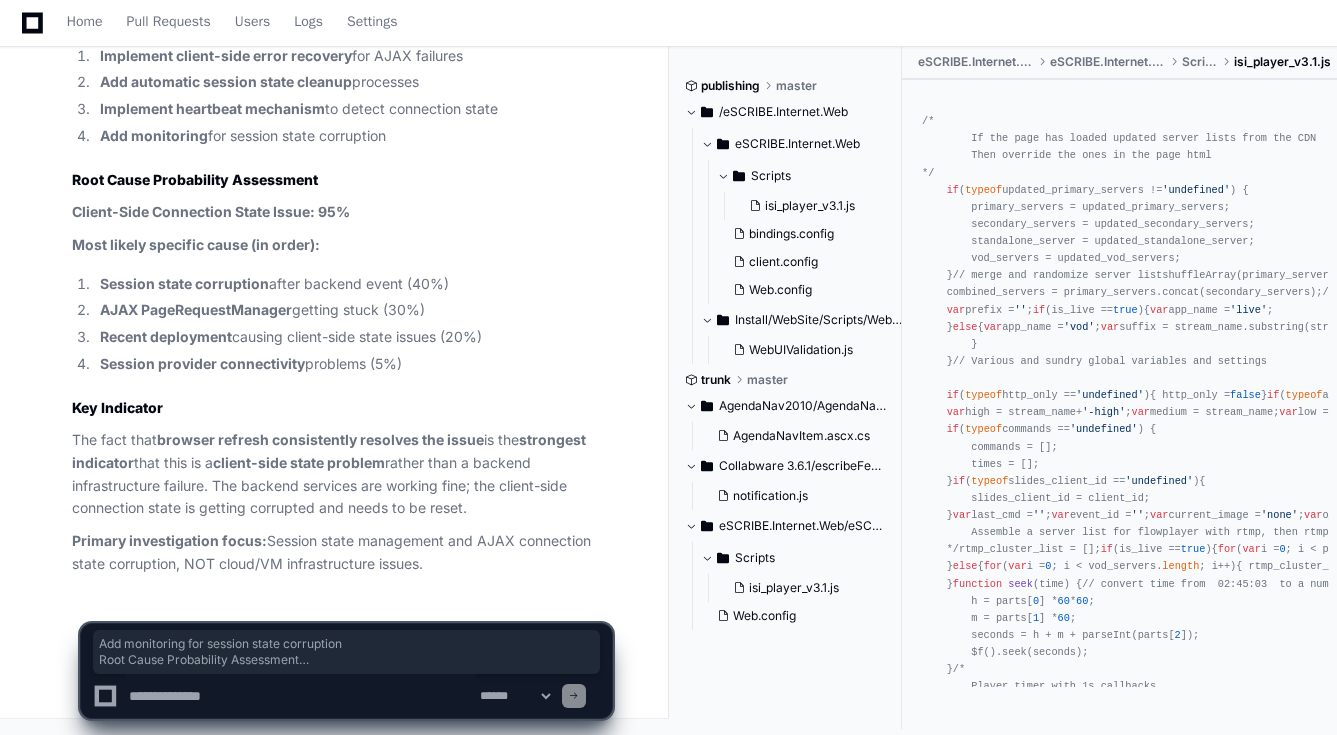 click on "Session state corruption  after backend event (40%)" 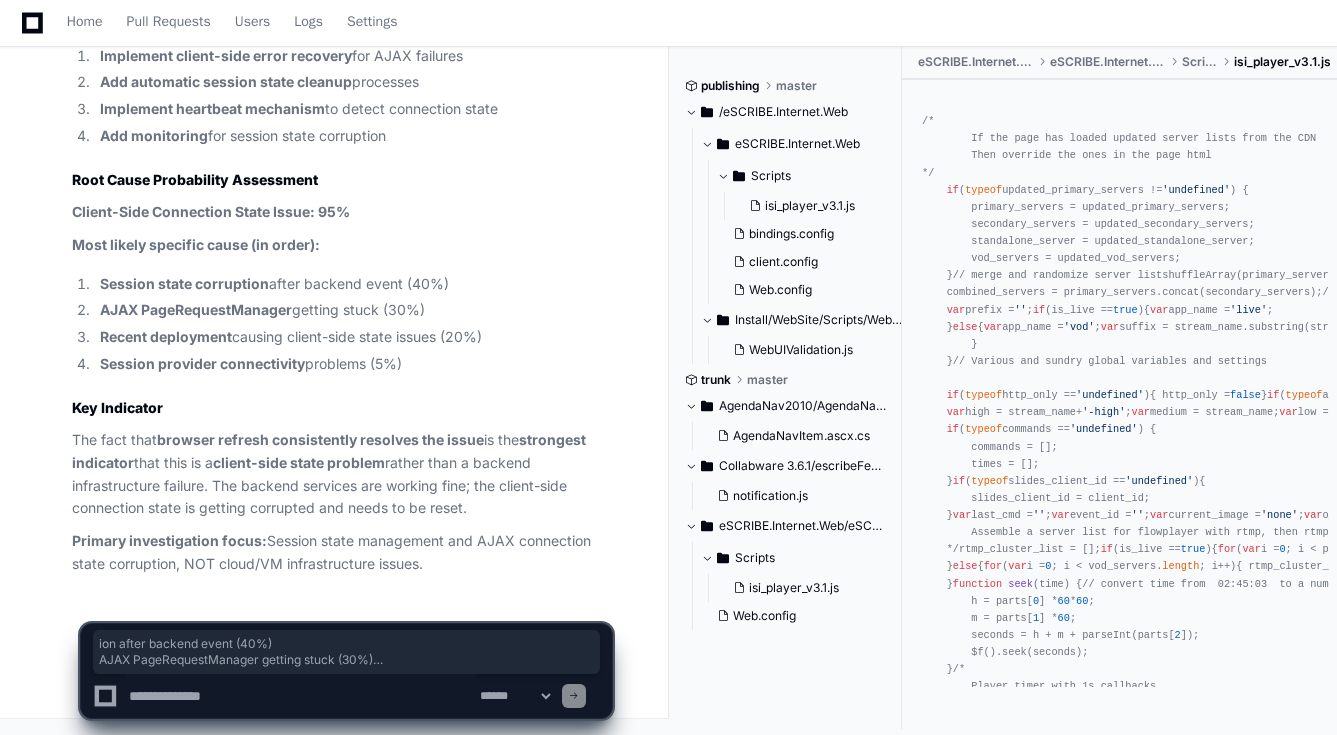 click on "🔴  Red Bar Error Root Cause - Client-Side Connection State Issue
With the  critical new information  that  browser refresh often resolves the issue , this significantly changes the root cause analysis. This is  NOT a Cloud/VM infrastructure issue  but rather a  client-side connection state problem .
Updated Root Cause Analysis
Why Browser Refresh Resolves It:
// Page reload reinitializes these critical components:
Sys . WebForms . PageRequestManager . getInstance ();  // Fresh AJAX manager
SP . UI . Notify . removeNotification (strNotificationID);  // Clears red bar
// Reestablishes clean connection state
Most Likely Root Cause: AJAX Connection State Corruption
The red bar appears when  AJAX postbacks fail  and the  client-side PageRequestManager  gets into a corrupted state where:
Connection appears "stuck"  from client perspective
Subsequent AJAX calls fail  because the client thinks a request is still pending
Red notification persists  because error state isn't cleared" 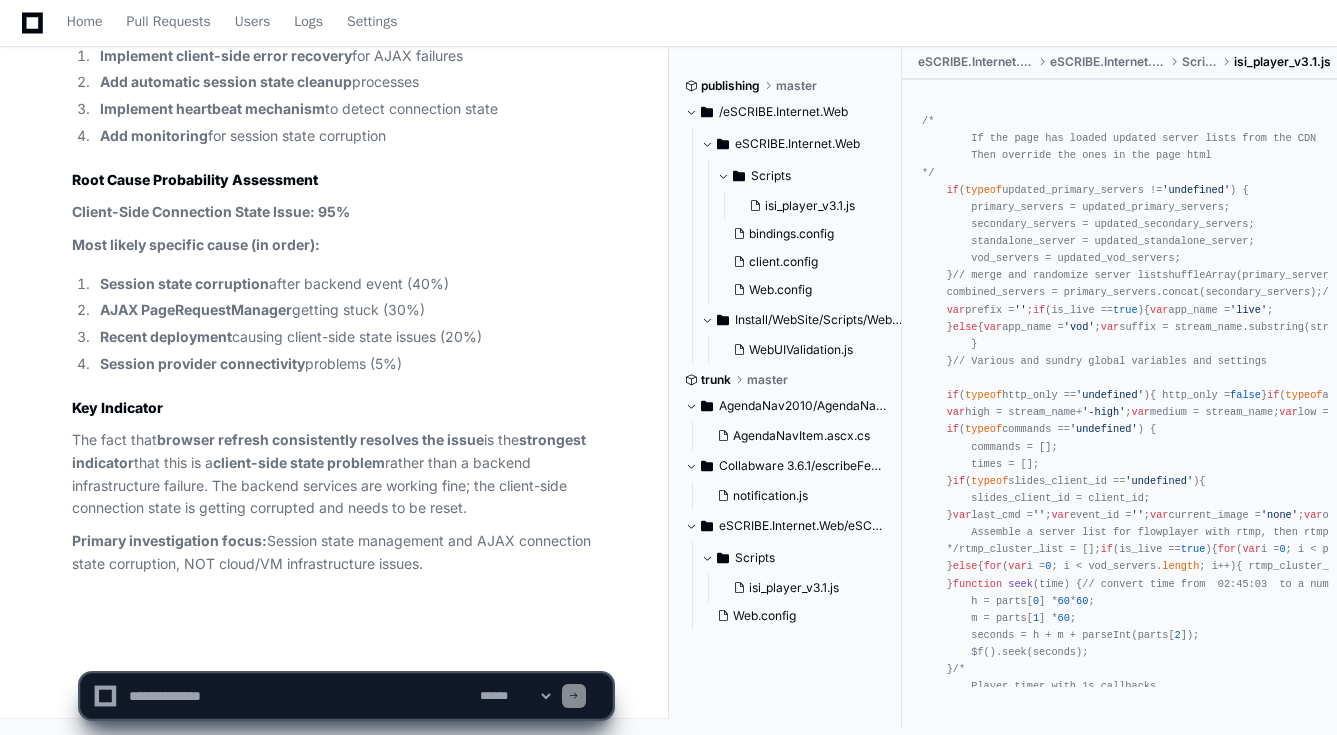 click on "Client-Side Connection State Issue: 95%" 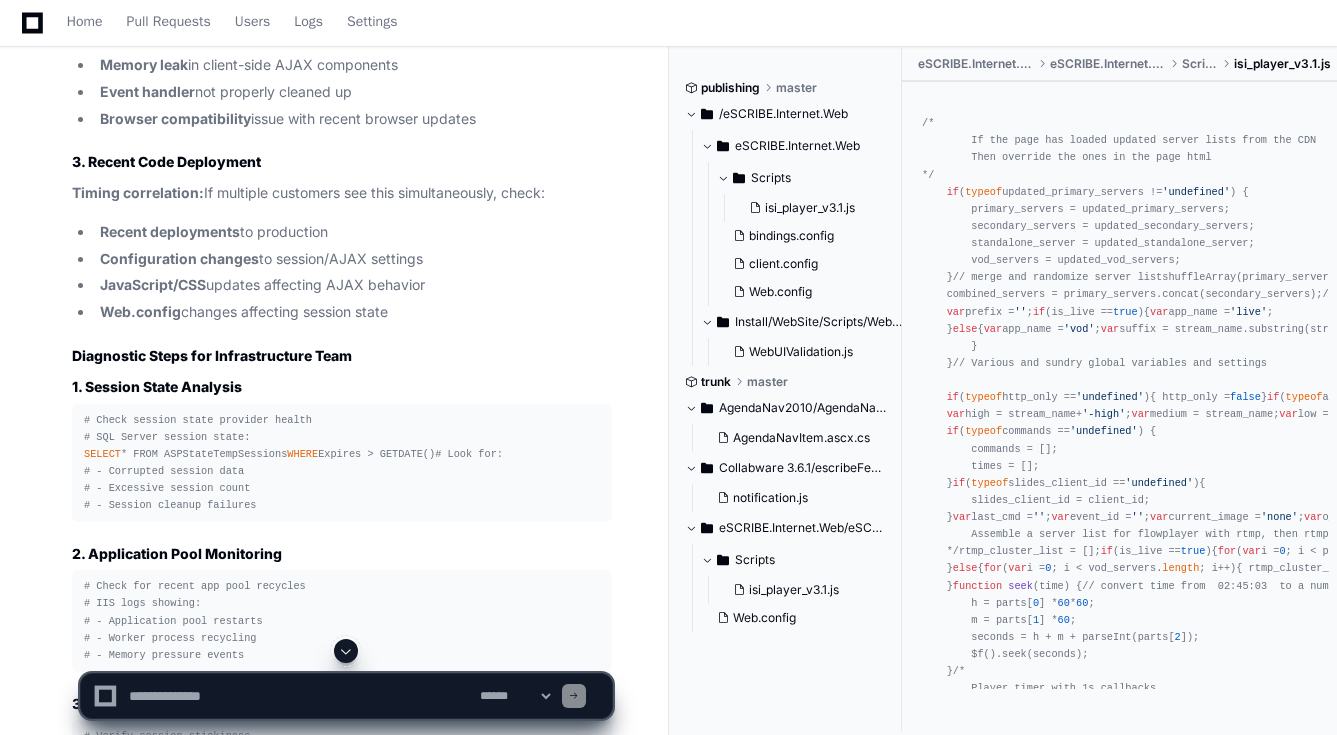 scroll, scrollTop: 34291, scrollLeft: 0, axis: vertical 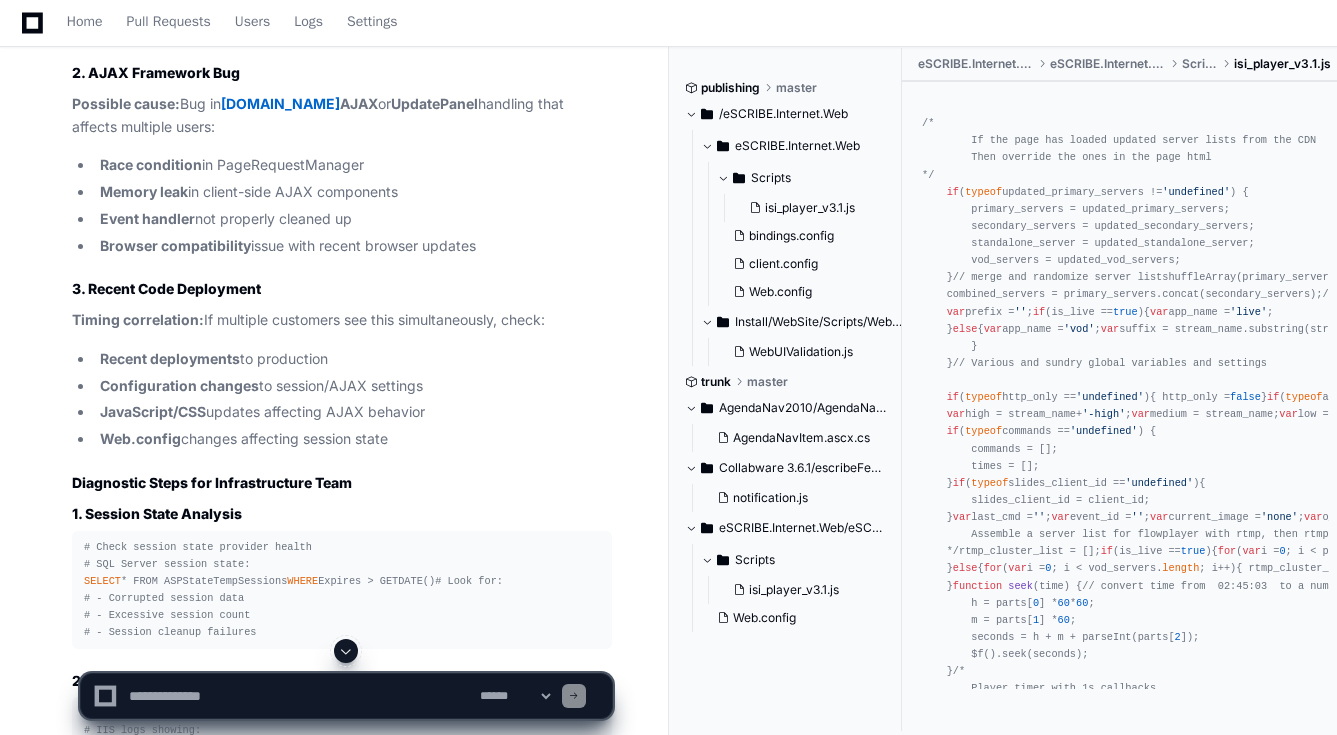 drag, startPoint x: 79, startPoint y: 262, endPoint x: 249, endPoint y: 324, distance: 180.95303 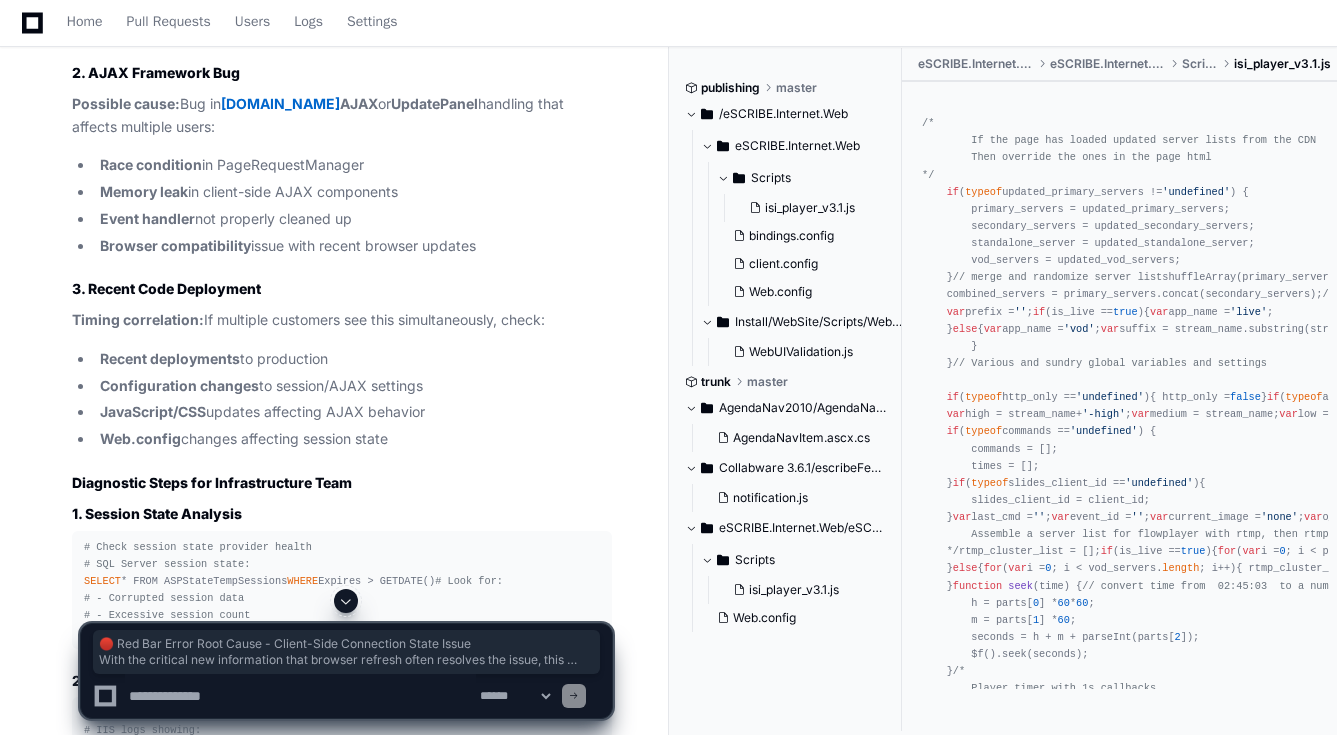 drag, startPoint x: 77, startPoint y: 262, endPoint x: 150, endPoint y: 583, distance: 329.19598 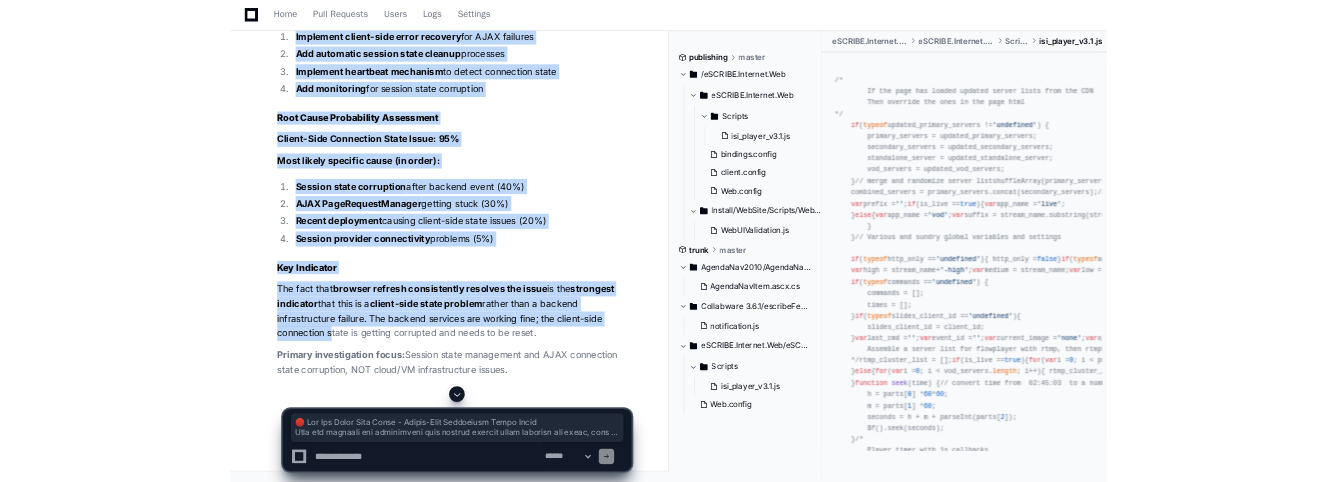 scroll, scrollTop: 37547, scrollLeft: 0, axis: vertical 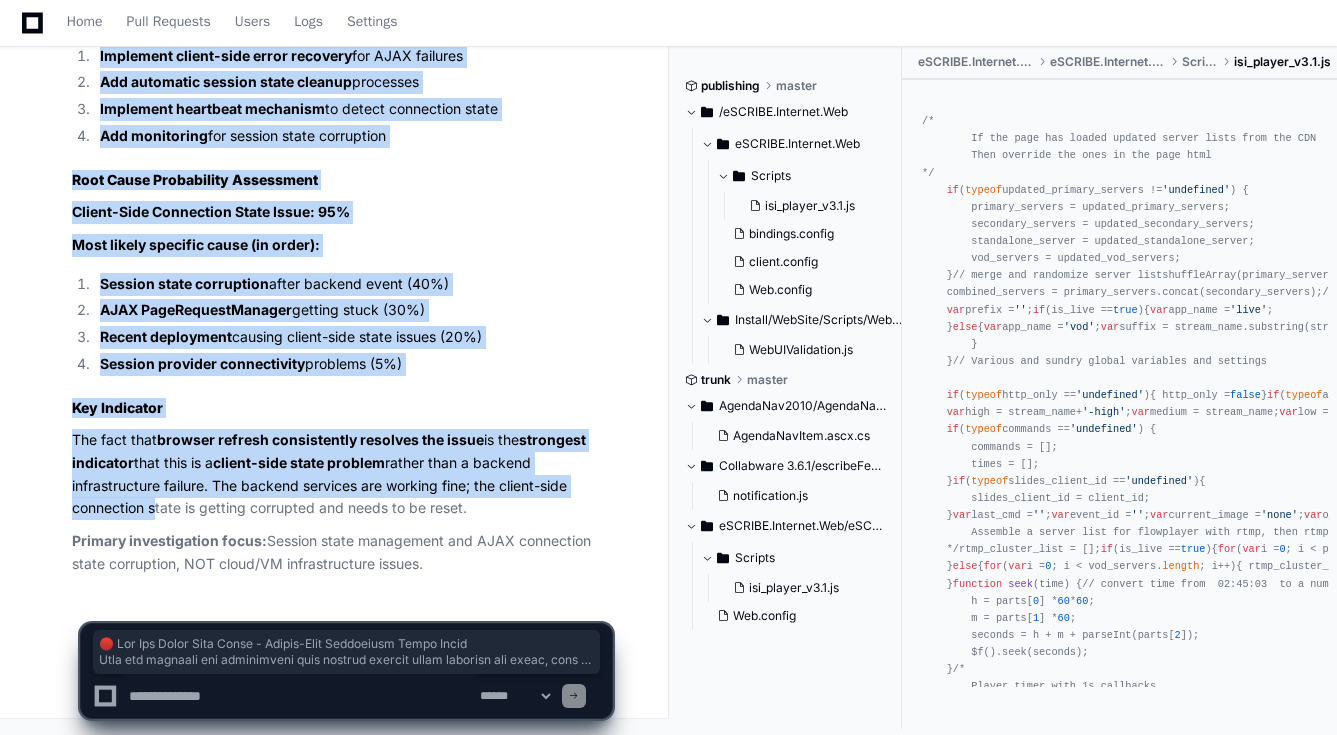copy on "🔴  Red Bar Error Root Cause - Client-Side Connection State Issue
With the  critical new information  that  browser refresh often resolves the issue , this significantly changes the root cause analysis. This is  NOT a Cloud/VM infrastructure issue  but rather a  client-side connection state problem .
Updated Root Cause Analysis
Why Browser Refresh Resolves It:
// Page reload reinitializes these critical components:
Sys . WebForms . PageRequestManager . getInstance ();  // Fresh AJAX manager
SP . UI . Notify . removeNotification (strNotificationID);  // Clears red bar
// Reestablishes clean connection state
Most Likely Root Cause: AJAX Connection State Corruption
The red bar appears when  AJAX postbacks fail  and the  client-side PageRequestManager  gets into a corrupted state where:
Connection appears "stuck"  from client perspective
Subsequent AJAX calls fail  because the client thinks a request is still pending
Red notification persists  because error state isn't cleared
Page ref..." 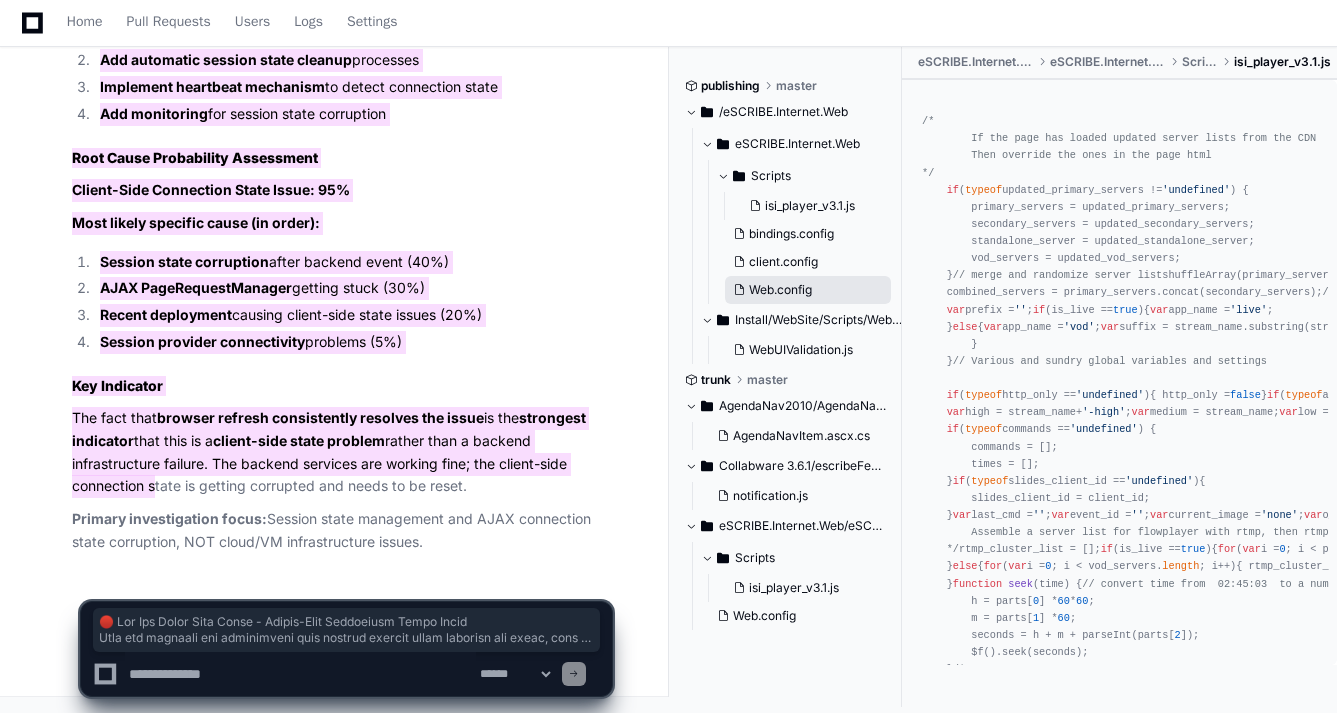 scroll, scrollTop: 37569, scrollLeft: 0, axis: vertical 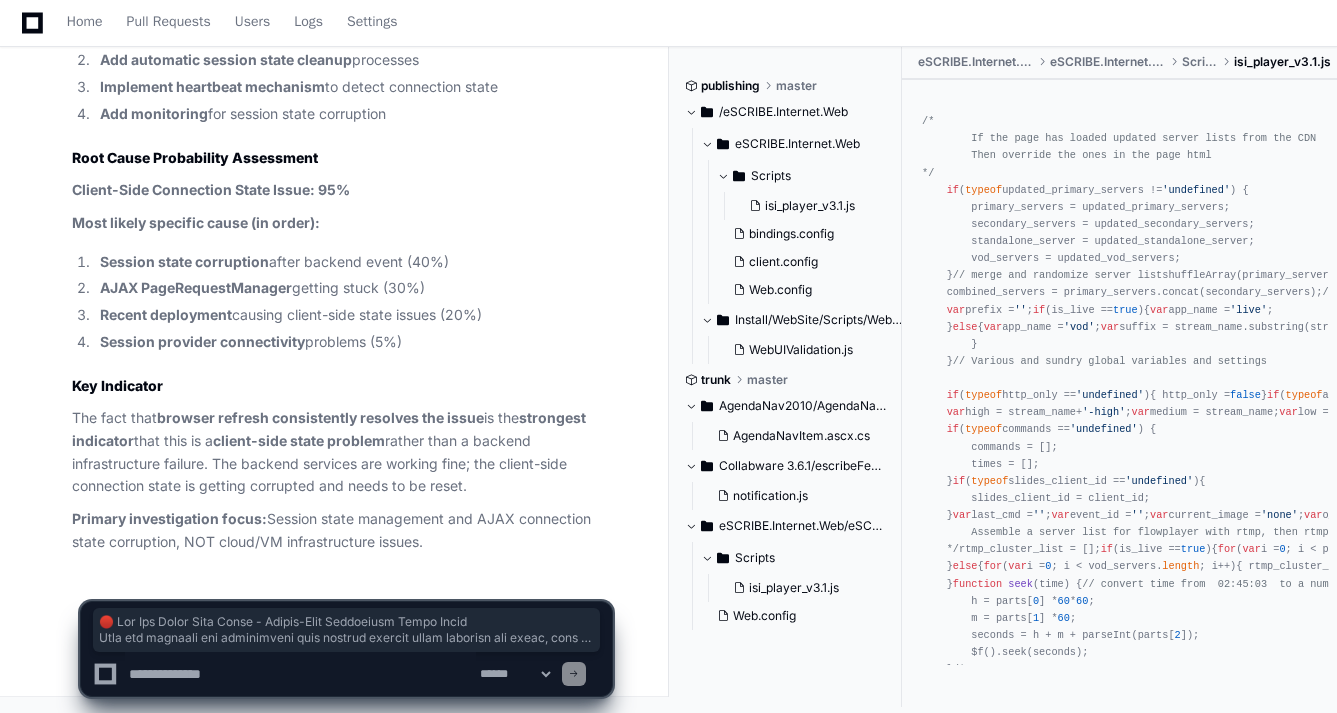 click 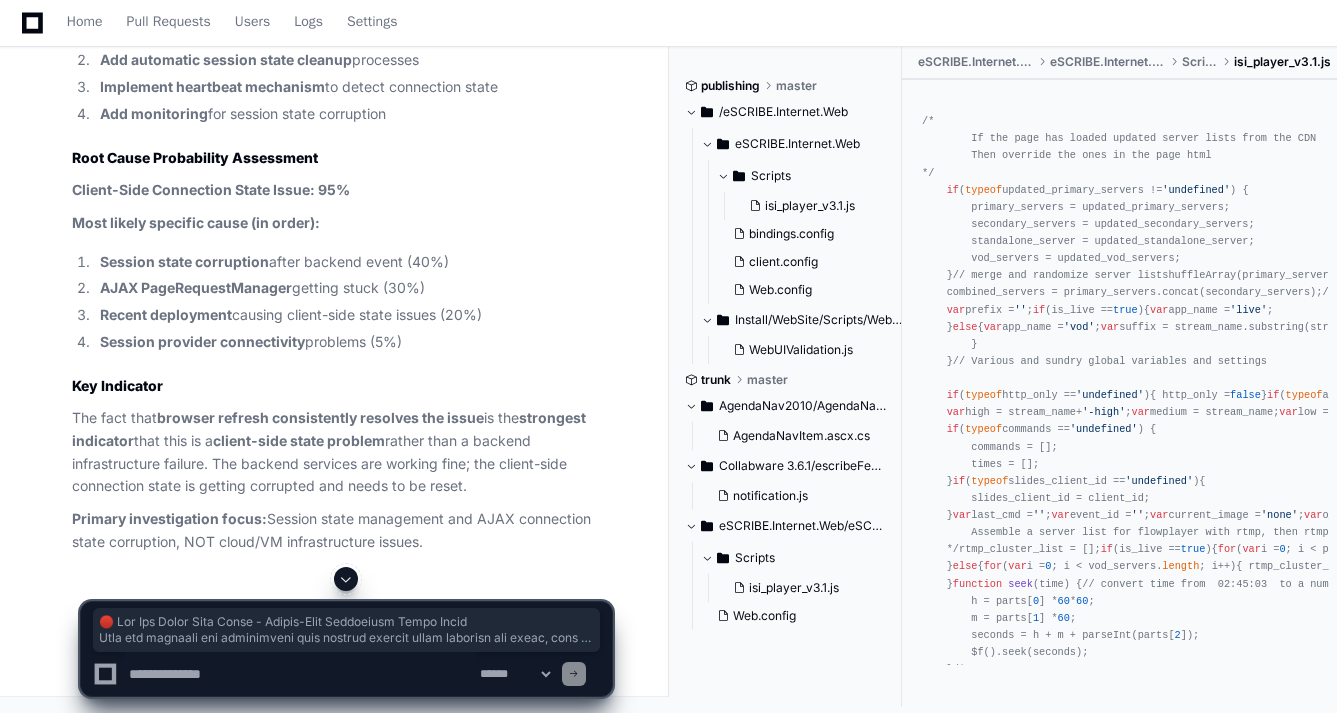 scroll, scrollTop: 37508, scrollLeft: 0, axis: vertical 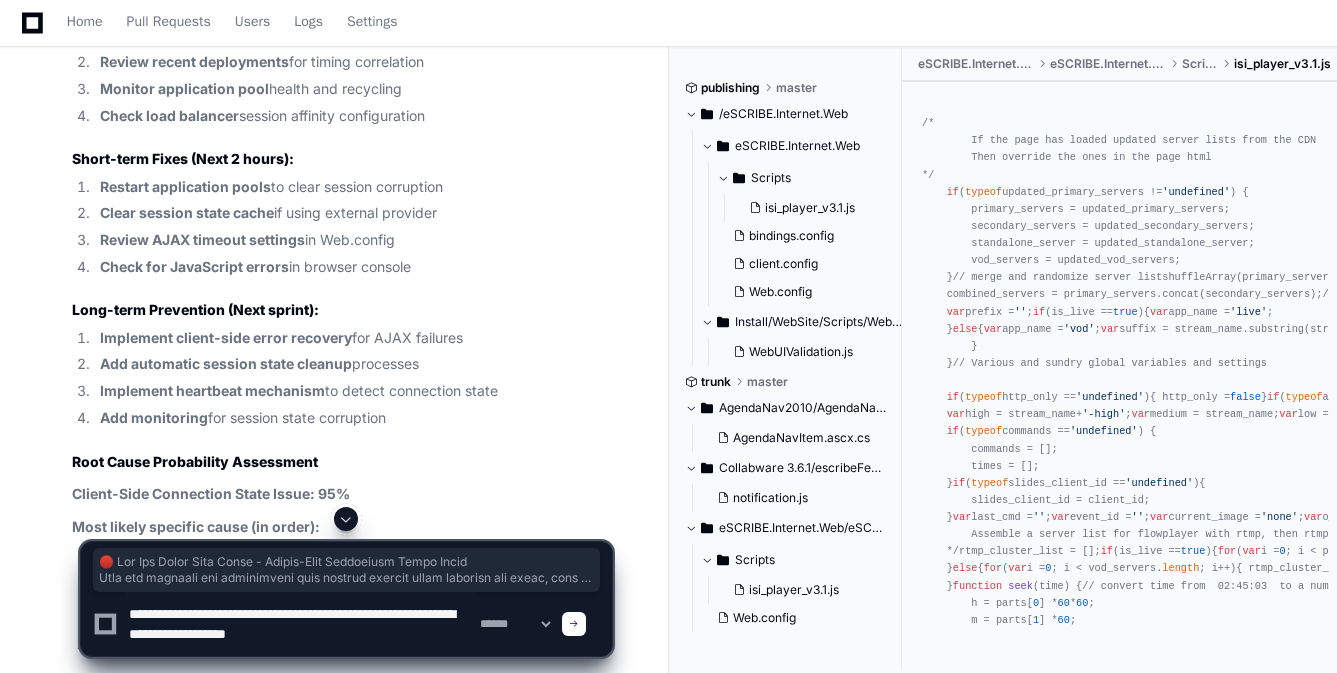 click 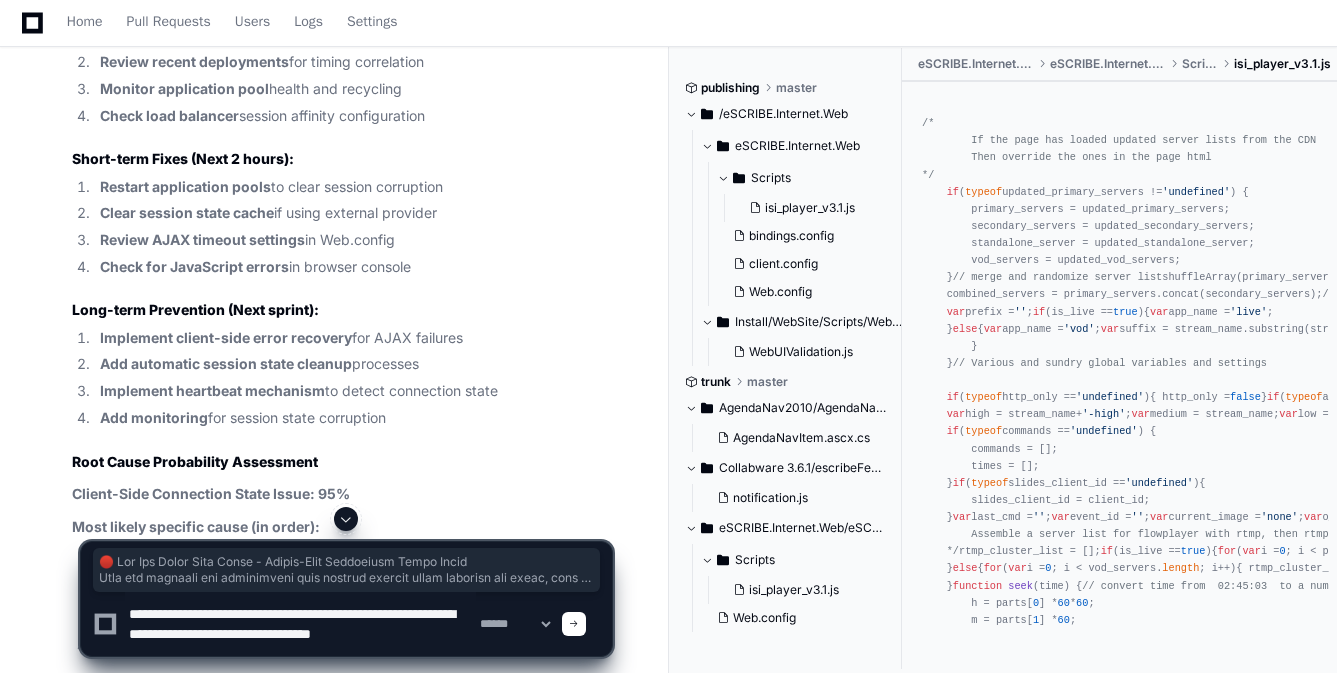 scroll, scrollTop: 6, scrollLeft: 0, axis: vertical 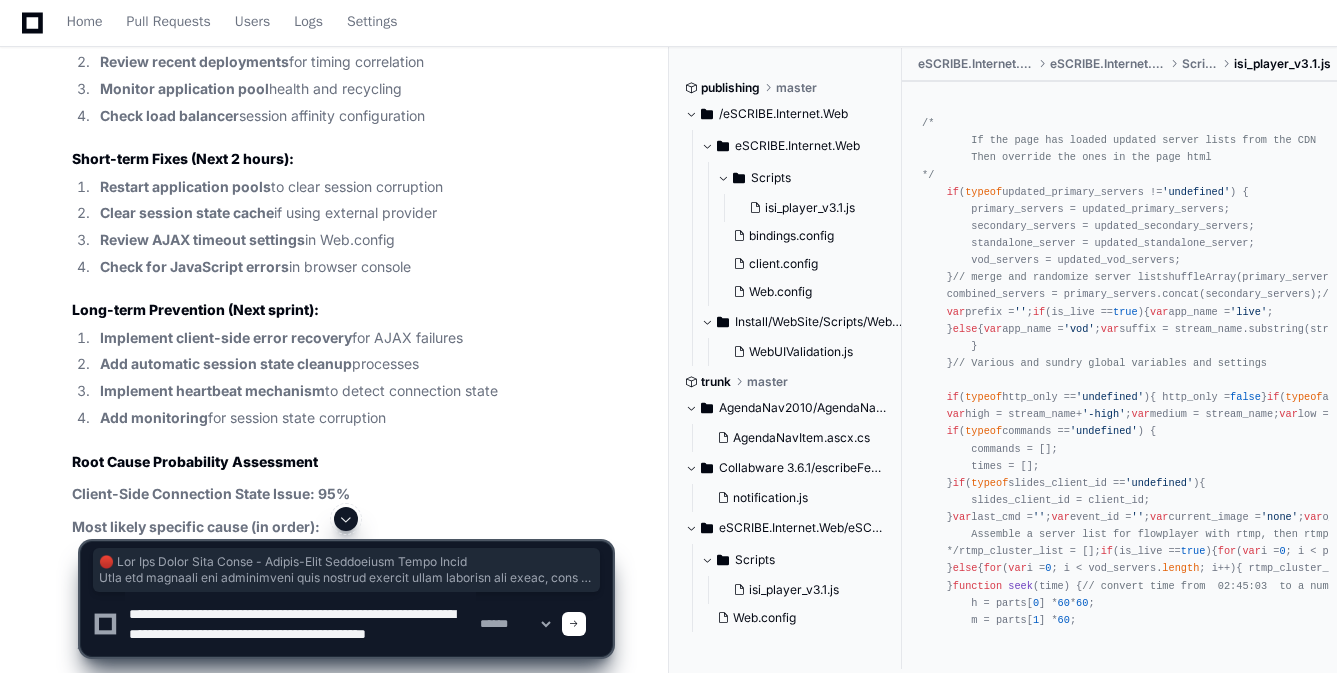 type on "**********" 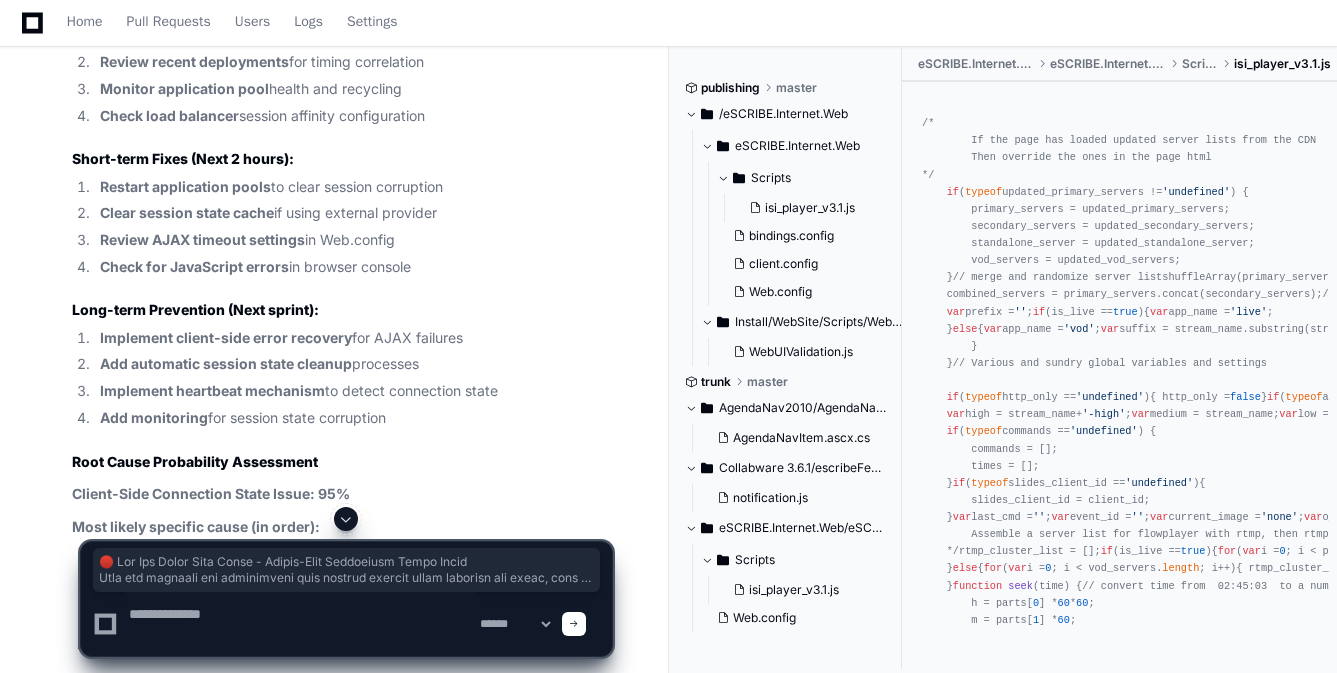 scroll, scrollTop: 0, scrollLeft: 0, axis: both 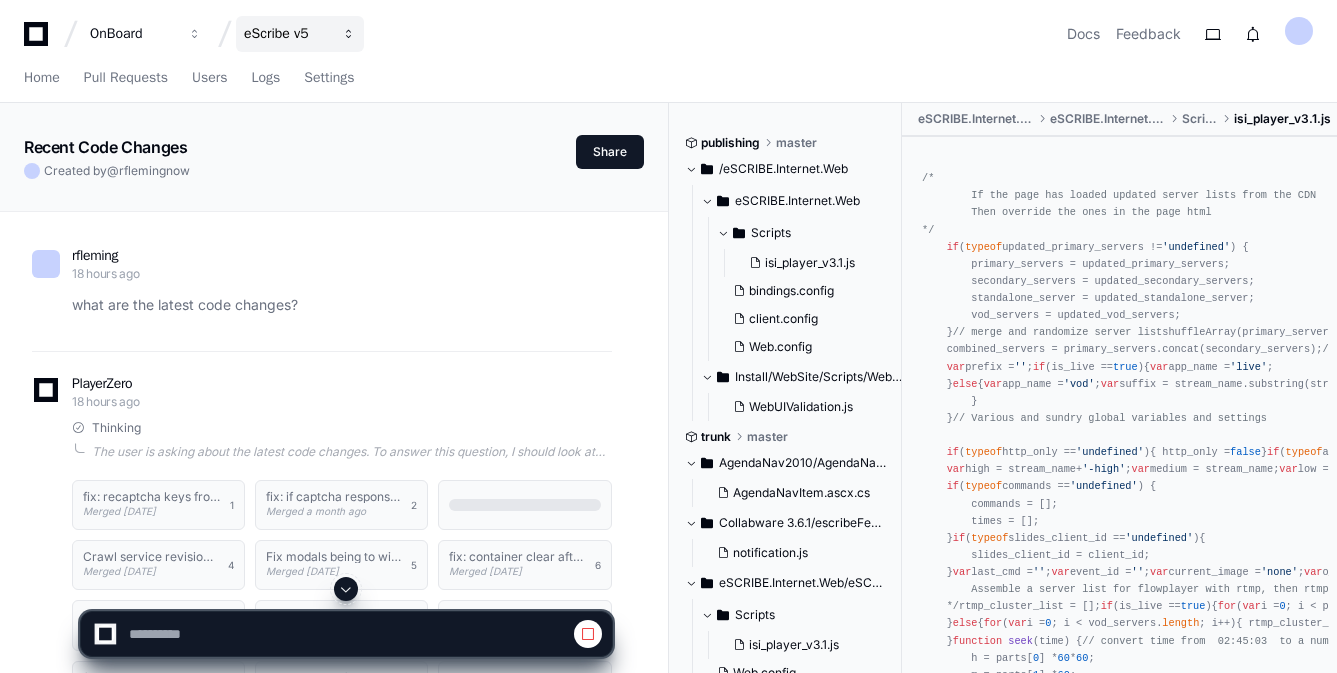 click at bounding box center (195, 34) 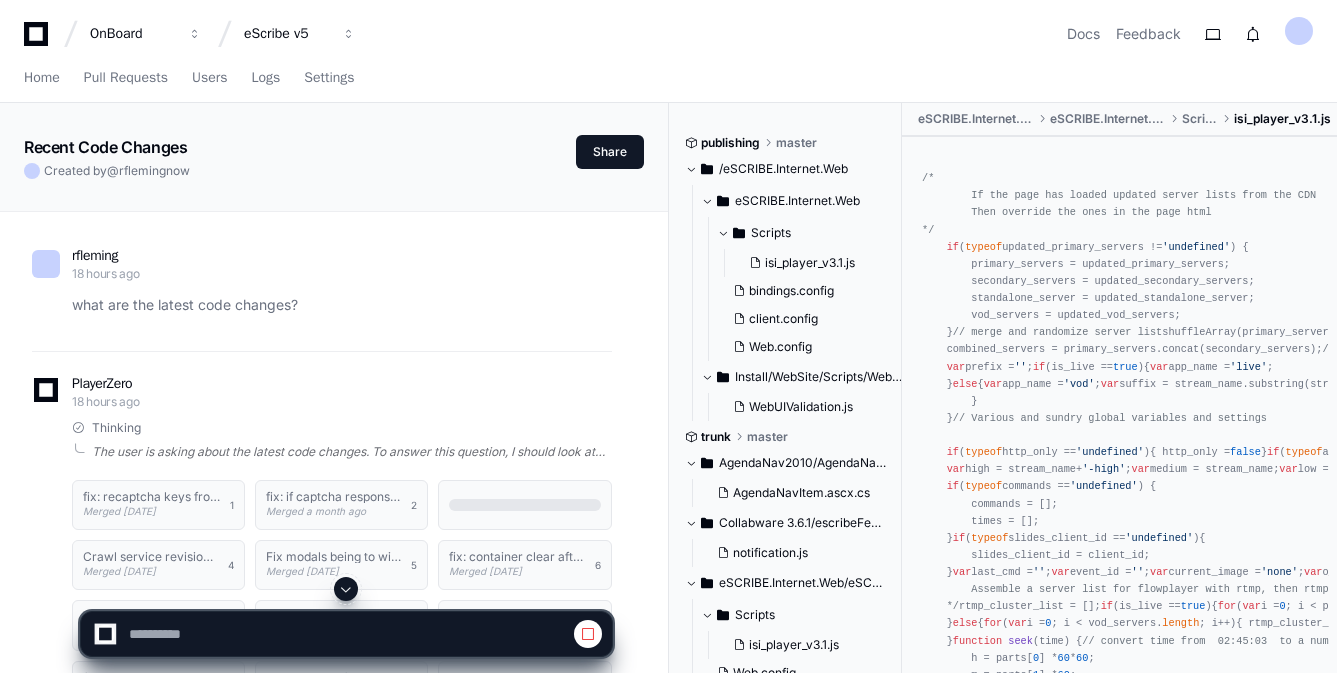 click at bounding box center [195, 34] 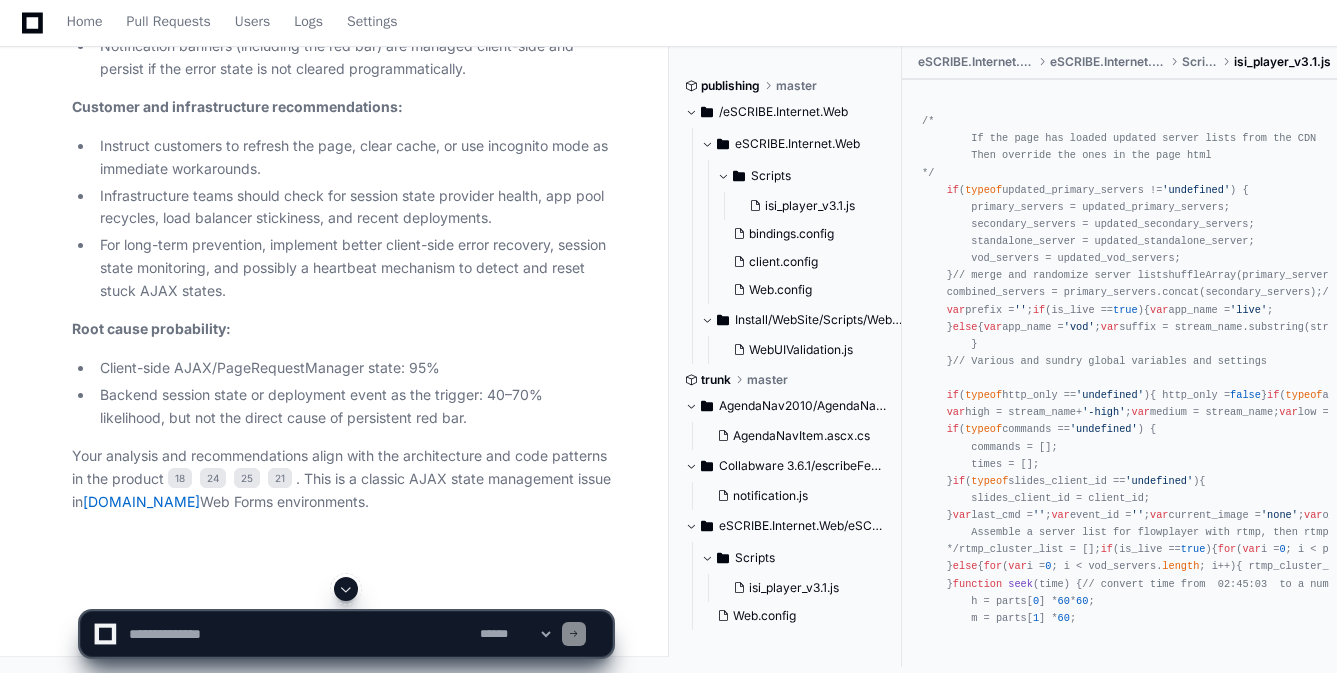 scroll, scrollTop: 41583, scrollLeft: 0, axis: vertical 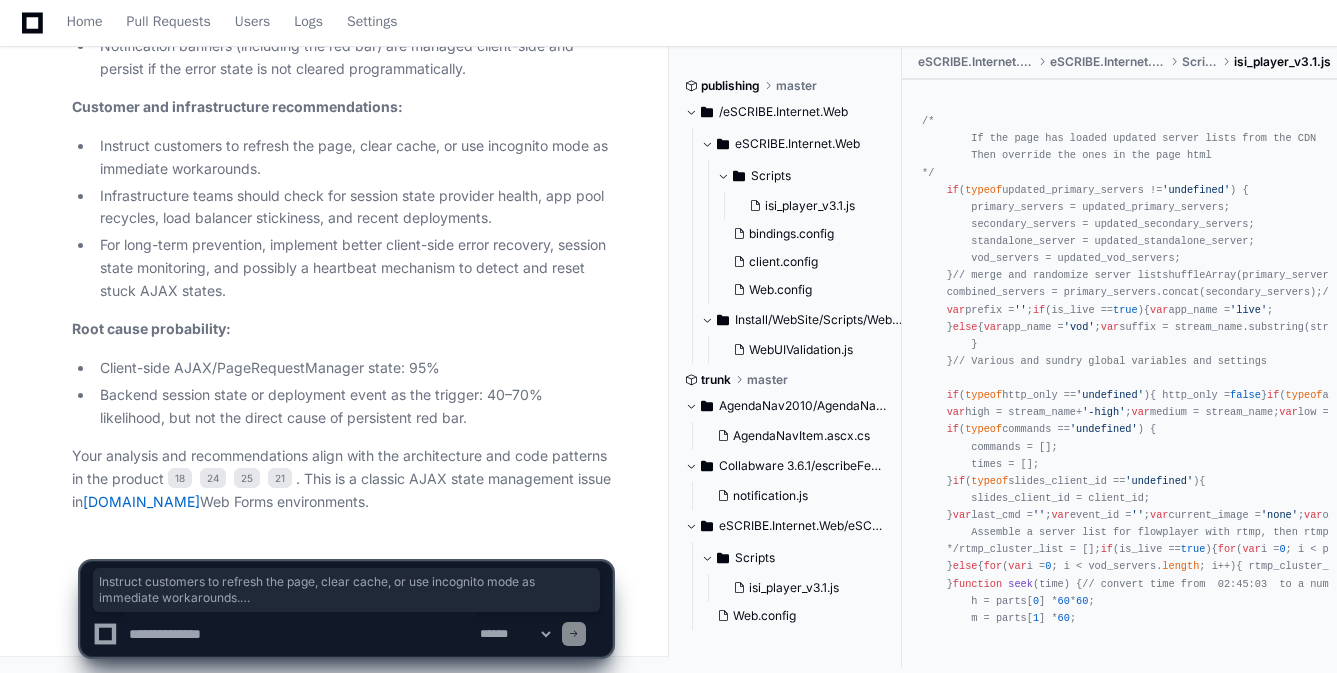 drag, startPoint x: 377, startPoint y: 501, endPoint x: 79, endPoint y: 149, distance: 461.2028 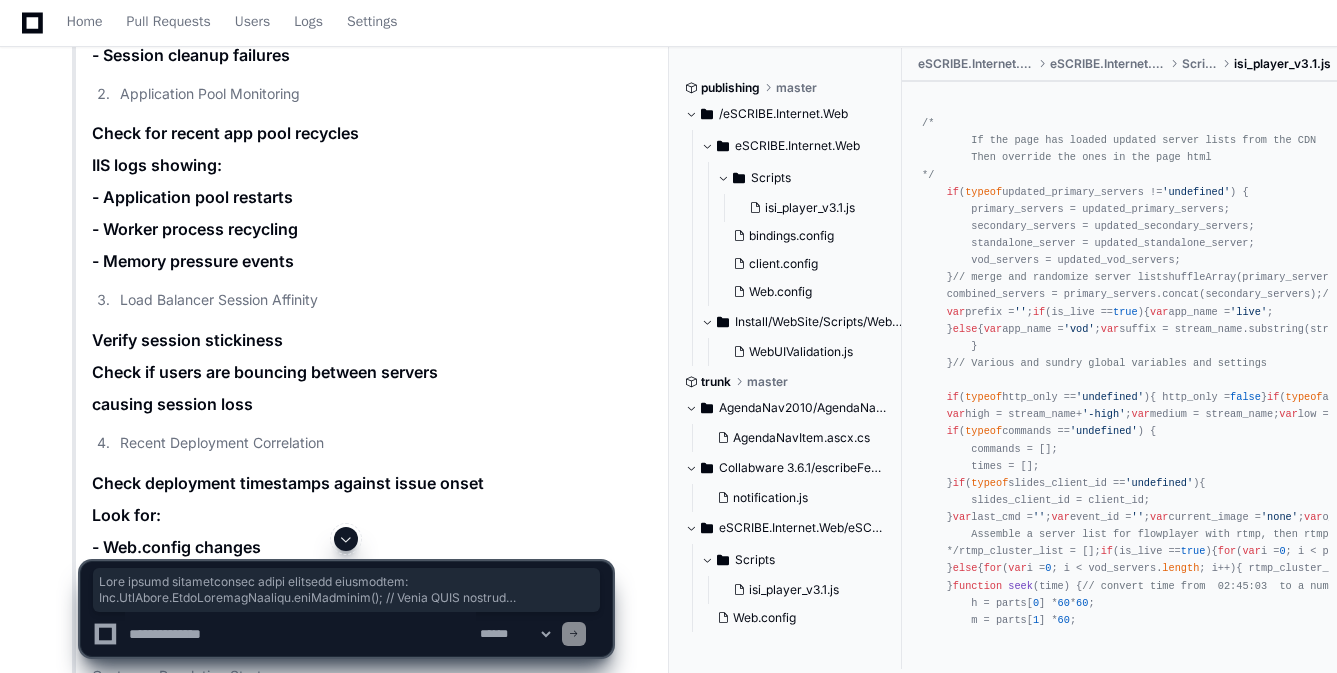 scroll, scrollTop: 37977, scrollLeft: 0, axis: vertical 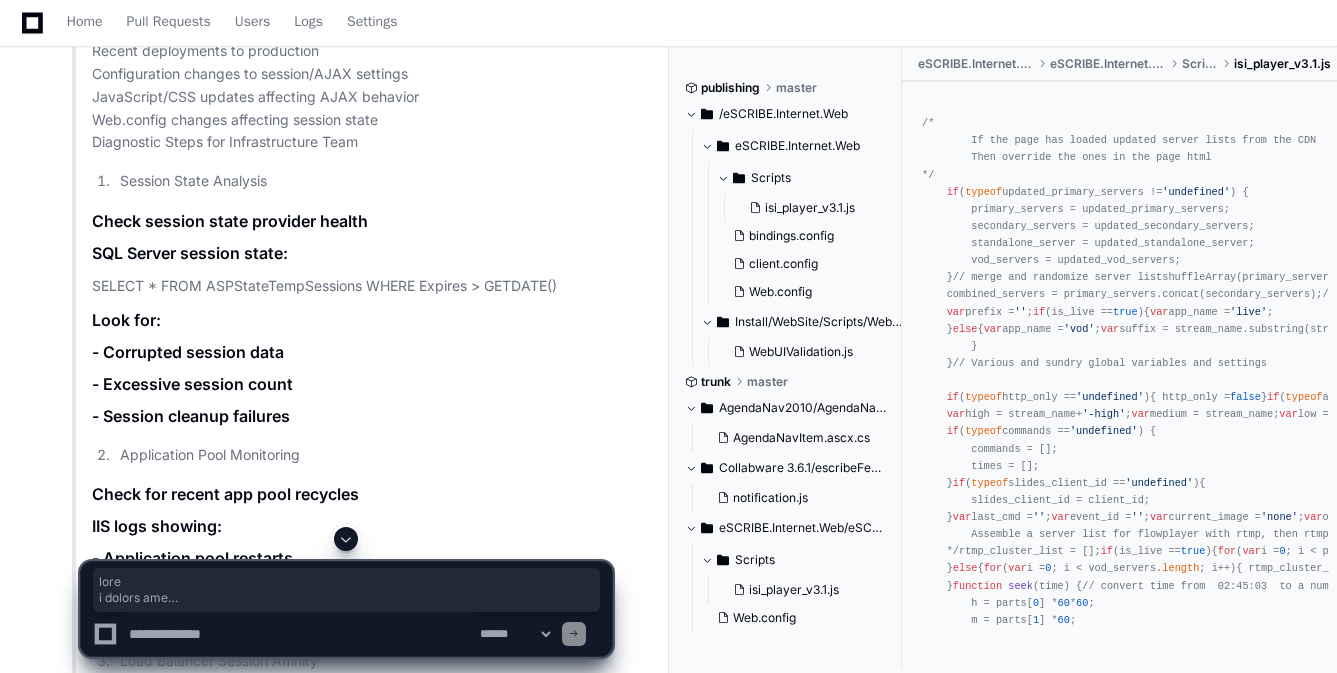 copy on "ming a minute ago
🔴 Red Bar Error Root Cause - Client-Side Connection State Issue
With the critical new information that browser refresh often resolves the issue, this significantly changes the root cause analysis. This is NOT a Cloud/VM infrastructure issue but rather a client-side connection state problem.
Updated Root Cause Analysis
Why Browser Refresh Resolves It:
// Page reload reinitializes these critical components:
Sys.WebForms.PageRequestManager.getInstance(); // Fresh AJAX manager
SP.UI.Notify.removeNotification(strNotificationID); // Clears red bar
// Reestablishes clean connection state
Most Likely Root Cause: AJAX Connection State Corruption
The red bar appears when AJAX postbacks fail and the client-side PageRequestManager gets into a corrupted state where:
Connection appears "stuck" from client perspective
Subsequent AJAX calls fail because the client thinks a request is still pending
Red notification persists because error state isn't cleared
Page refresh = fresh PageReques..." 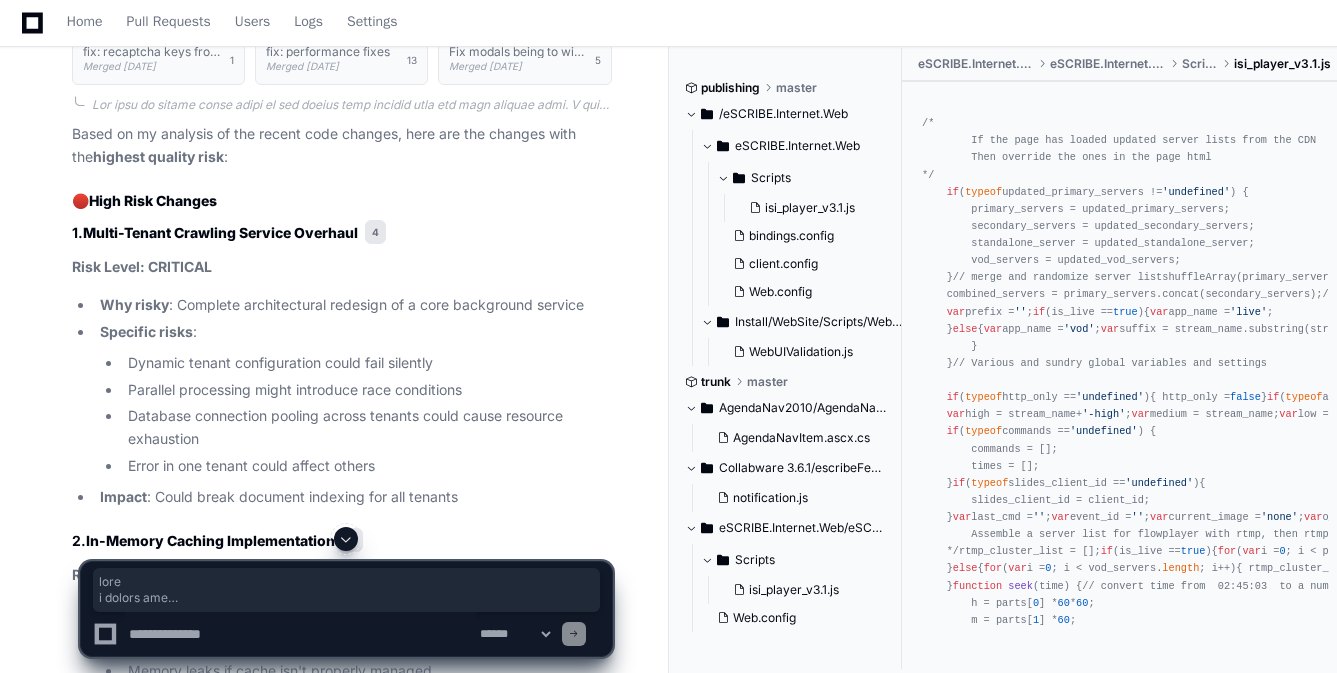 scroll, scrollTop: 2997, scrollLeft: 0, axis: vertical 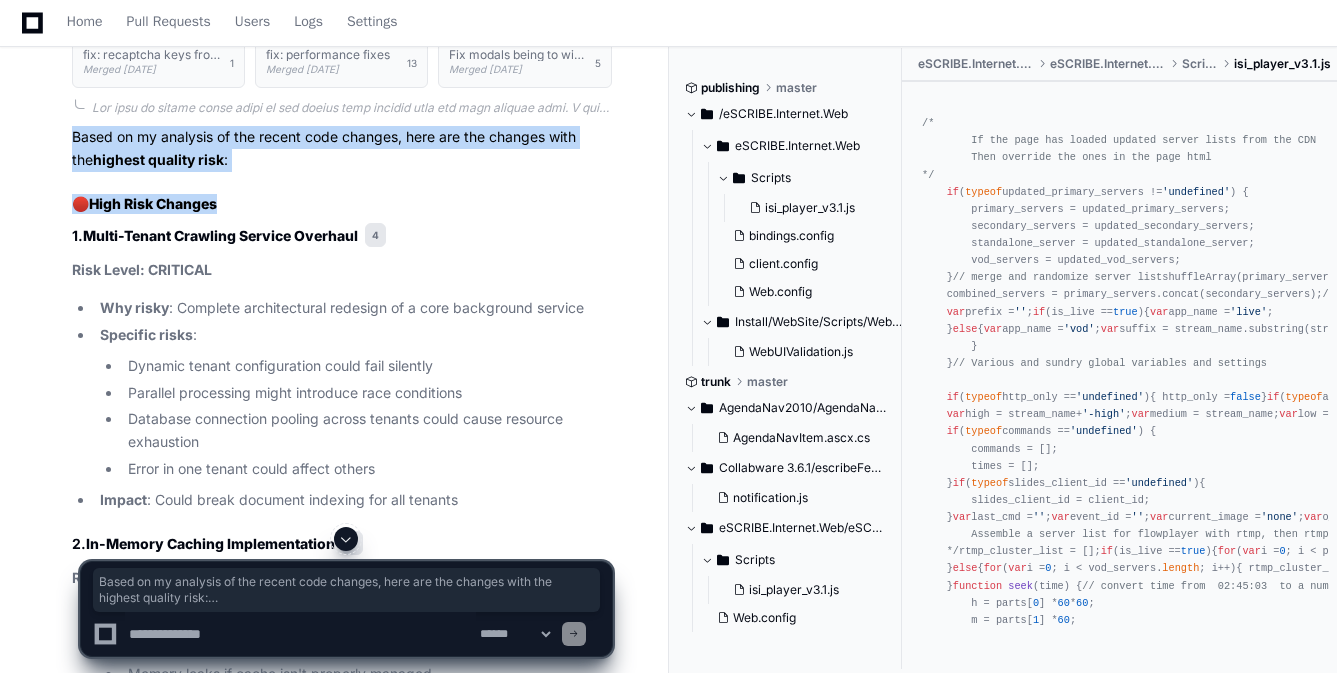 drag, startPoint x: 75, startPoint y: 129, endPoint x: 239, endPoint y: 192, distance: 175.68437 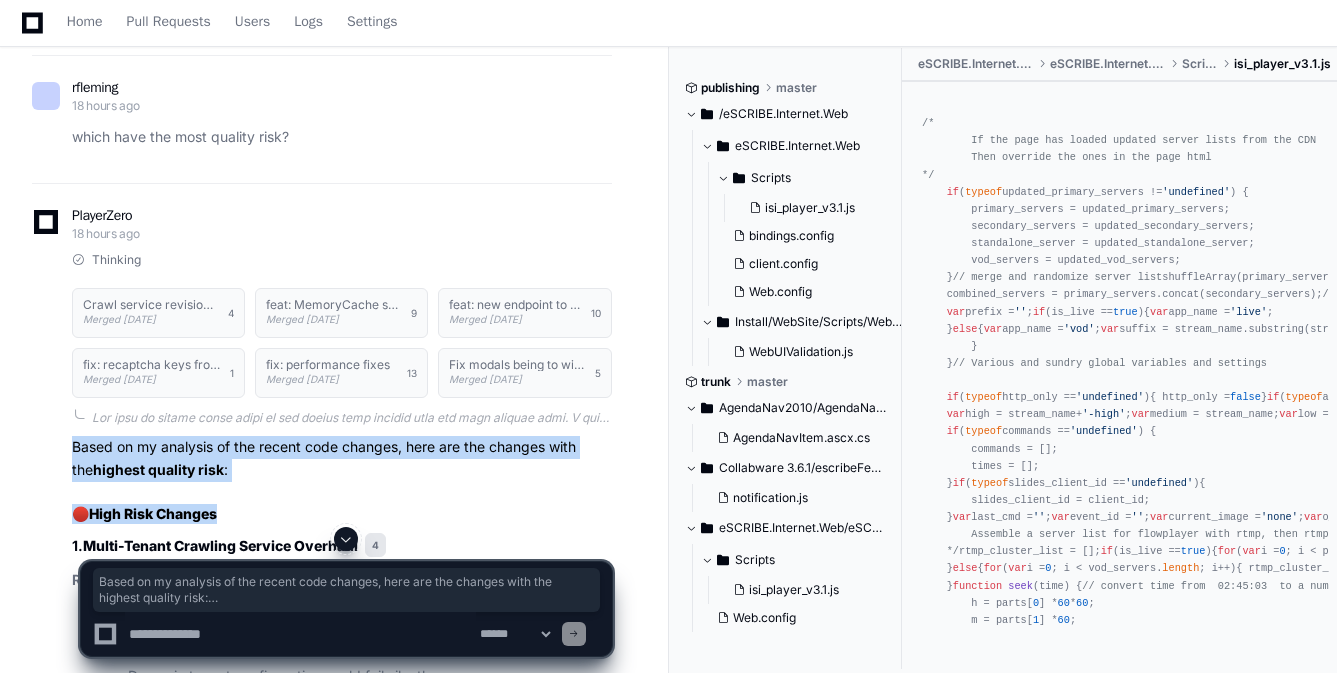 scroll, scrollTop: 2675, scrollLeft: 0, axis: vertical 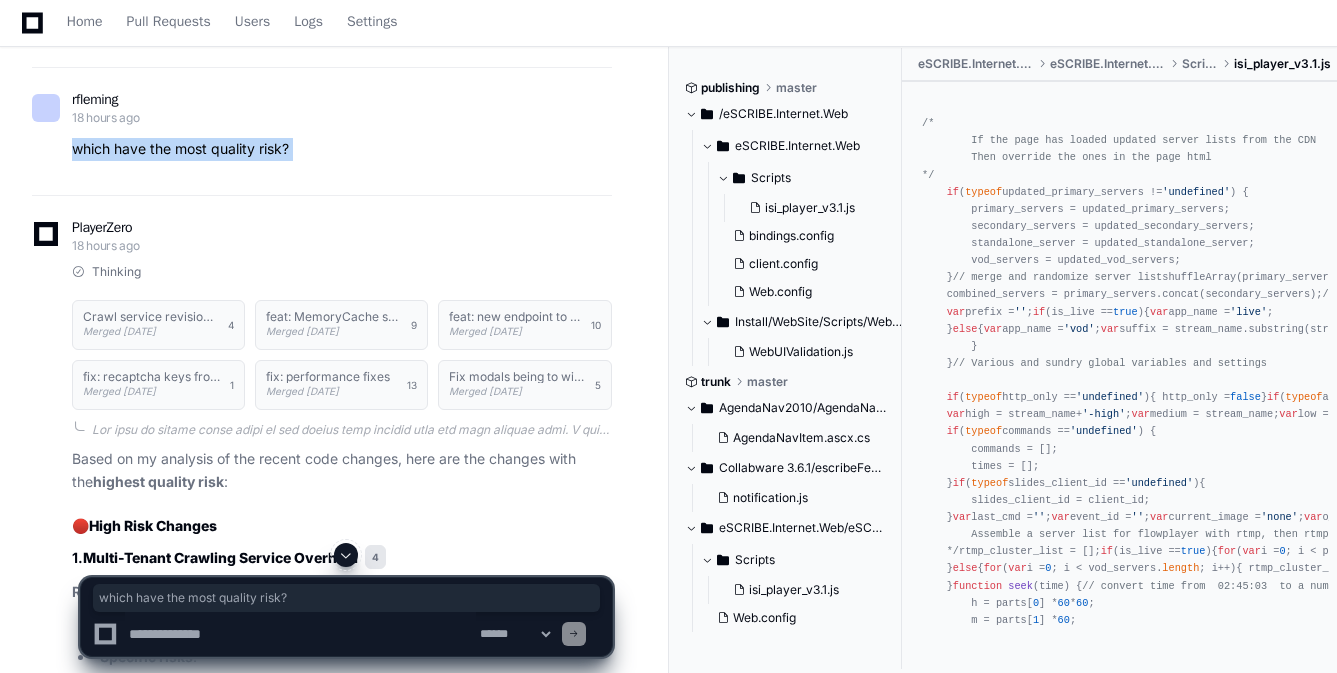 drag, startPoint x: 72, startPoint y: 146, endPoint x: 185, endPoint y: 196, distance: 123.567795 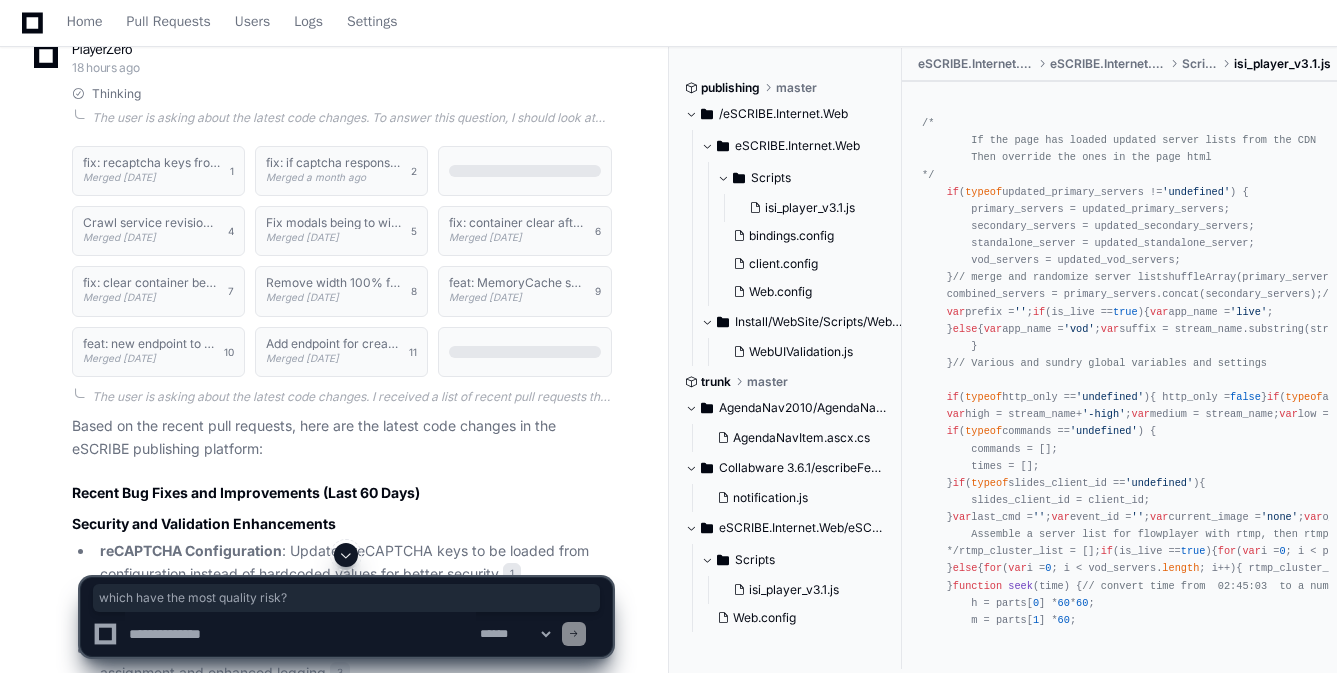 scroll, scrollTop: 0, scrollLeft: 0, axis: both 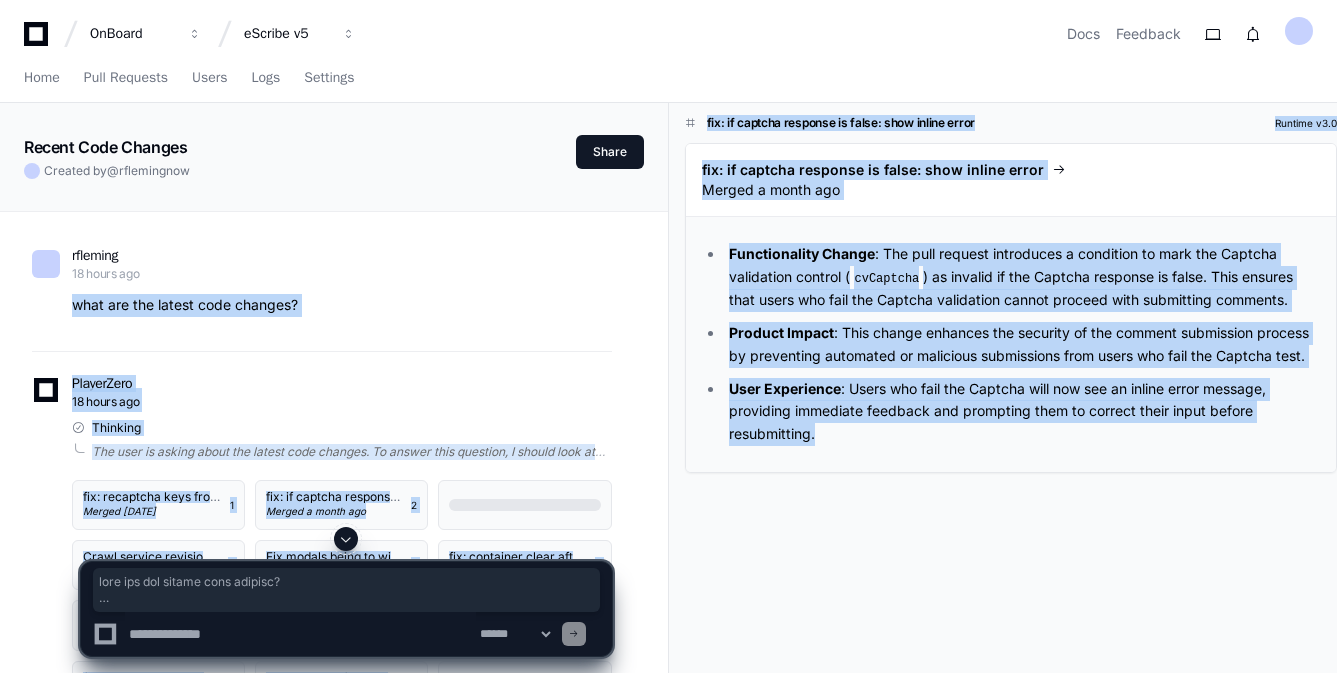 drag, startPoint x: 71, startPoint y: 299, endPoint x: 310, endPoint y: 527, distance: 330.31046 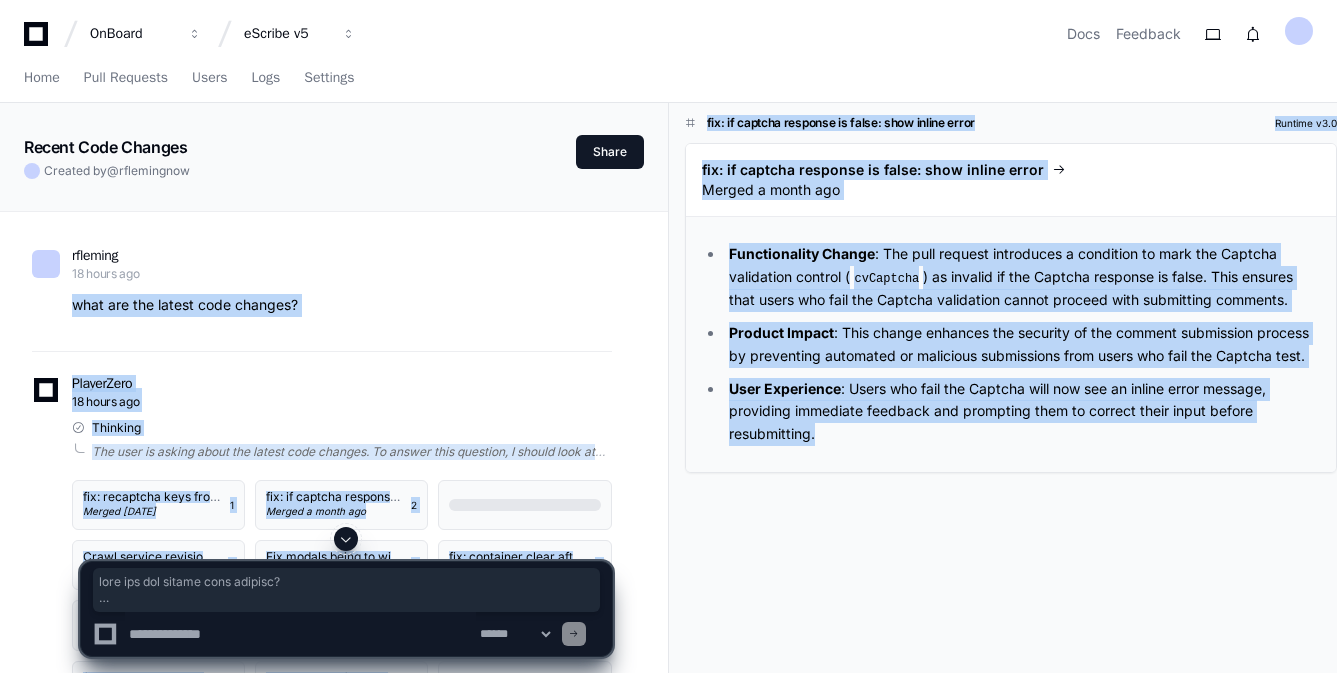 click on "Recent Code Changes  Created by  @ rfleming  now   Share
rfleming 18 hours ago what are the latest code changes?
PlayerZero 18 hours ago Thinking  The user is asking about the latest code changes. To answer this question, I should look at the most recent pull requests (PRs) and commits to understand what changes have been made recently. I'll use the get_recent_prs tool to get the most recent merged pull requests.  fix: recaptcha keys from config Merged 2 months ago 1 fix: if captcha response is false: show inline error Merged a month ago 2 Crawl service revisions to support single service - multitenant crawling Merged 2 months ago 4 Fix modals being to wide for smaller responsive screens Merged 2 months ago 5 fix: container clear after second+ loading Merged 2 months ago 6 fix: clear container before loading Merged 2 months ago 7 Remove width 100% for package-list Merged 2 months ago 8 feat: MemoryCache static helper class implementation Merged 3 months ago 9 10" 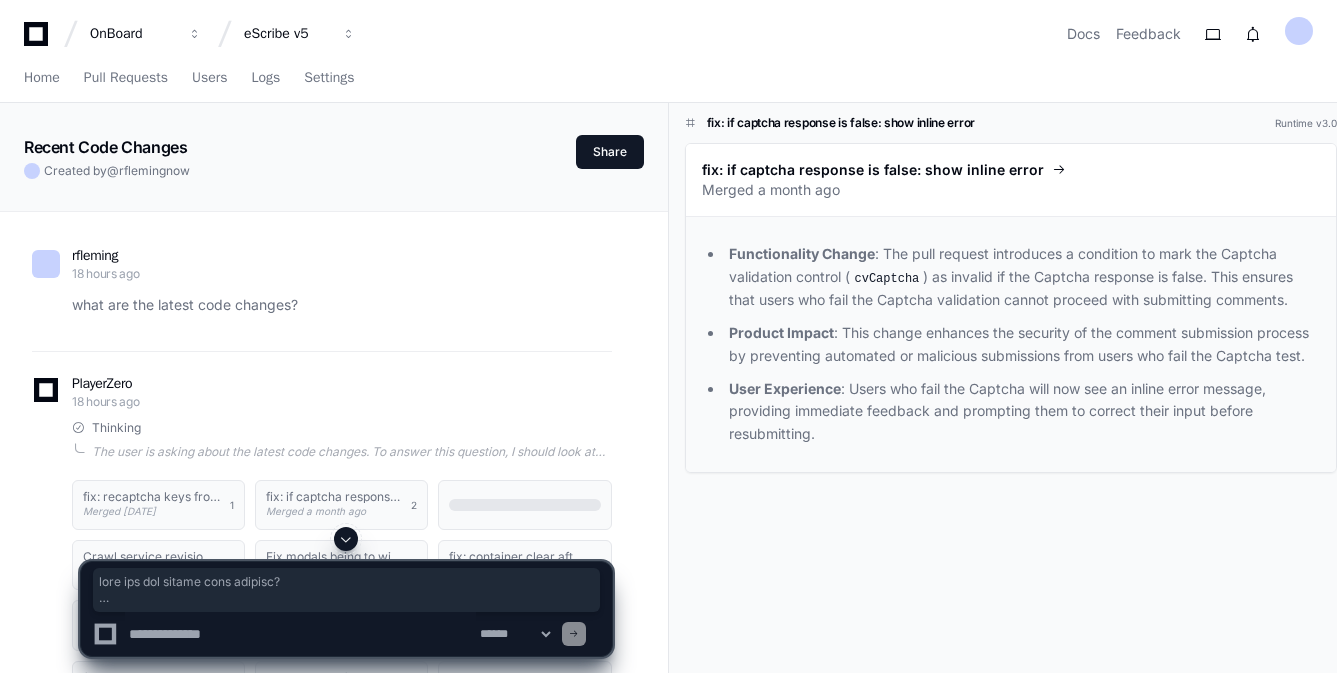 click on "rfleming 18 hours ago what are the latest code changes?" 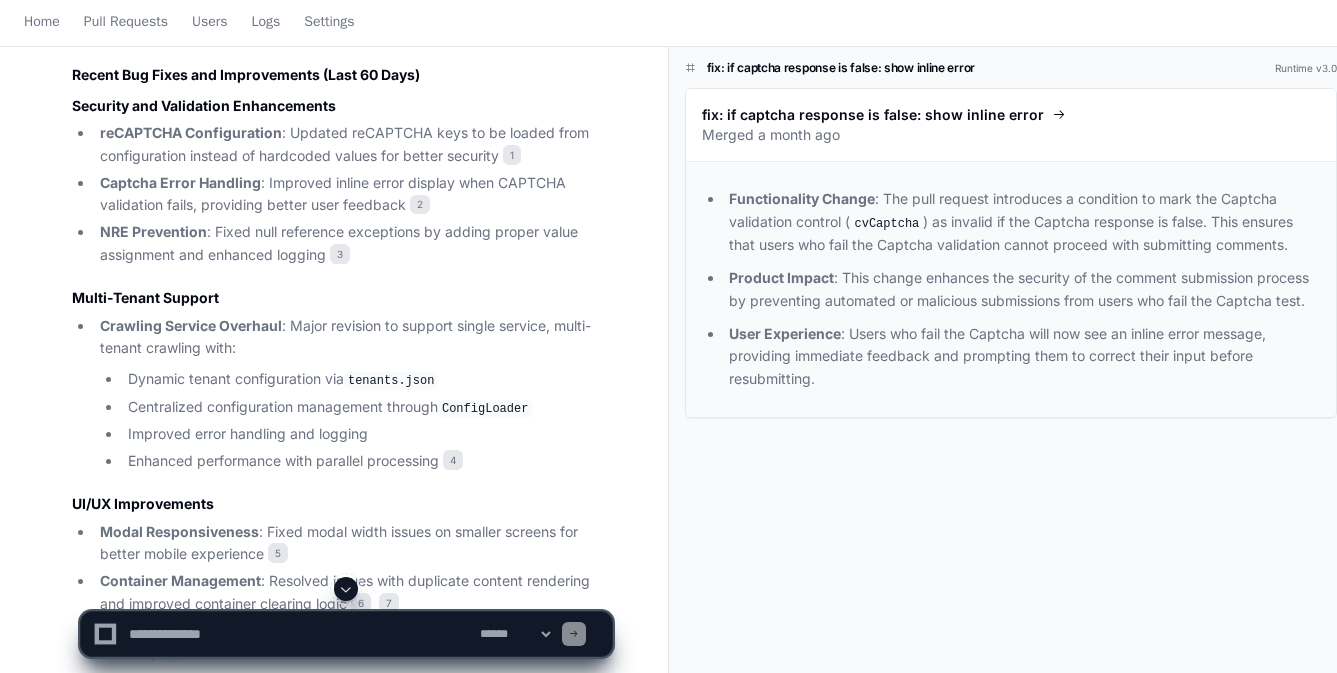 scroll, scrollTop: 0, scrollLeft: 0, axis: both 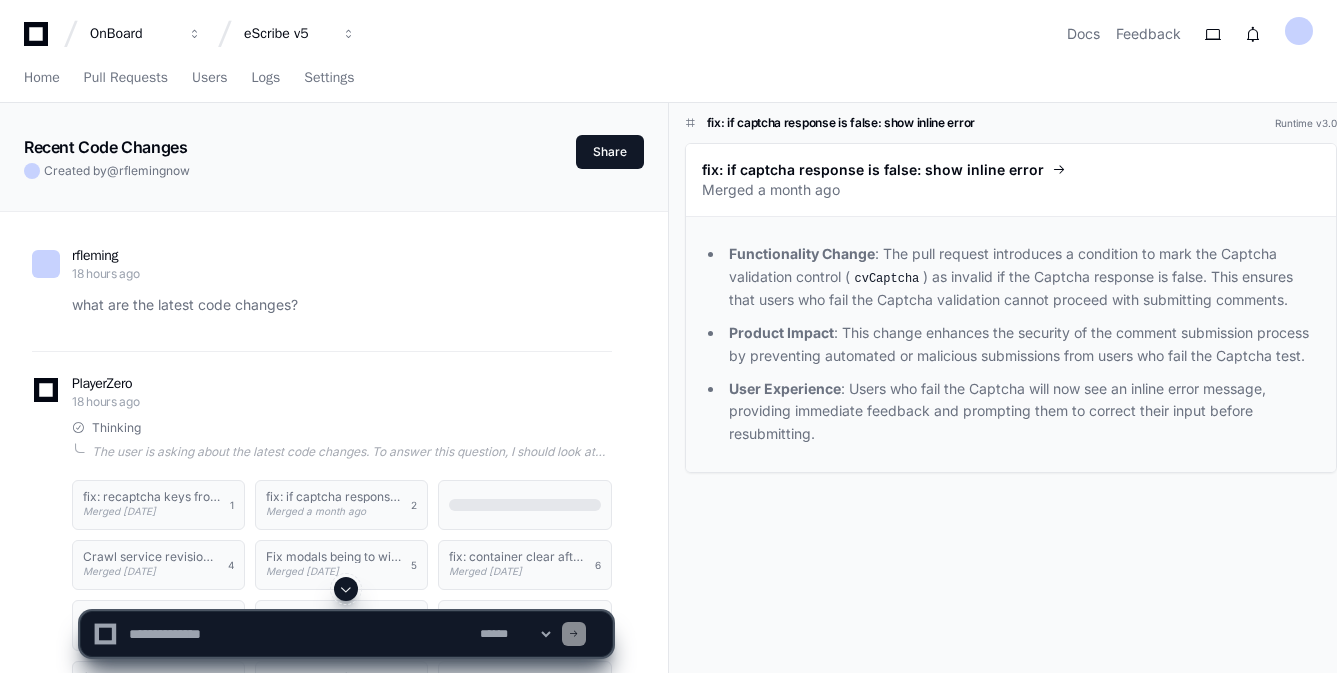 click 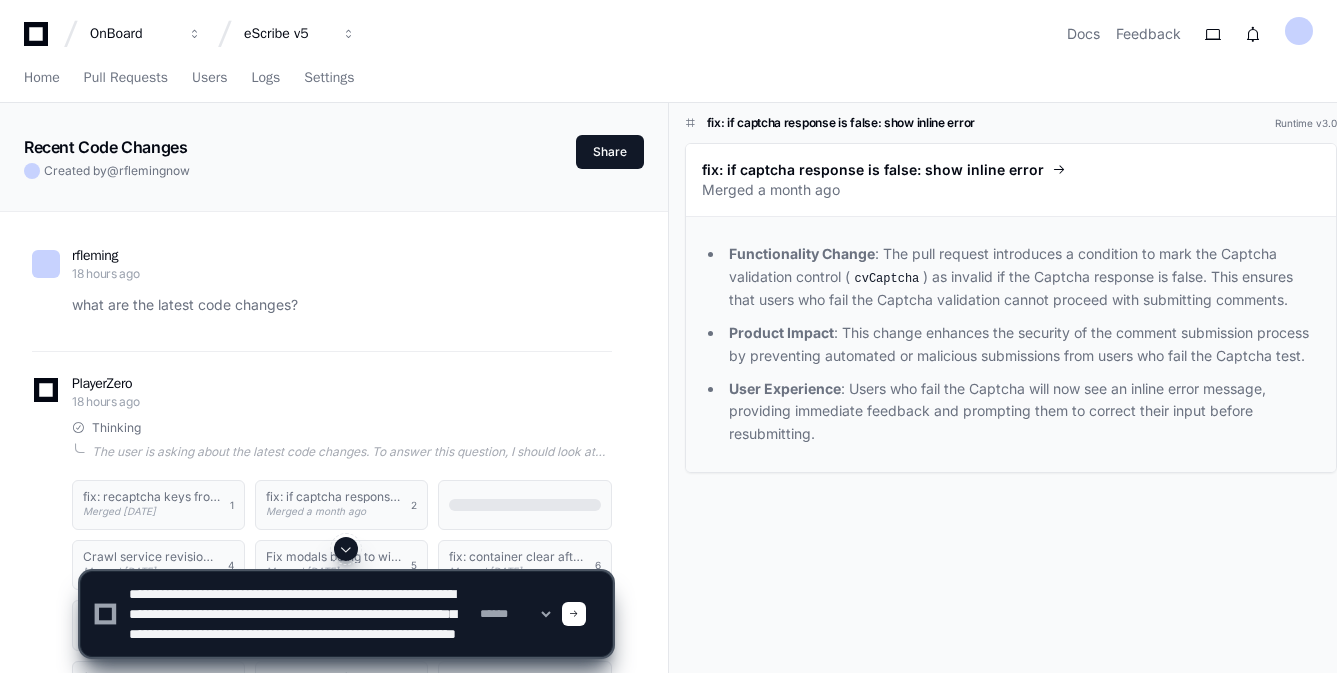 scroll, scrollTop: 26, scrollLeft: 0, axis: vertical 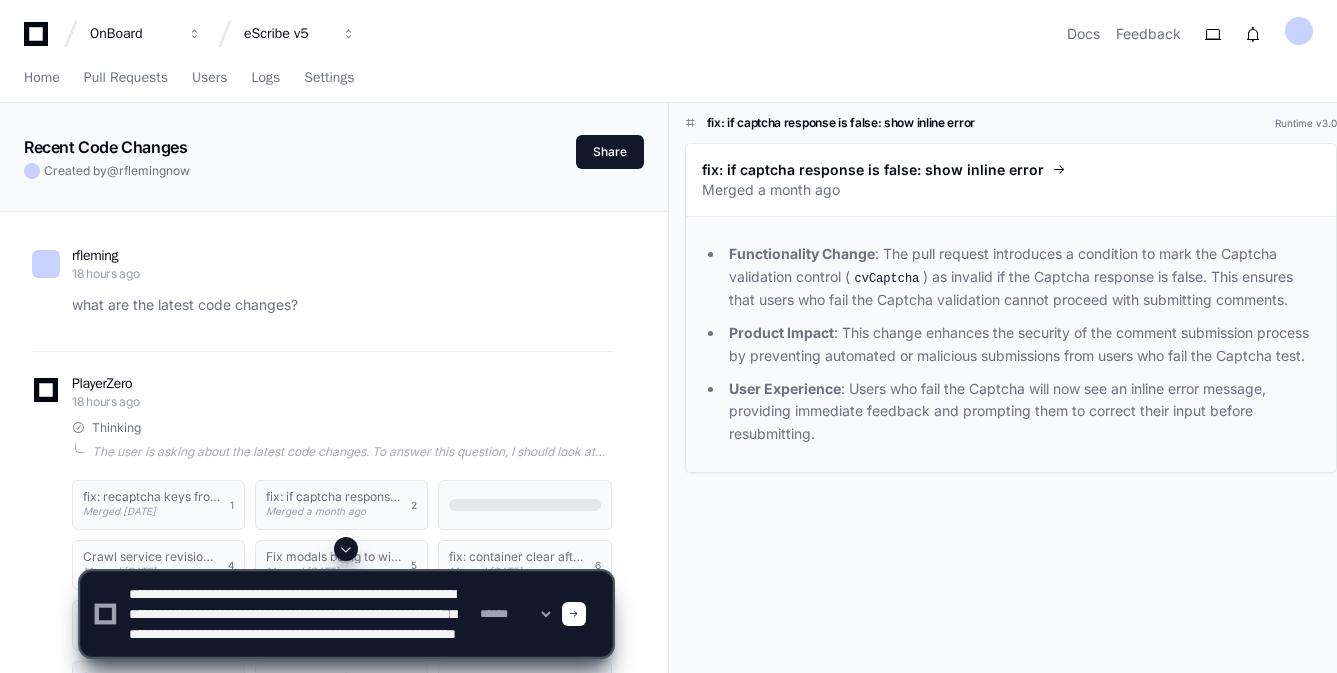 type on "**********" 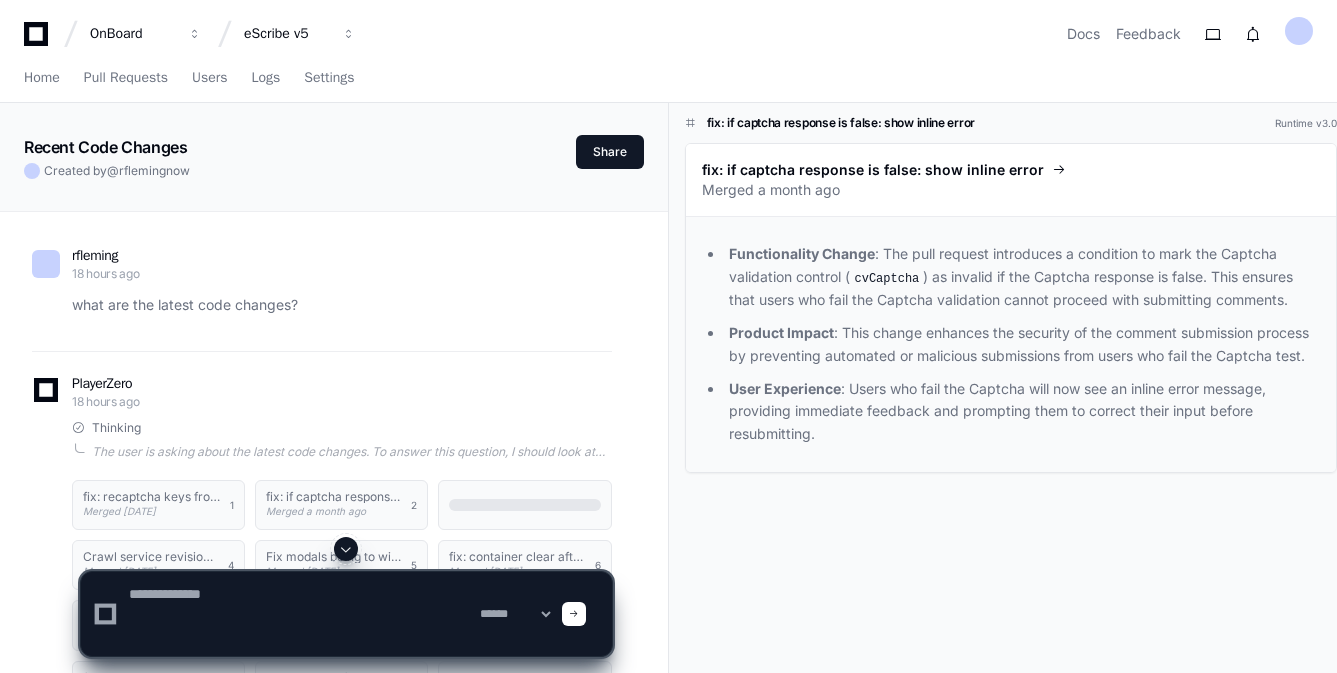 scroll, scrollTop: 0, scrollLeft: 0, axis: both 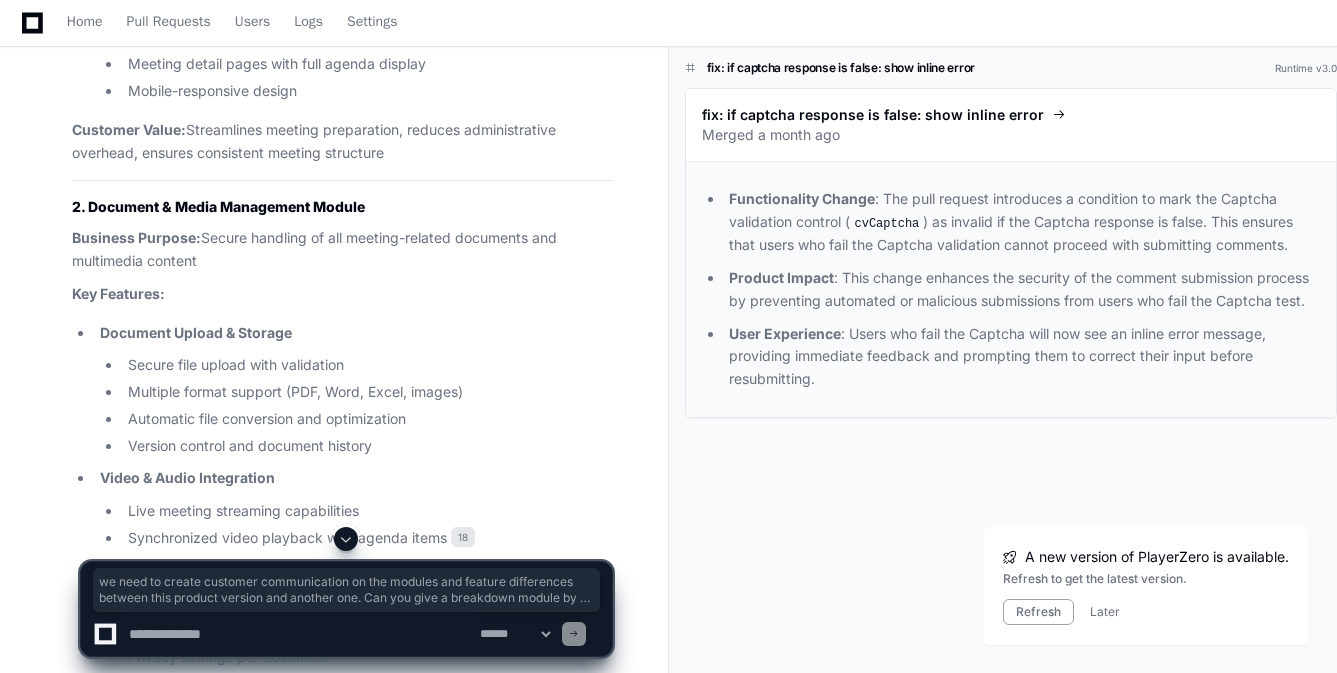 drag, startPoint x: 488, startPoint y: 368, endPoint x: 57, endPoint y: 309, distance: 435.01953 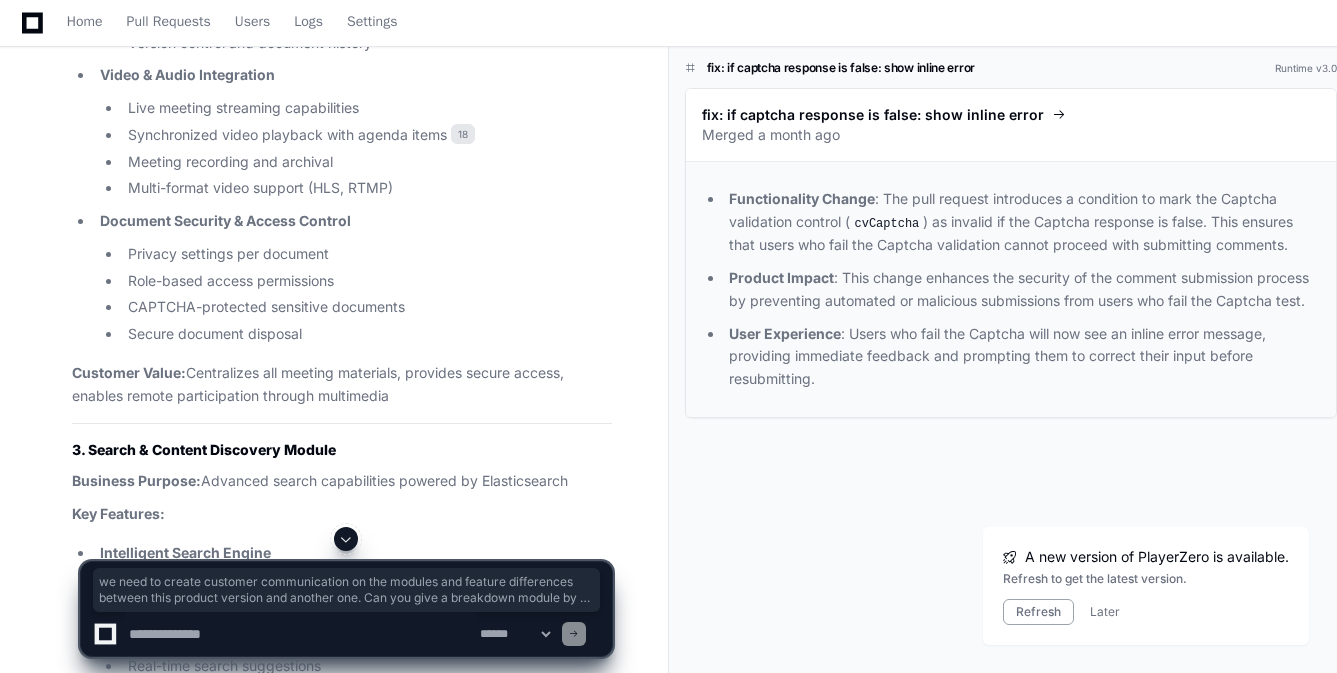 scroll, scrollTop: 43053, scrollLeft: 0, axis: vertical 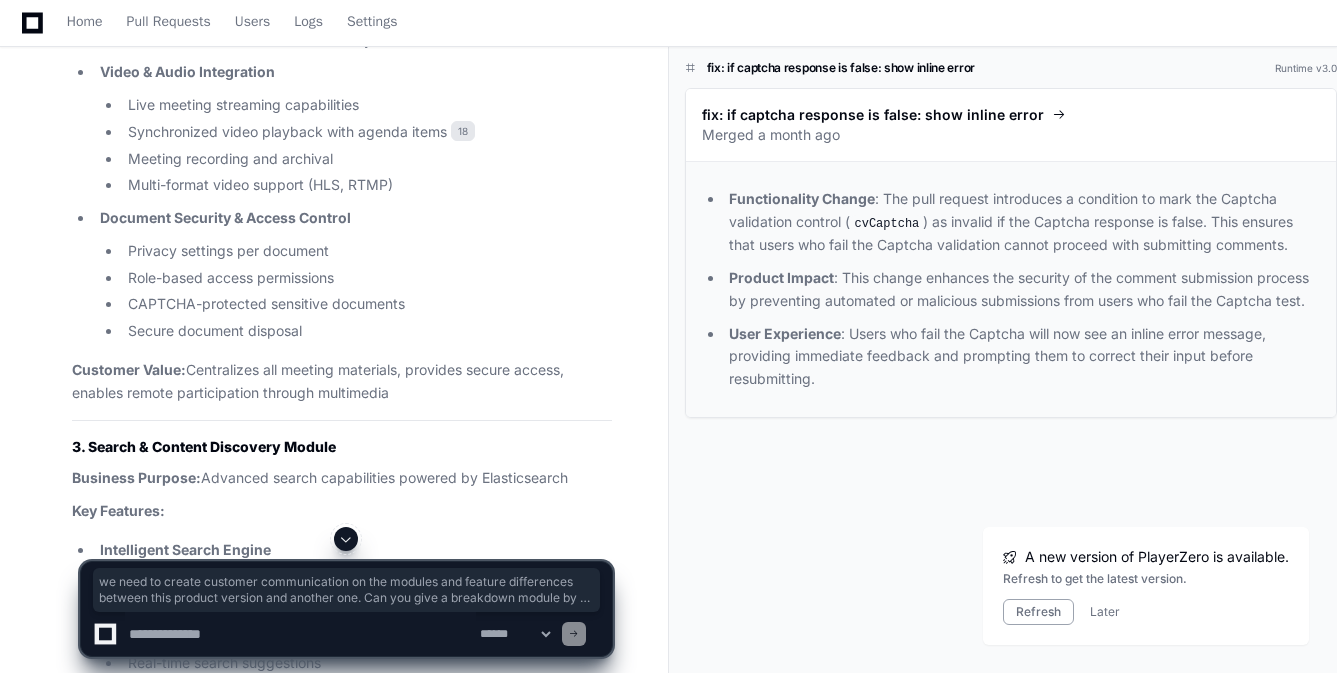 click 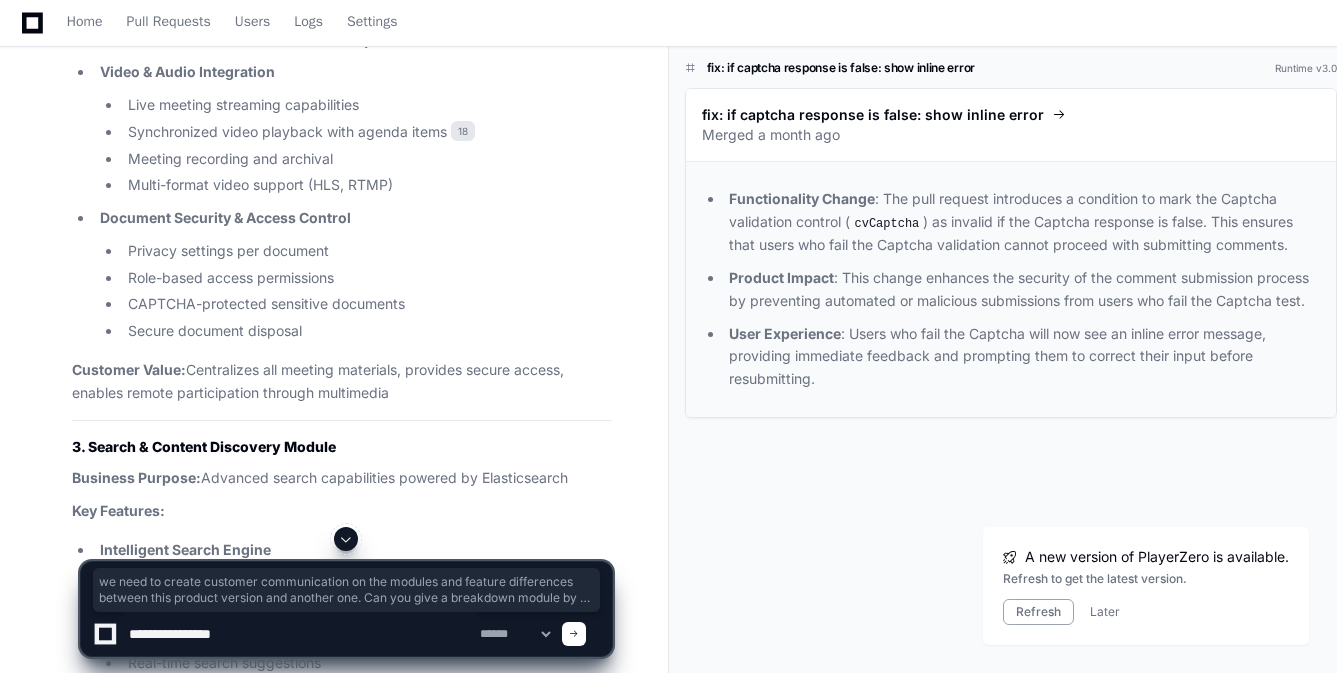 paste on "**********" 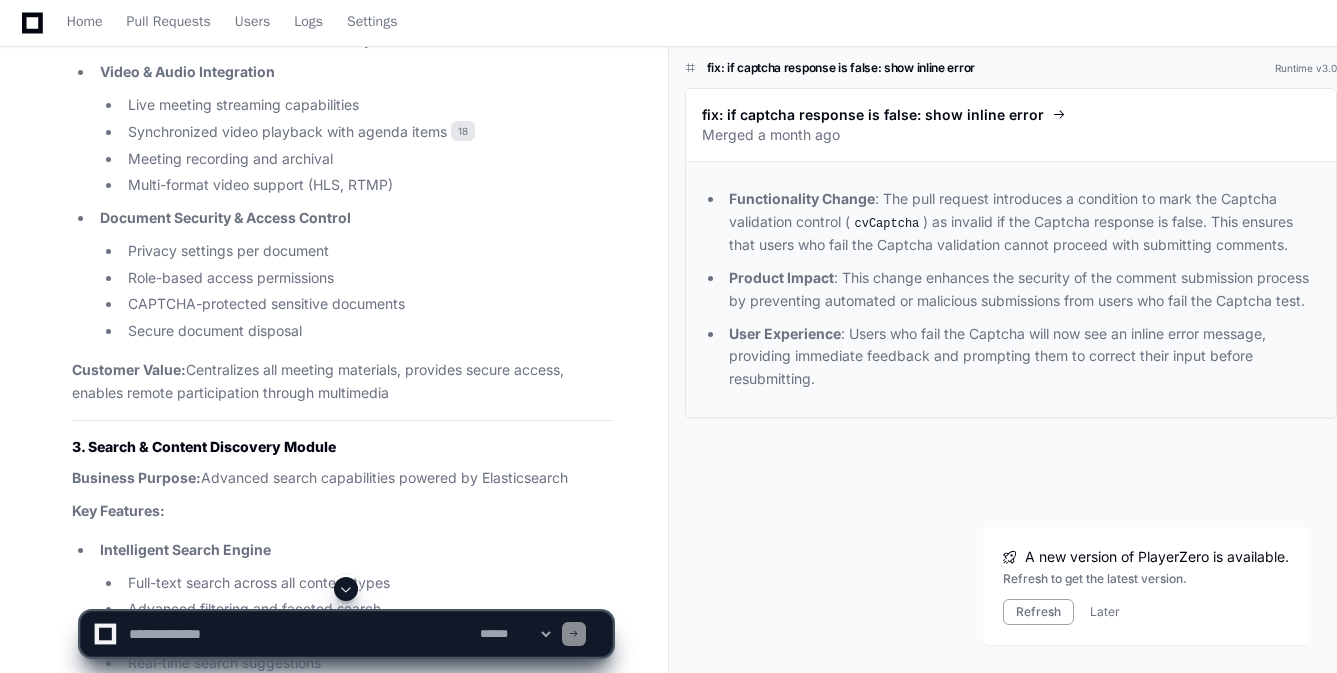 scroll, scrollTop: 0, scrollLeft: 0, axis: both 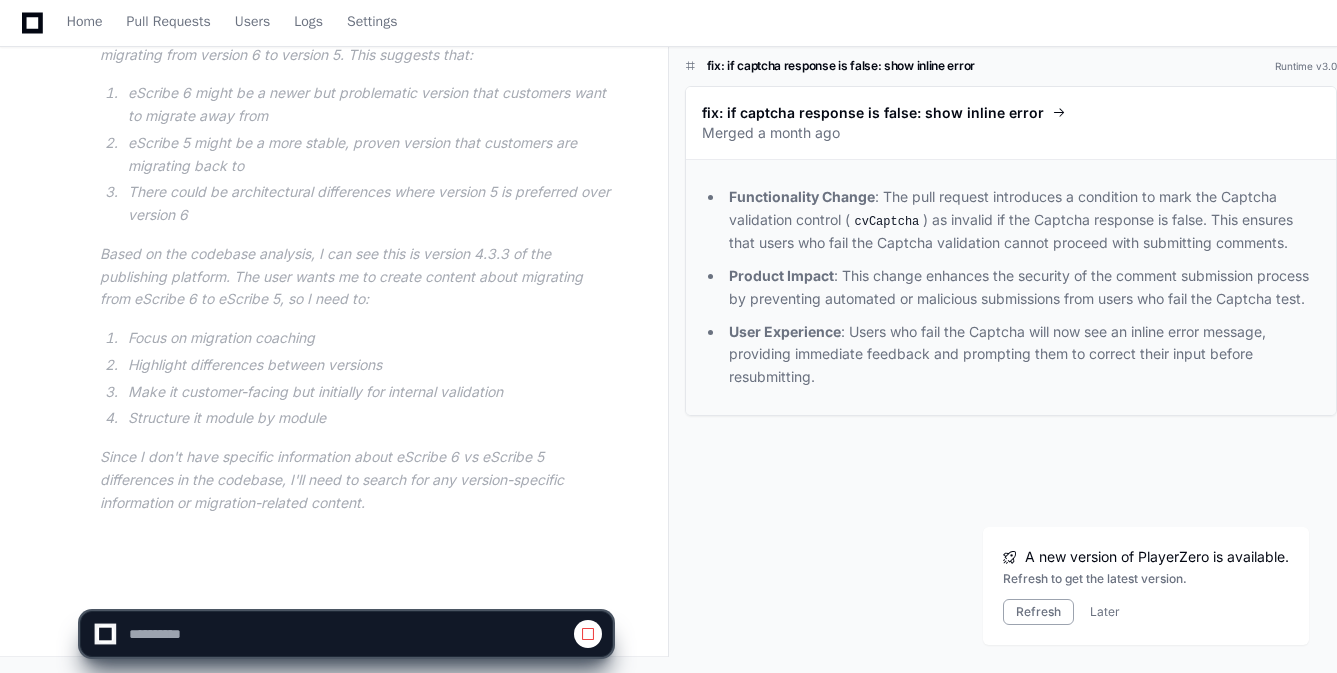 click 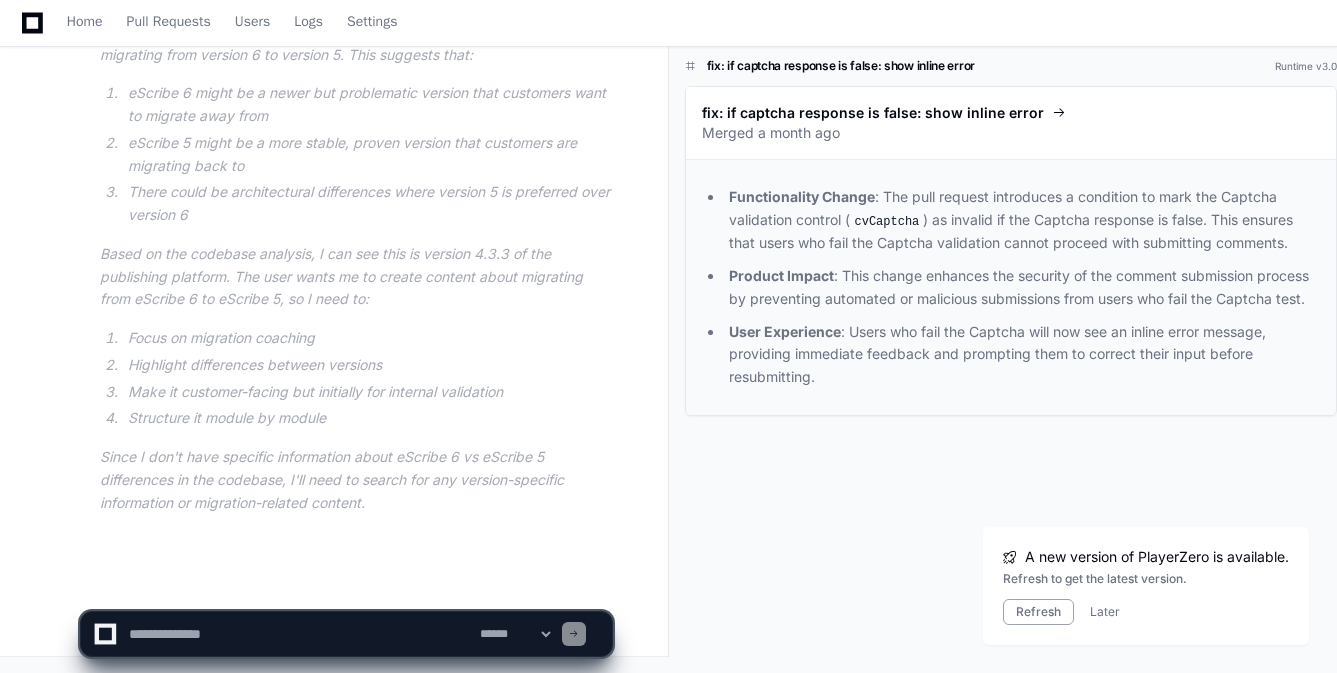 scroll, scrollTop: 51070, scrollLeft: 0, axis: vertical 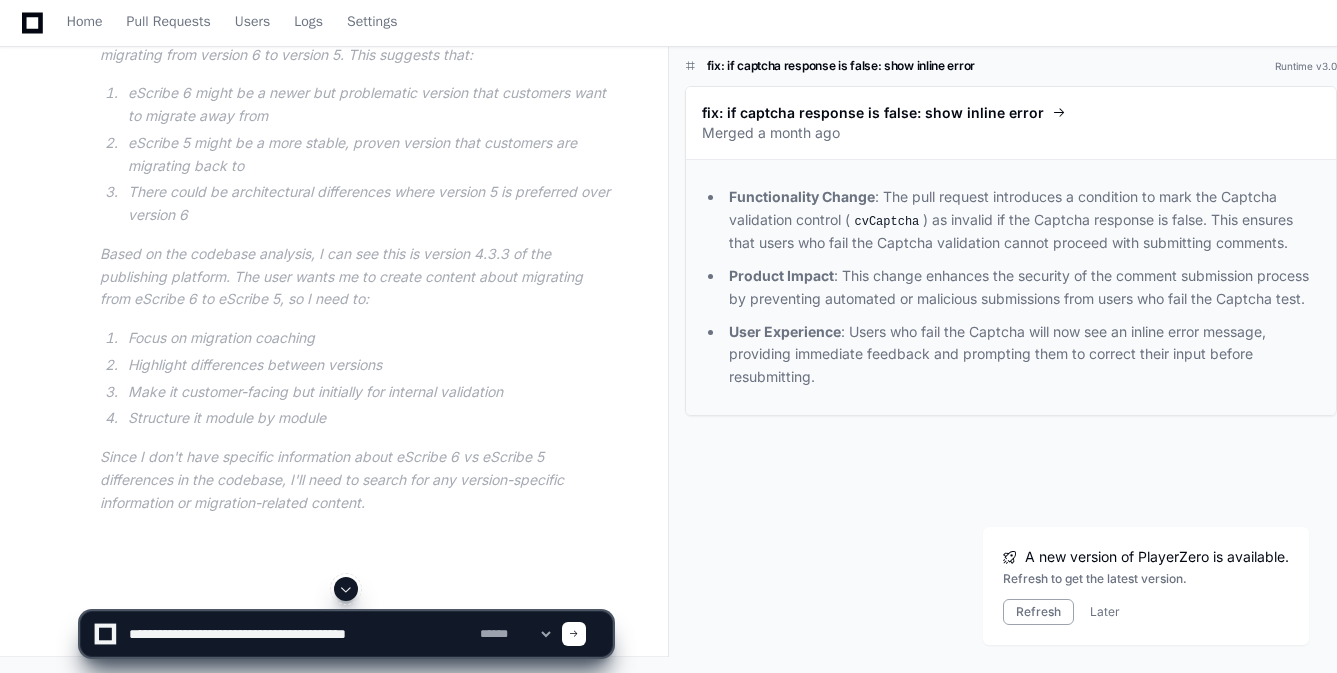 click on "Clarification:  Initially this is for internal use to validate the content. Ultimate target audience is customers. Scope is all current features and the focus is on how coach customers on migration and differences when migrating from eScribe 6 to eScribe 5." 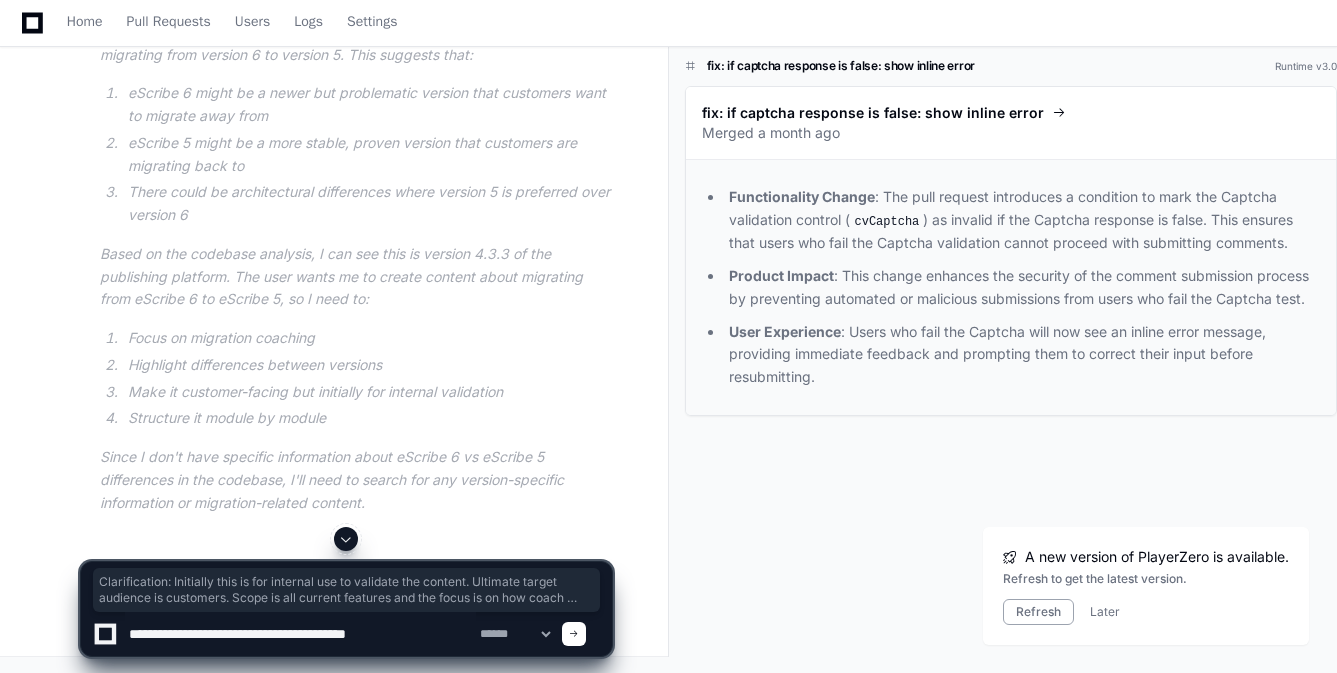 drag, startPoint x: 157, startPoint y: 305, endPoint x: 67, endPoint y: 237, distance: 112.80071 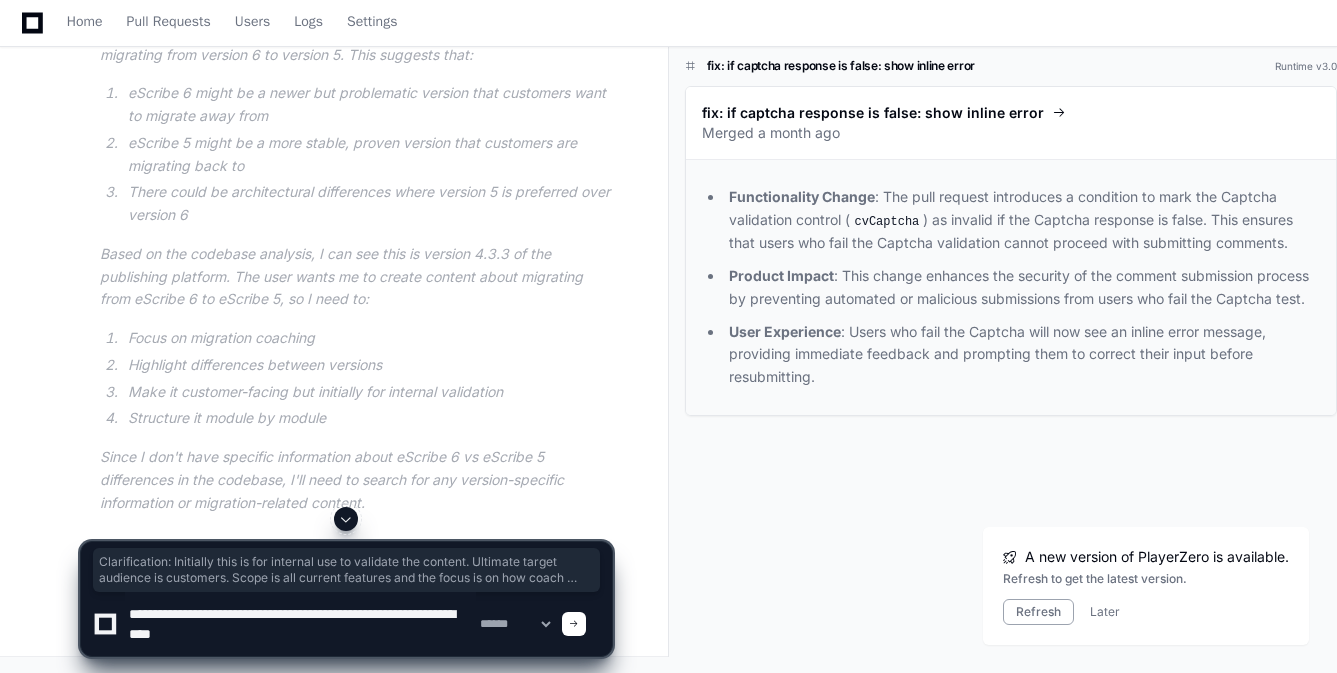 type on "**********" 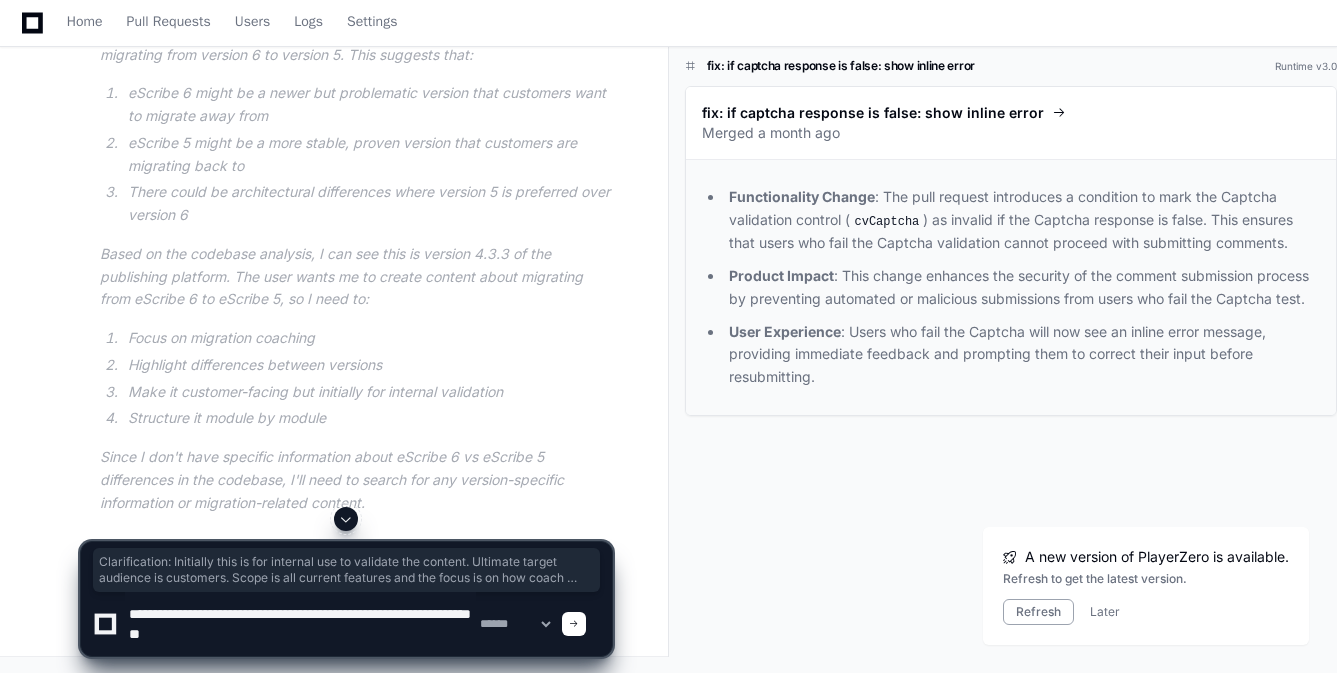 drag, startPoint x: 249, startPoint y: 638, endPoint x: 124, endPoint y: 603, distance: 129.80756 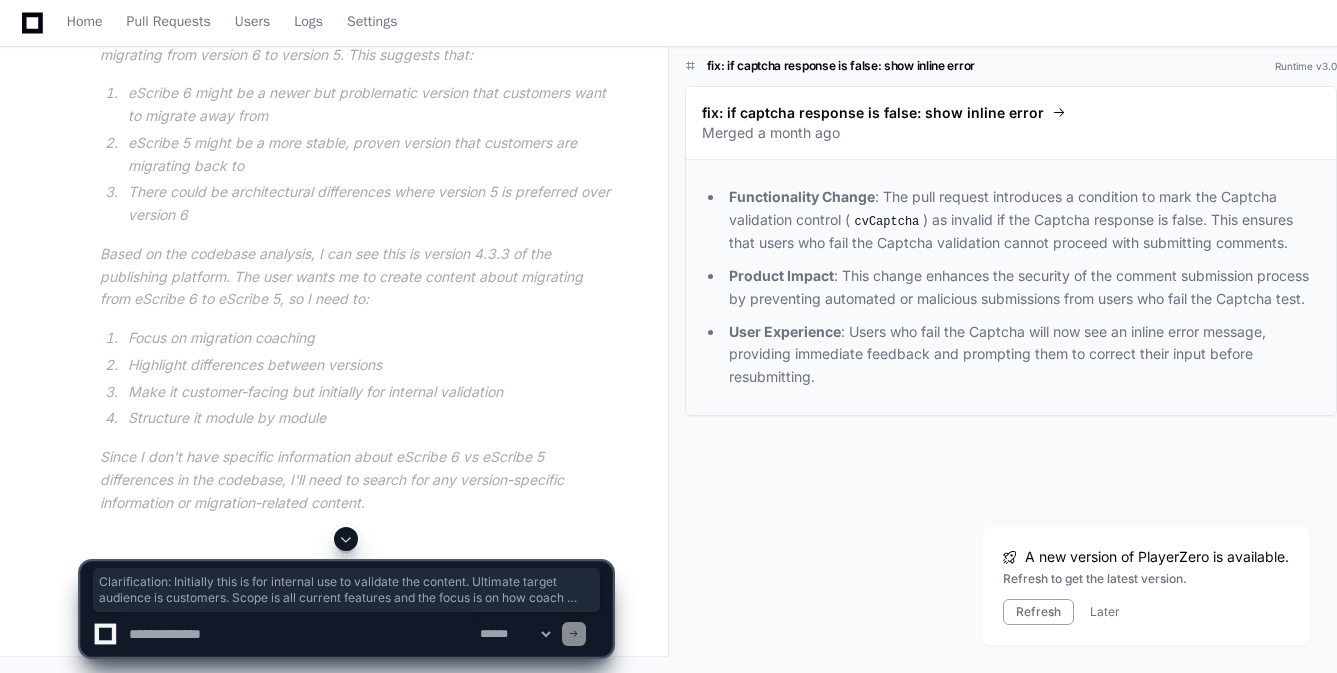 type 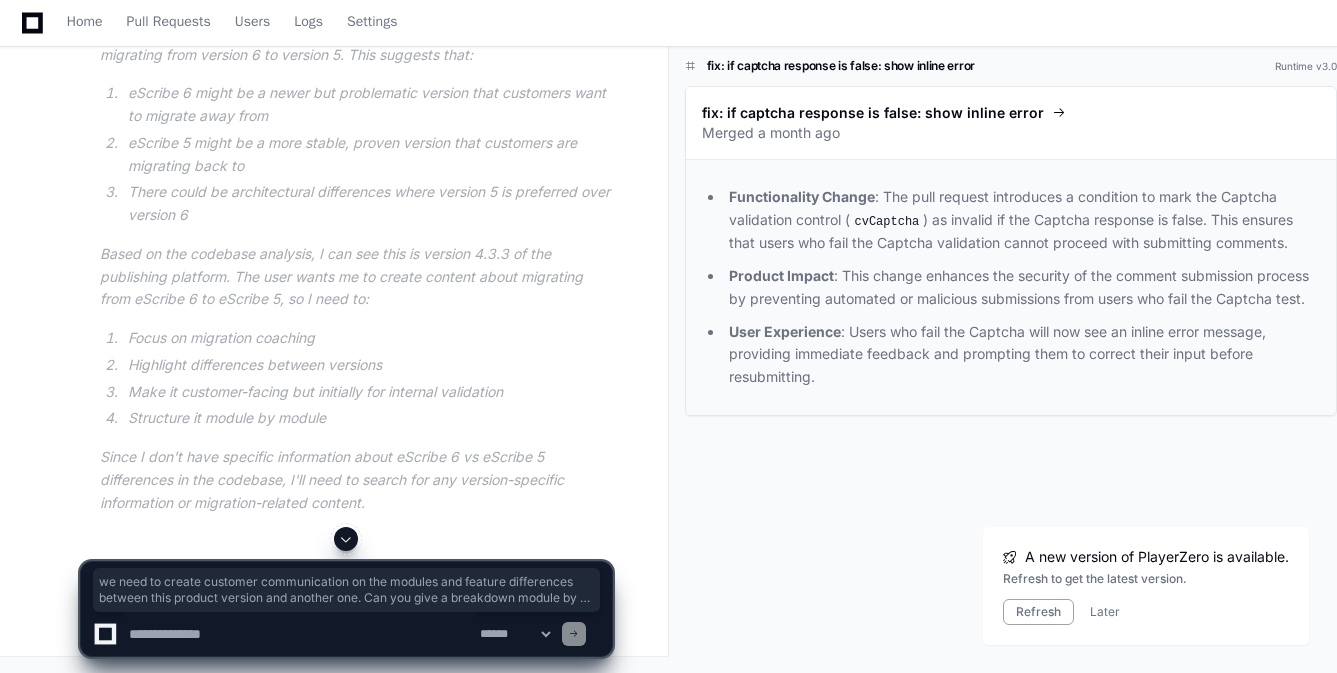 drag, startPoint x: 173, startPoint y: 304, endPoint x: 70, endPoint y: 151, distance: 184.4397 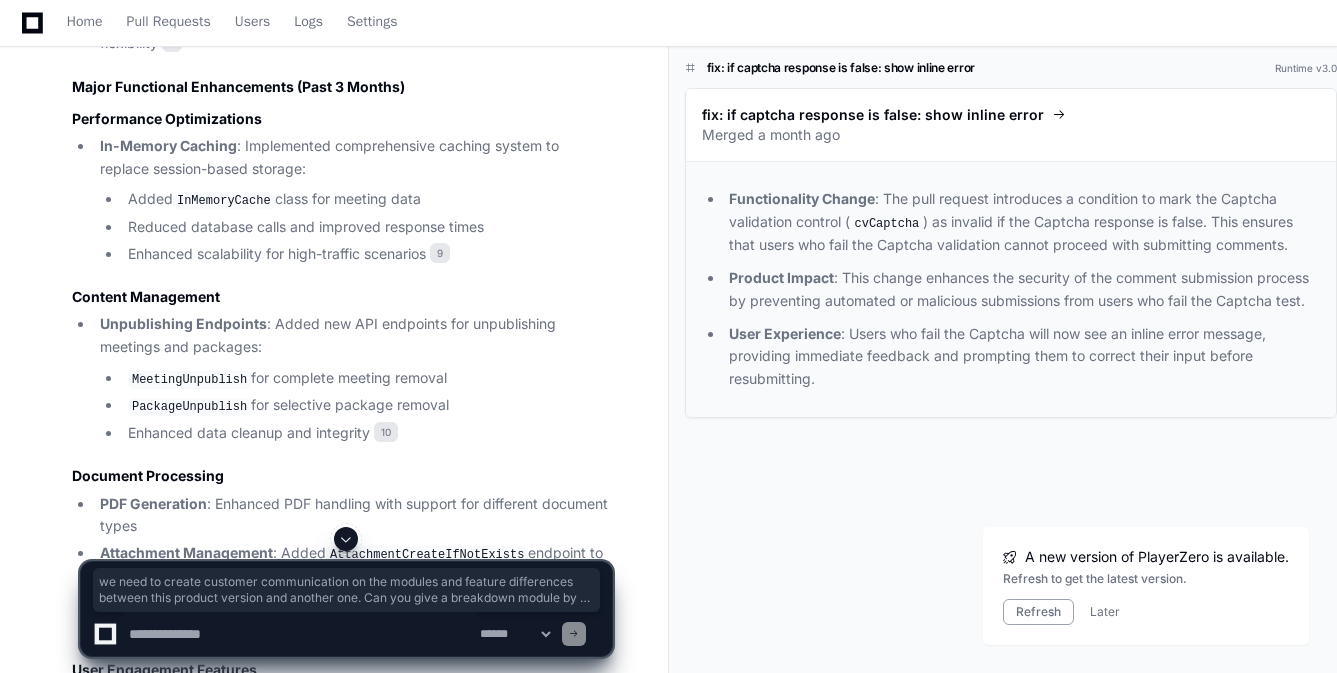 scroll, scrollTop: 0, scrollLeft: 0, axis: both 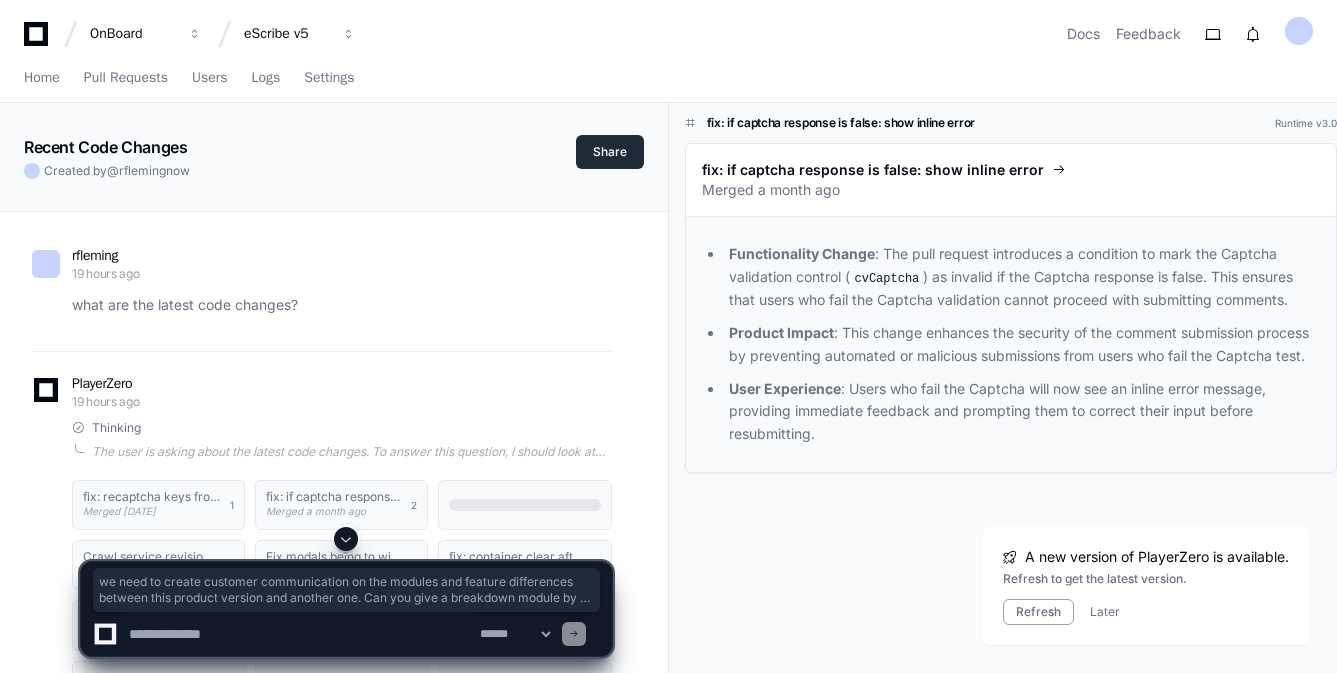 click on "Share" 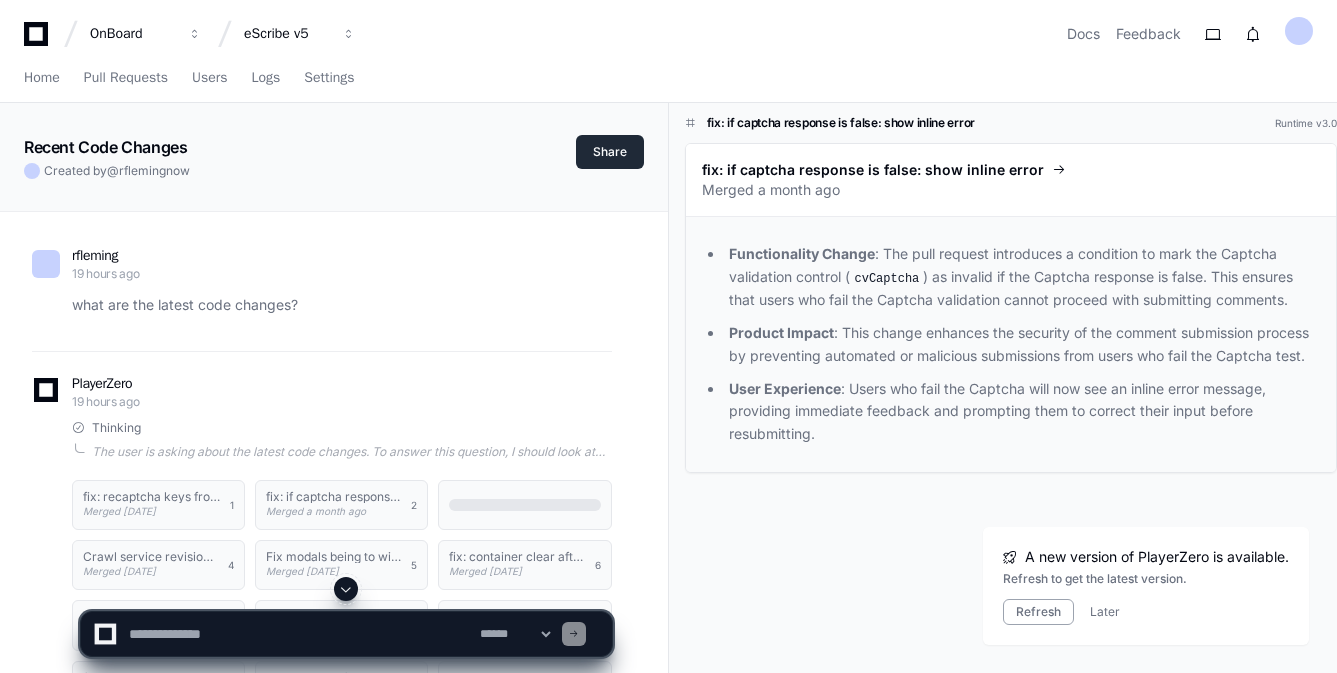 click on "Share" 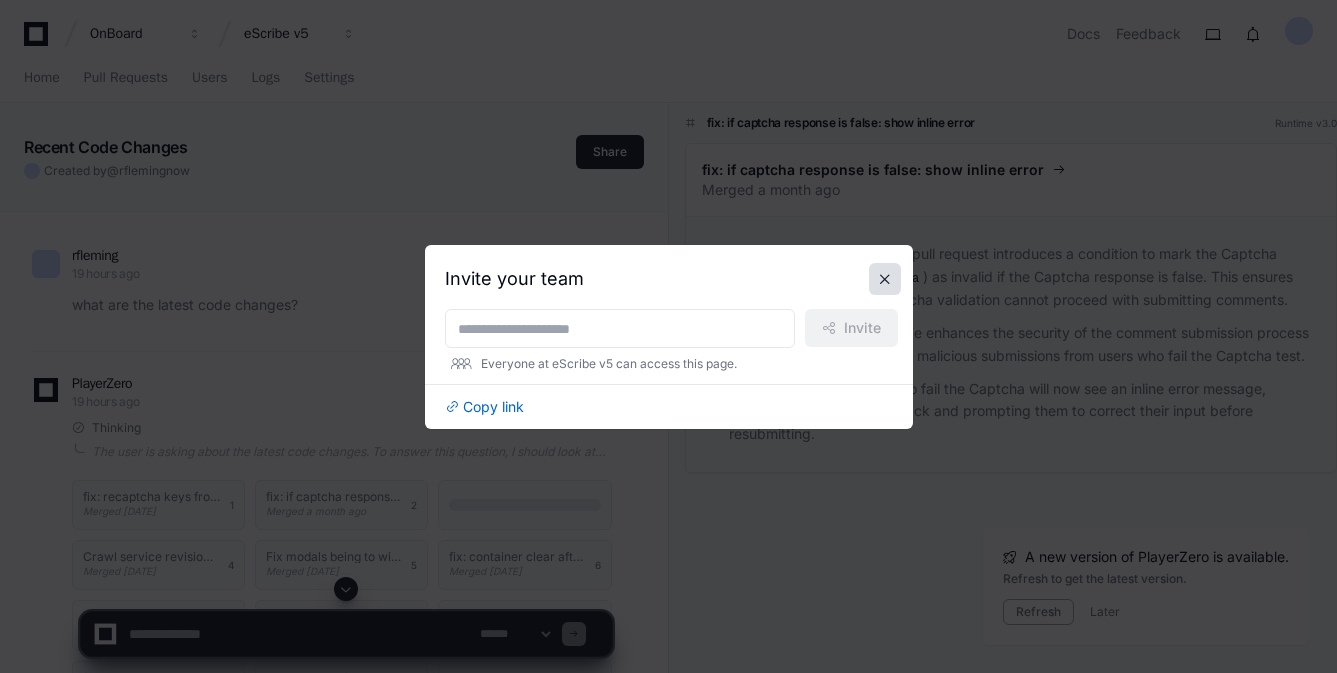 click at bounding box center (885, 279) 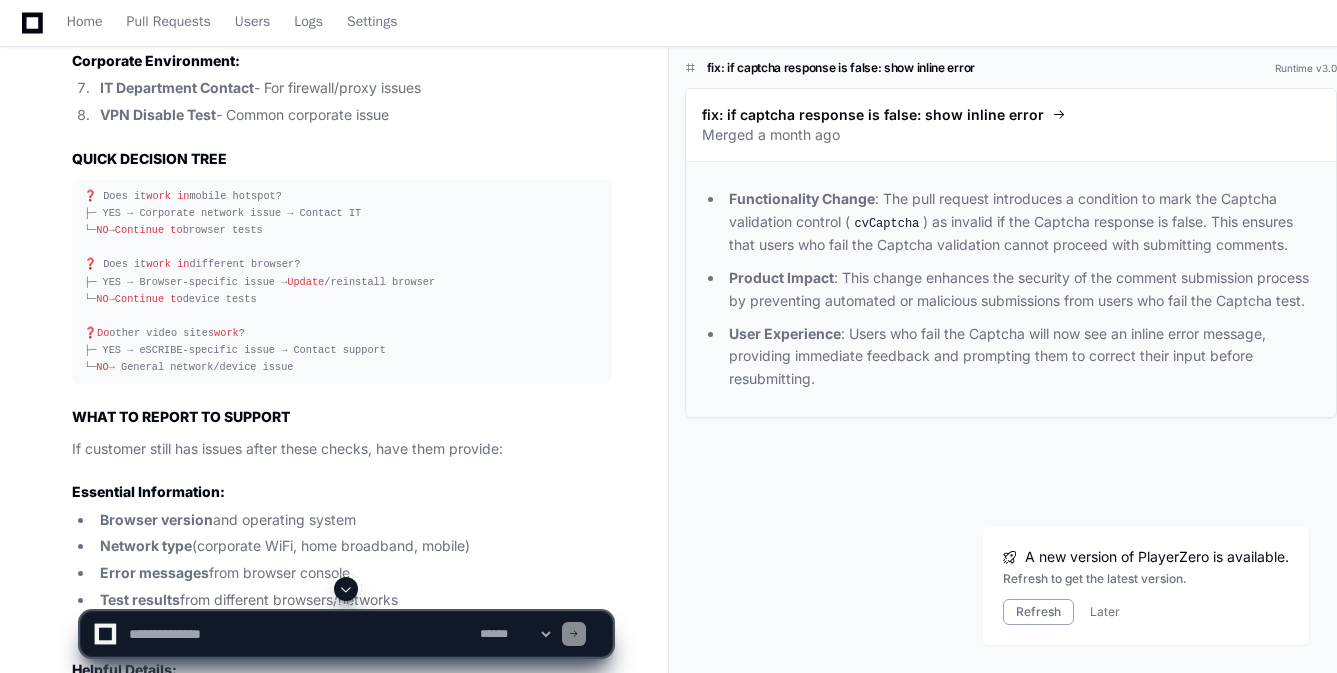 scroll, scrollTop: 22921, scrollLeft: 0, axis: vertical 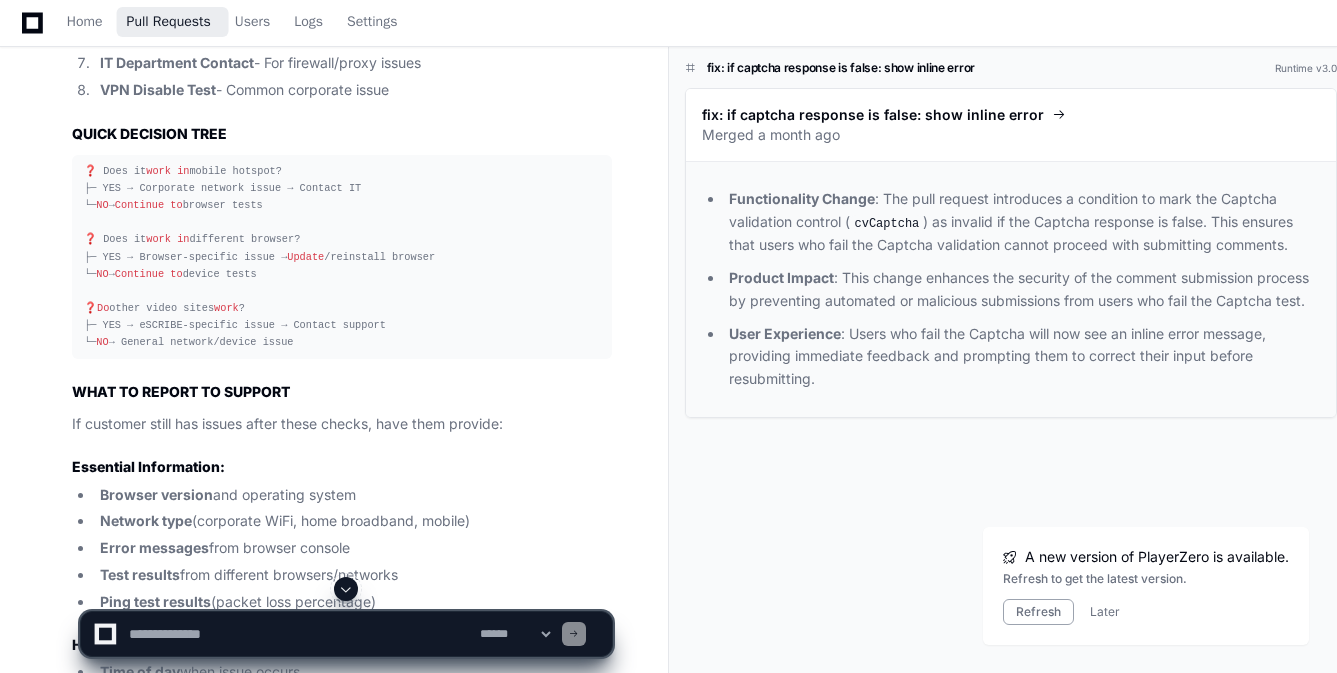 click on "Pull Requests" at bounding box center [169, 22] 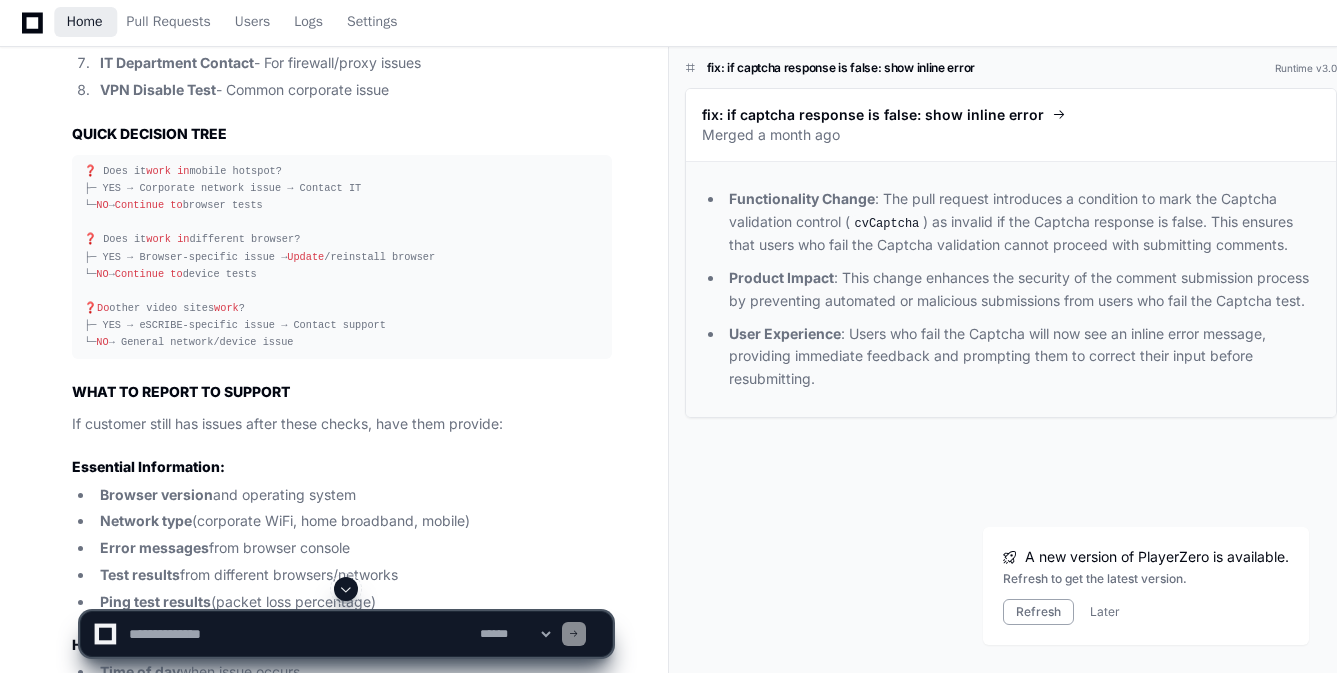 click on "Home" at bounding box center [85, 22] 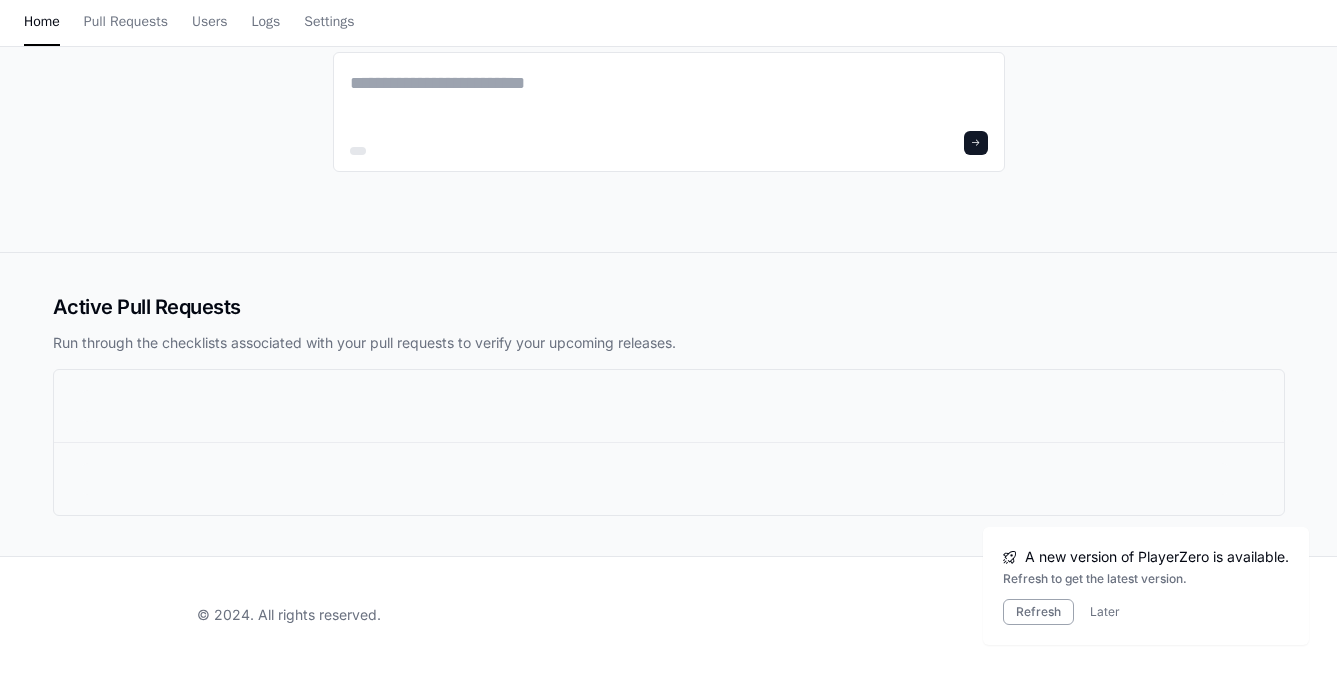 scroll, scrollTop: 0, scrollLeft: 0, axis: both 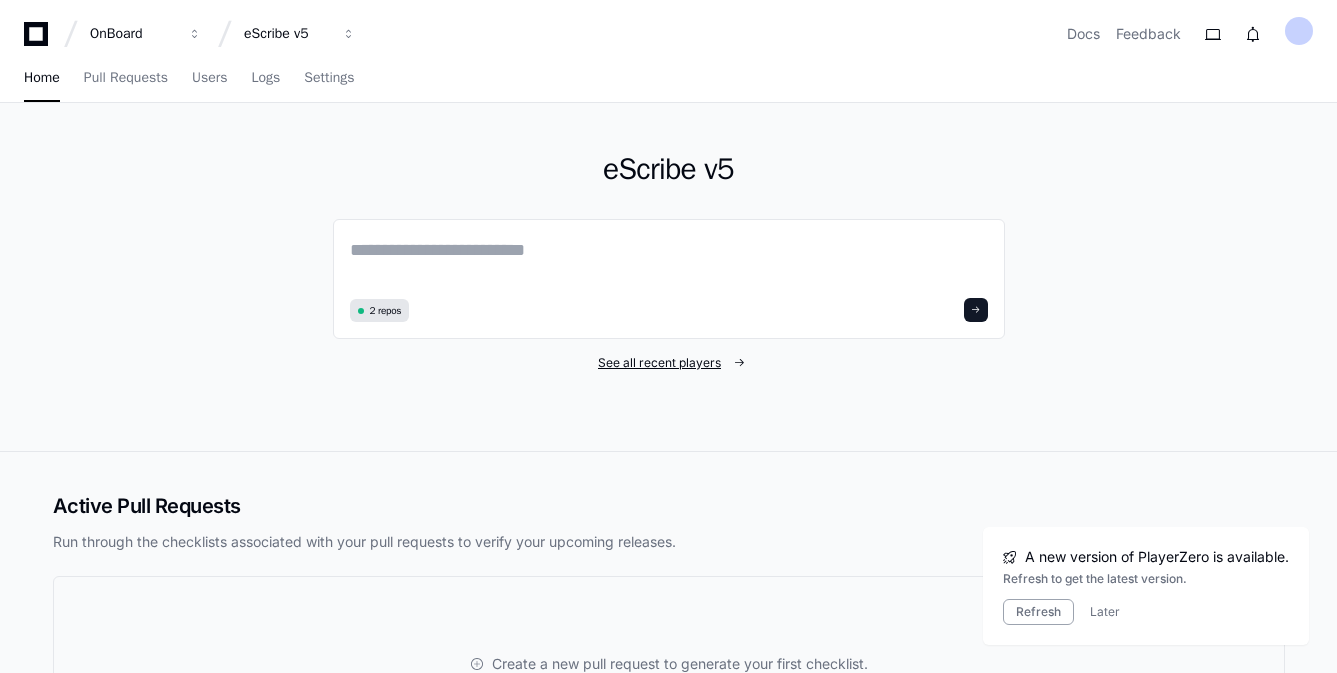 click on "See all recent players" 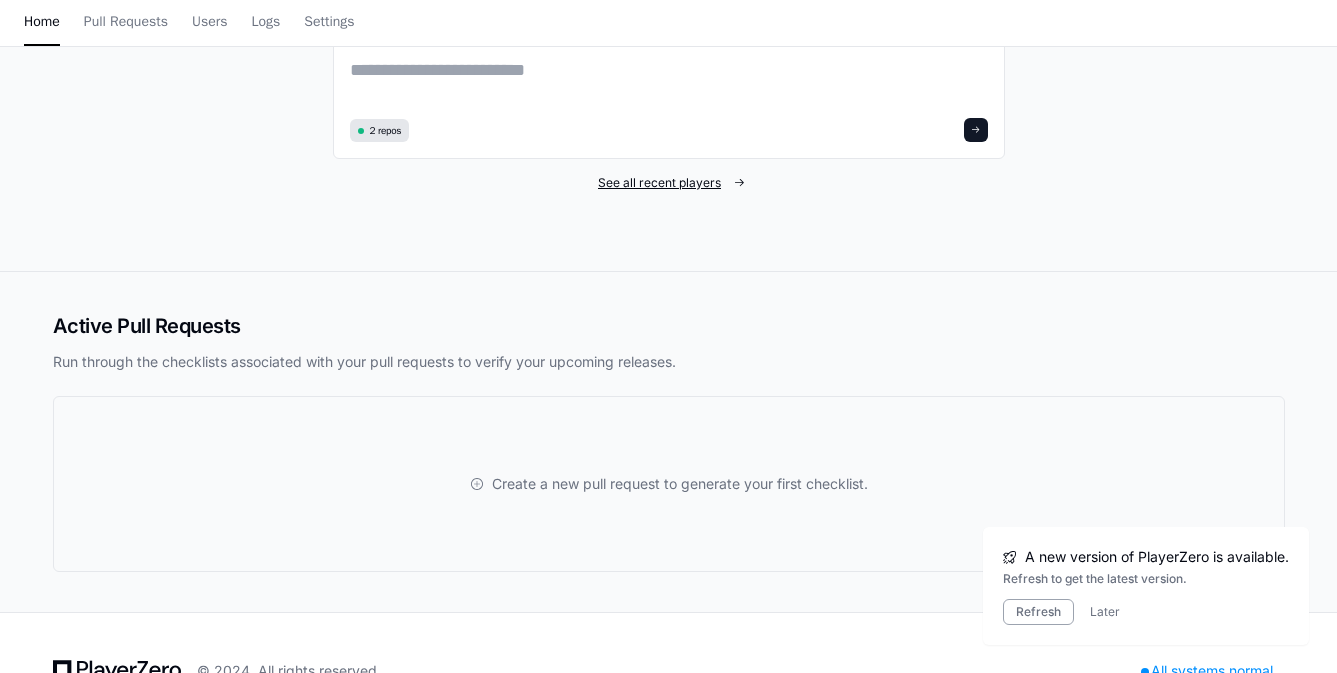 scroll, scrollTop: 237, scrollLeft: 0, axis: vertical 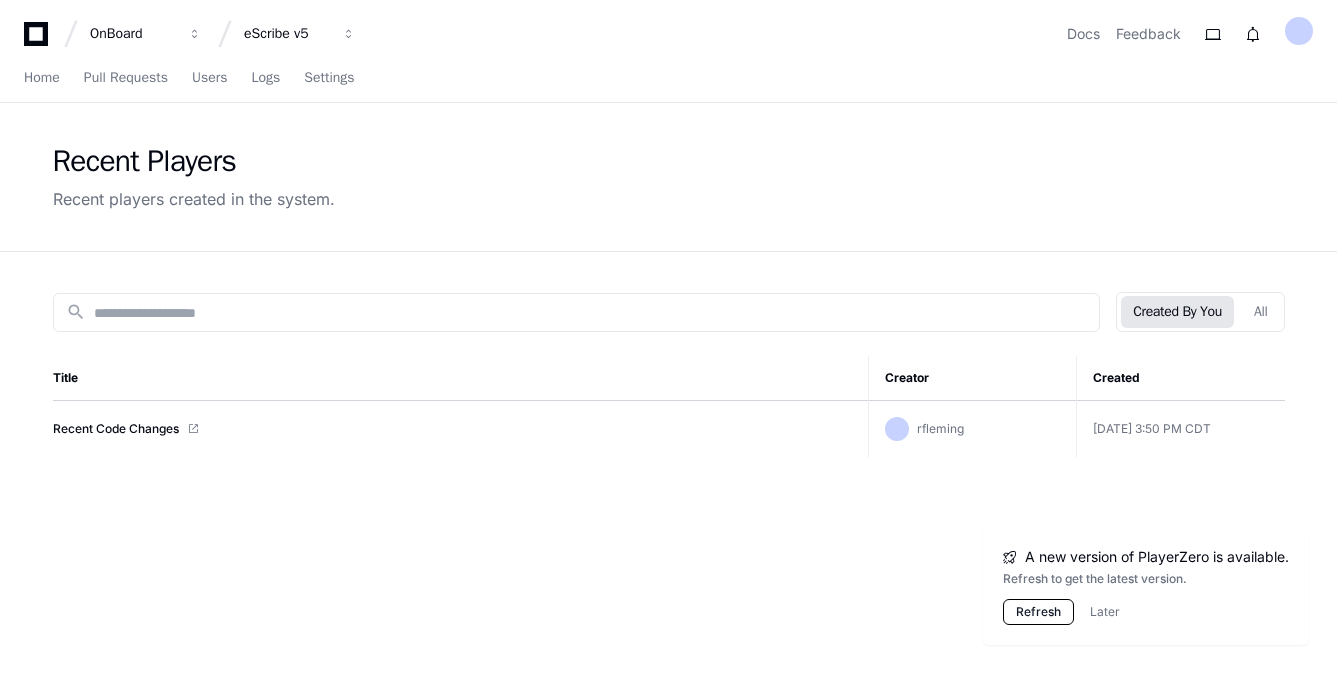 click on "Refresh" at bounding box center [1038, 612] 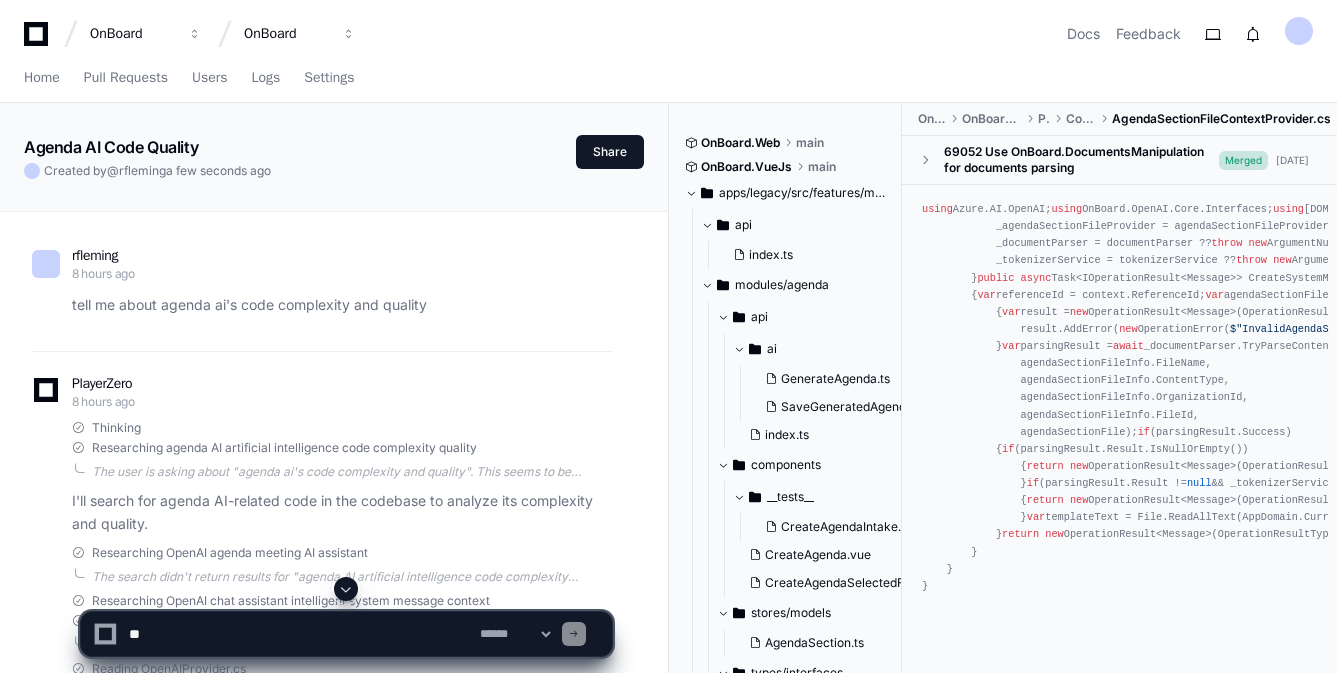 scroll, scrollTop: 0, scrollLeft: 0, axis: both 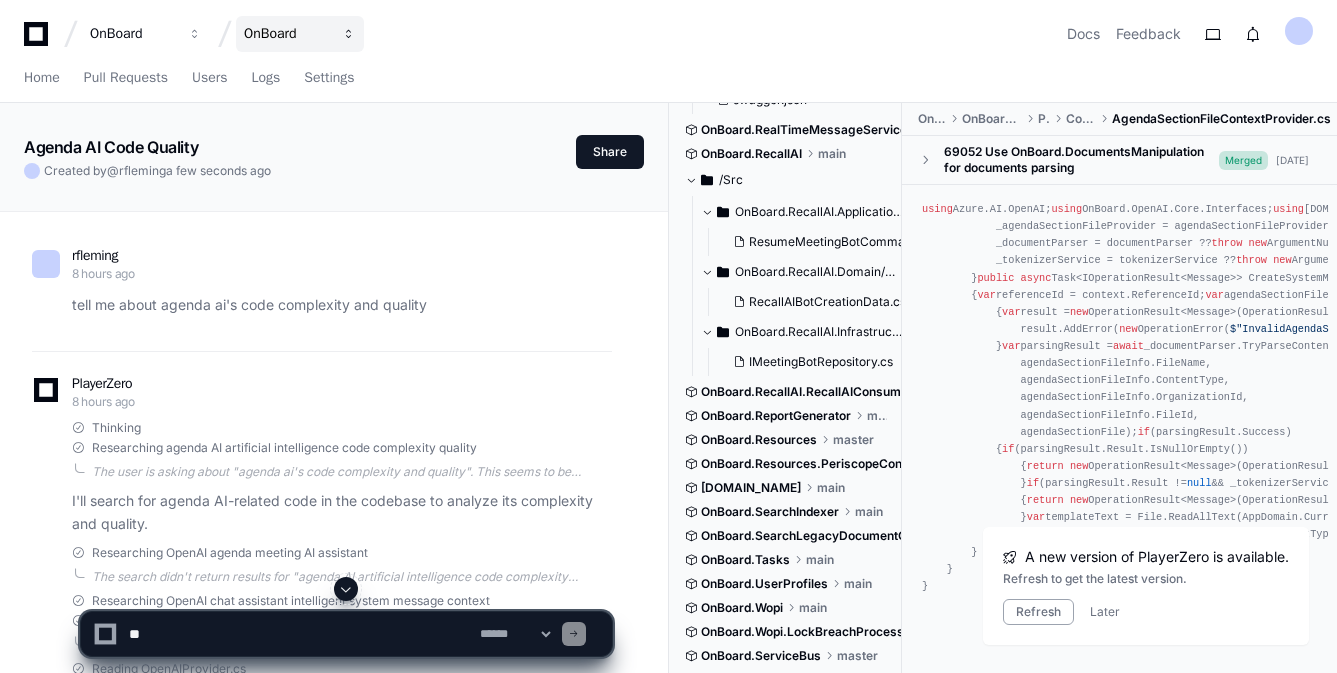 click at bounding box center [195, 34] 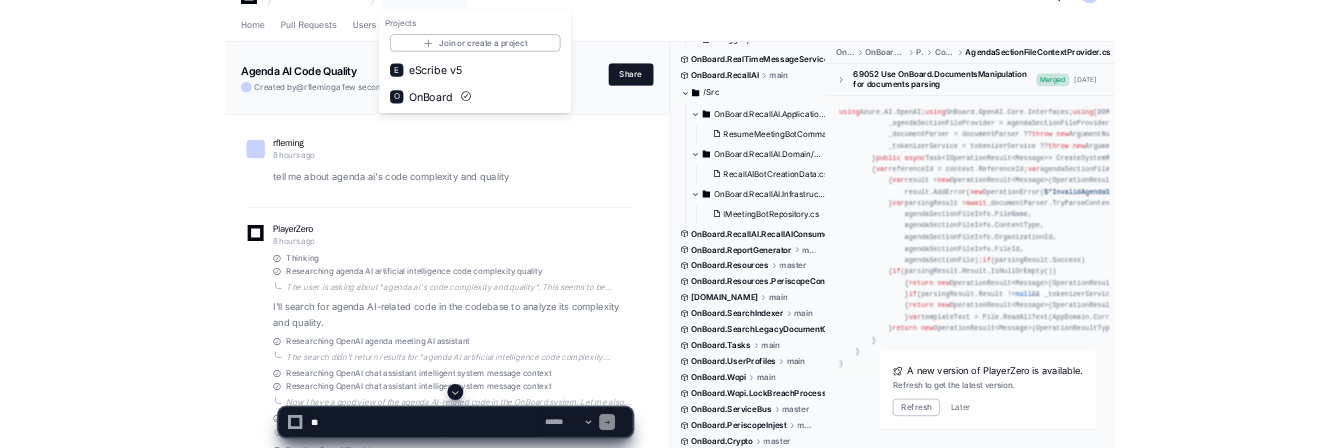 scroll, scrollTop: 34, scrollLeft: 0, axis: vertical 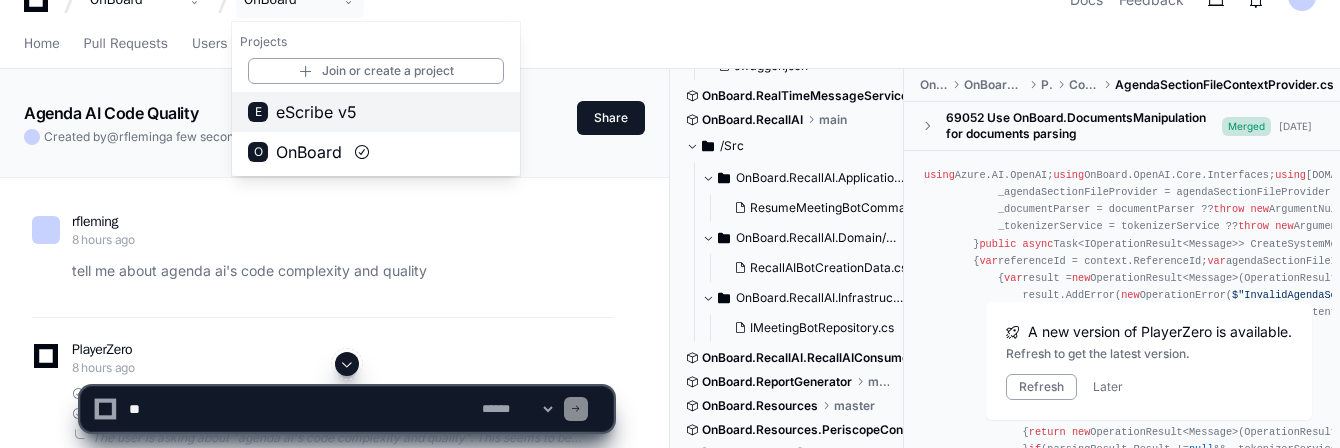 click on "eScribe v5" at bounding box center (316, 112) 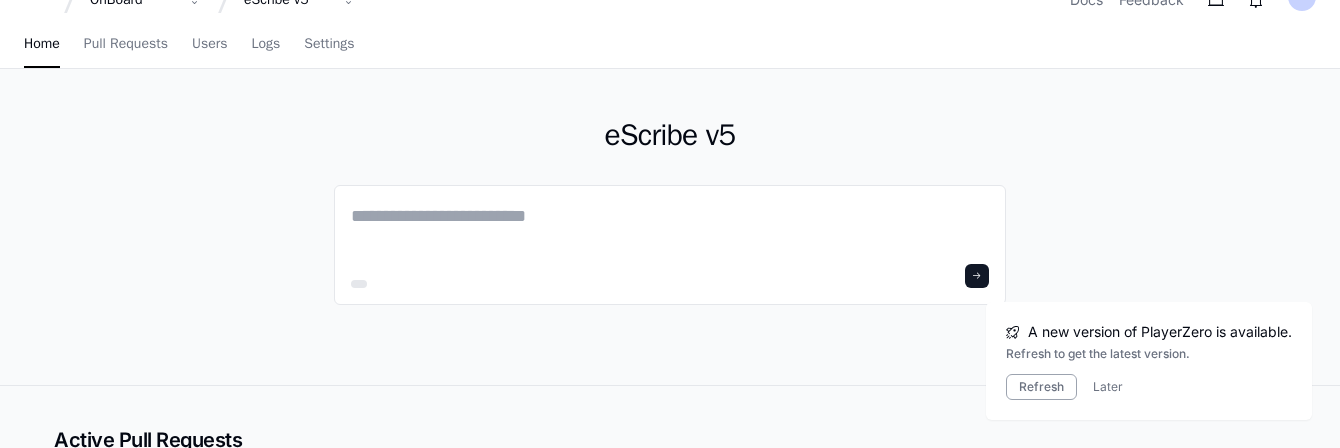 scroll, scrollTop: 0, scrollLeft: 0, axis: both 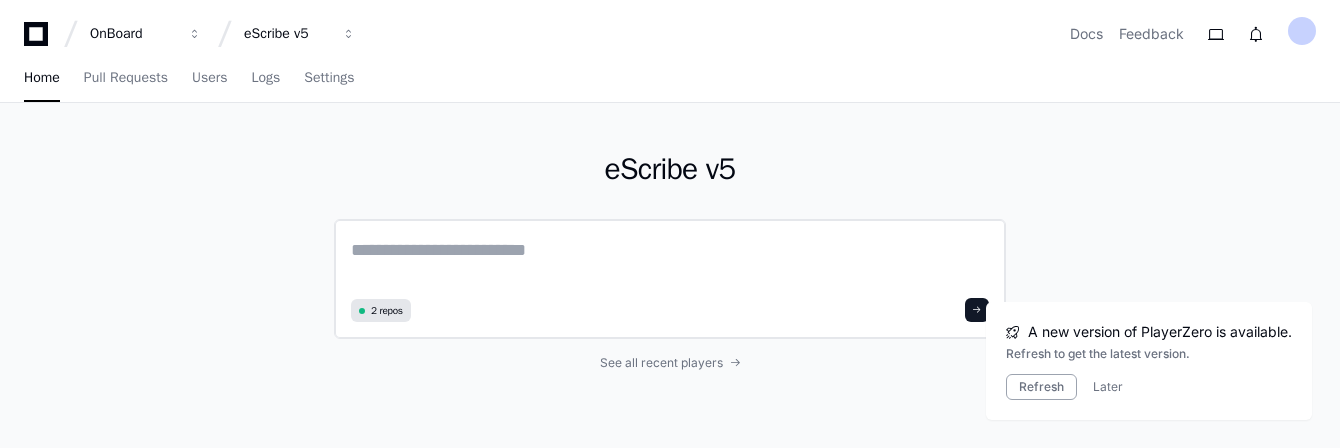 click 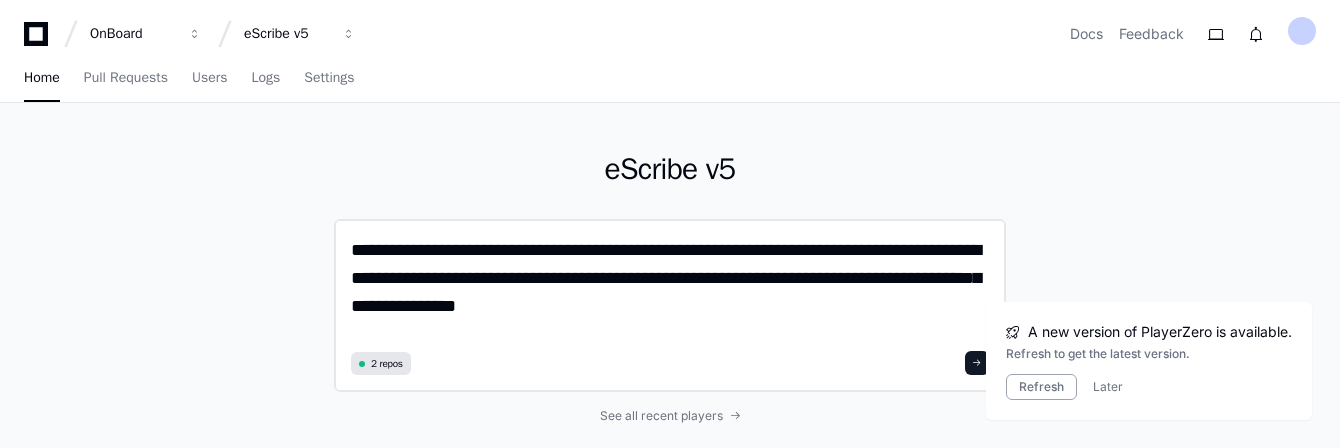 scroll, scrollTop: 0, scrollLeft: 0, axis: both 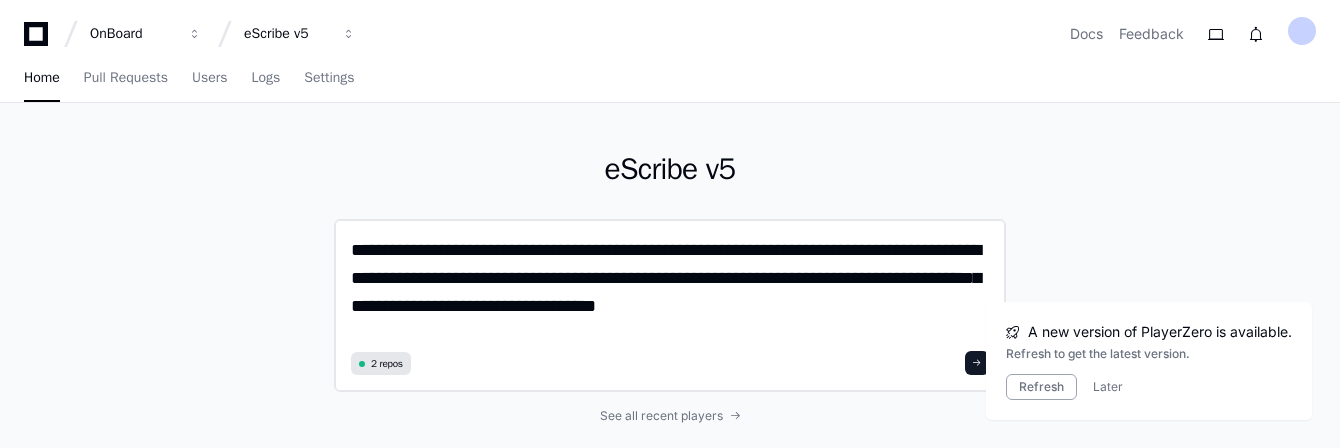 drag, startPoint x: 551, startPoint y: 310, endPoint x: 874, endPoint y: 310, distance: 323 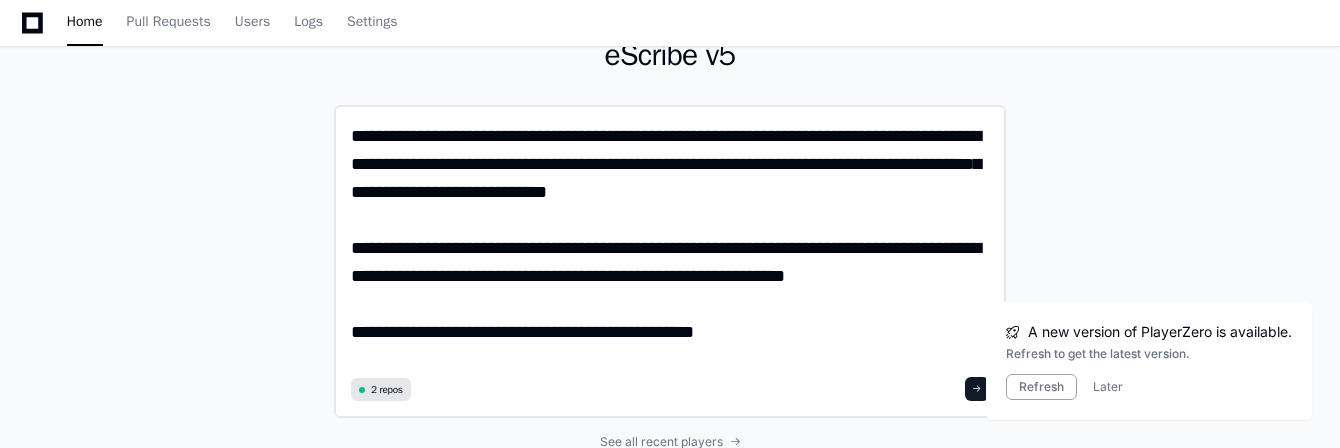 scroll, scrollTop: 114, scrollLeft: 0, axis: vertical 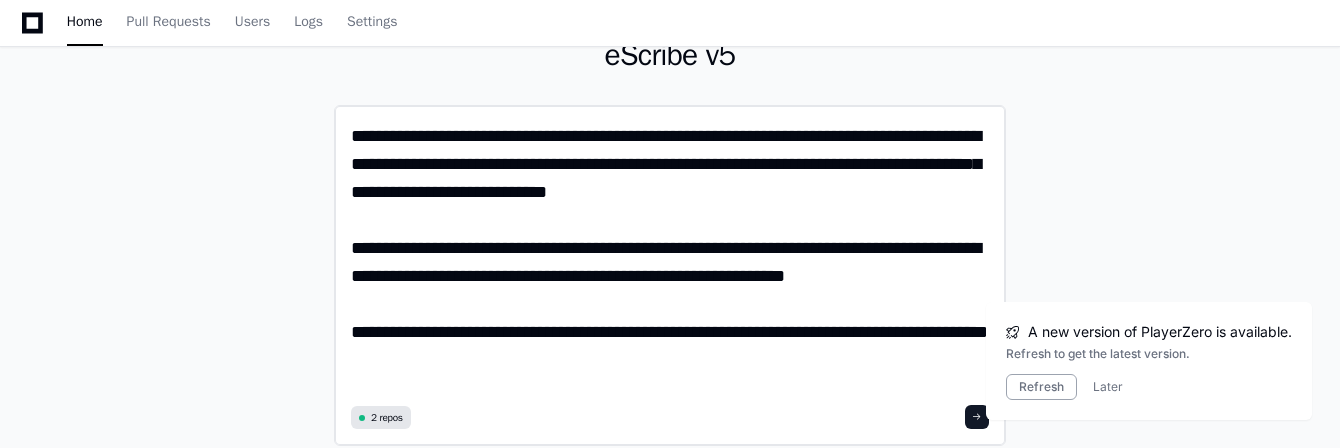 drag, startPoint x: 833, startPoint y: 331, endPoint x: 876, endPoint y: 358, distance: 50.77401 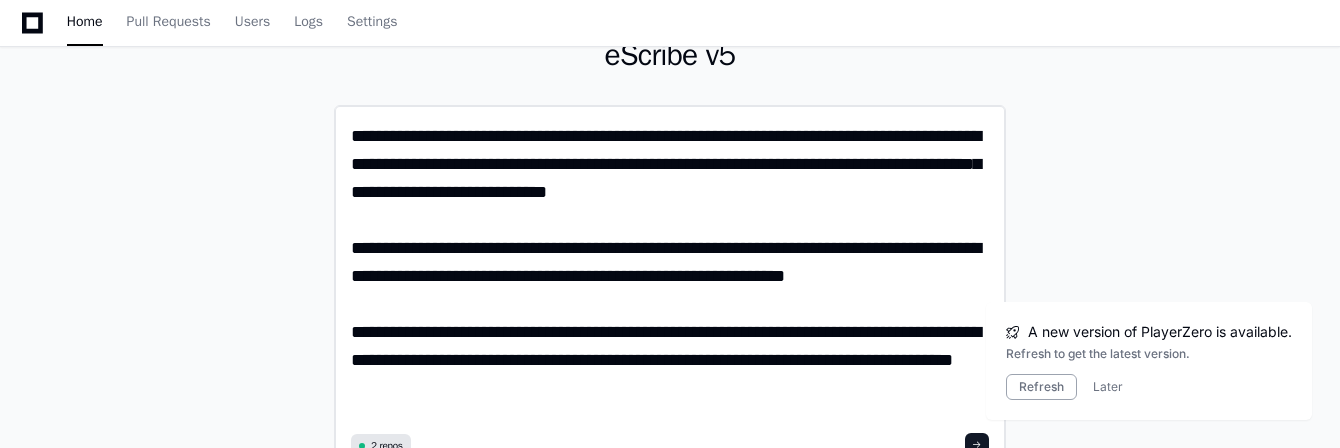 type on "**********" 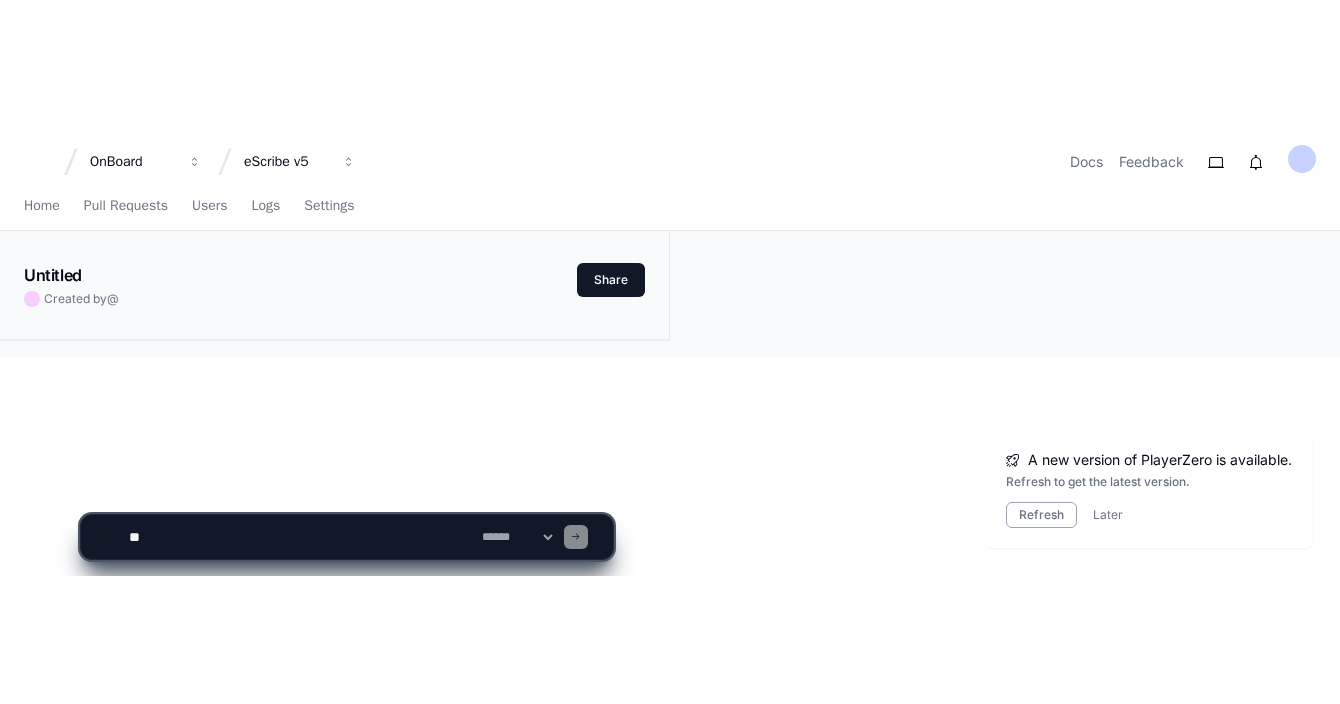 scroll, scrollTop: 0, scrollLeft: 0, axis: both 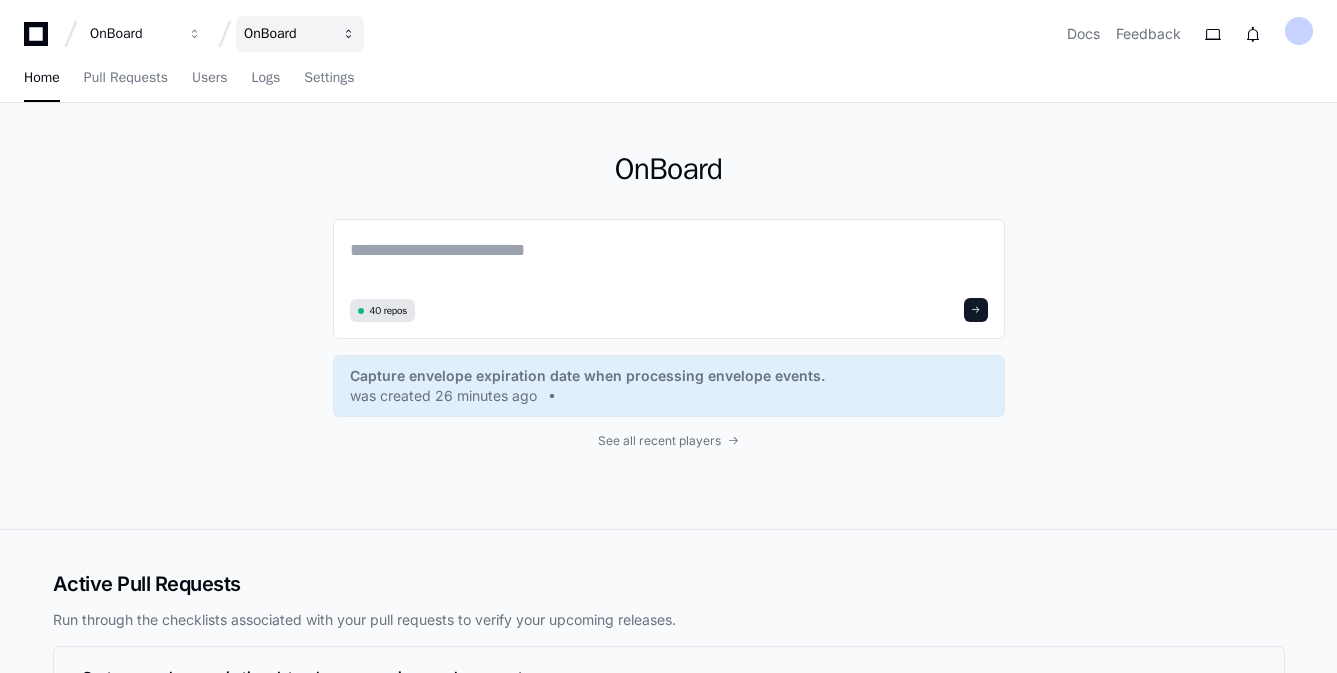 click at bounding box center [195, 34] 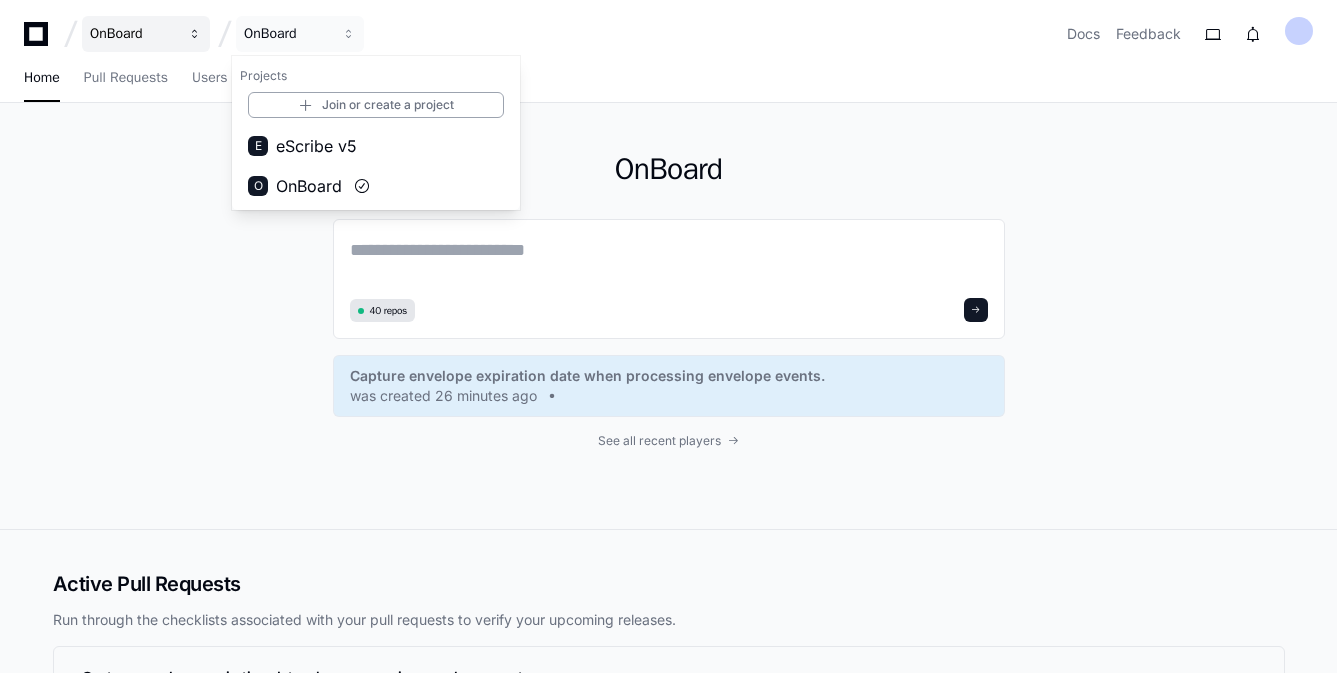click on "OnBoard" at bounding box center (146, 34) 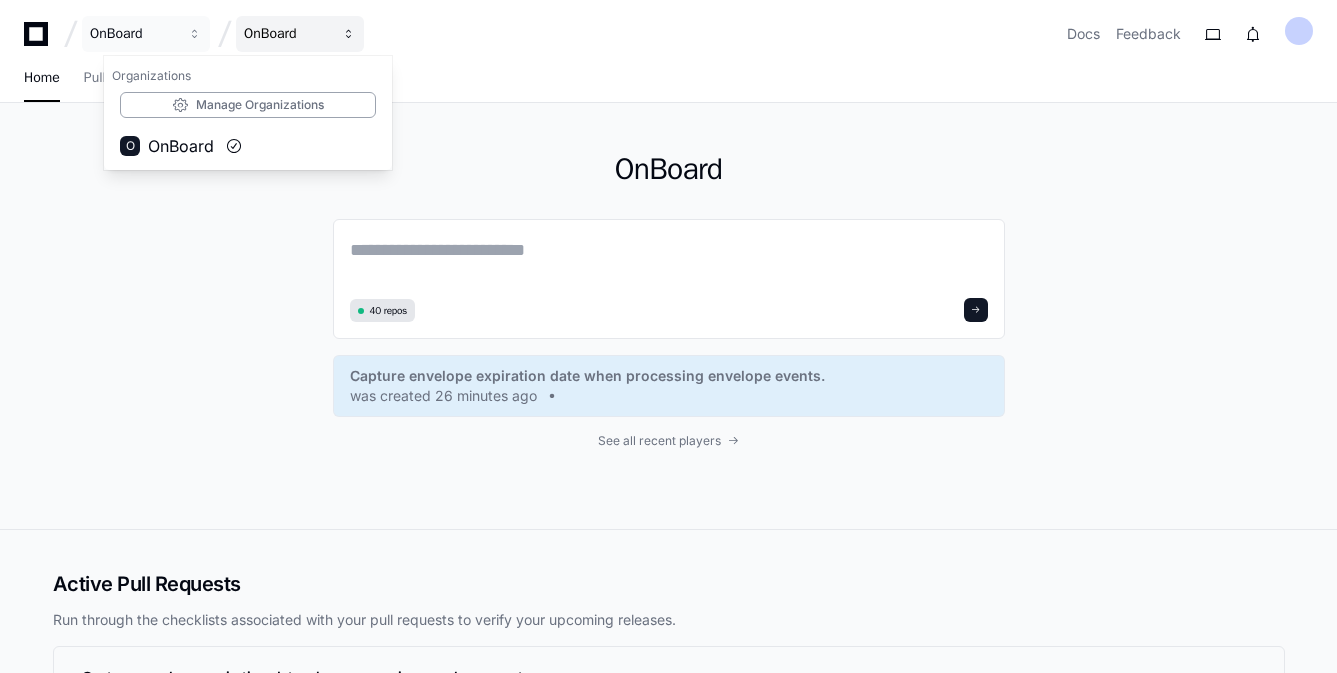 click on "OnBoard" at bounding box center [133, 34] 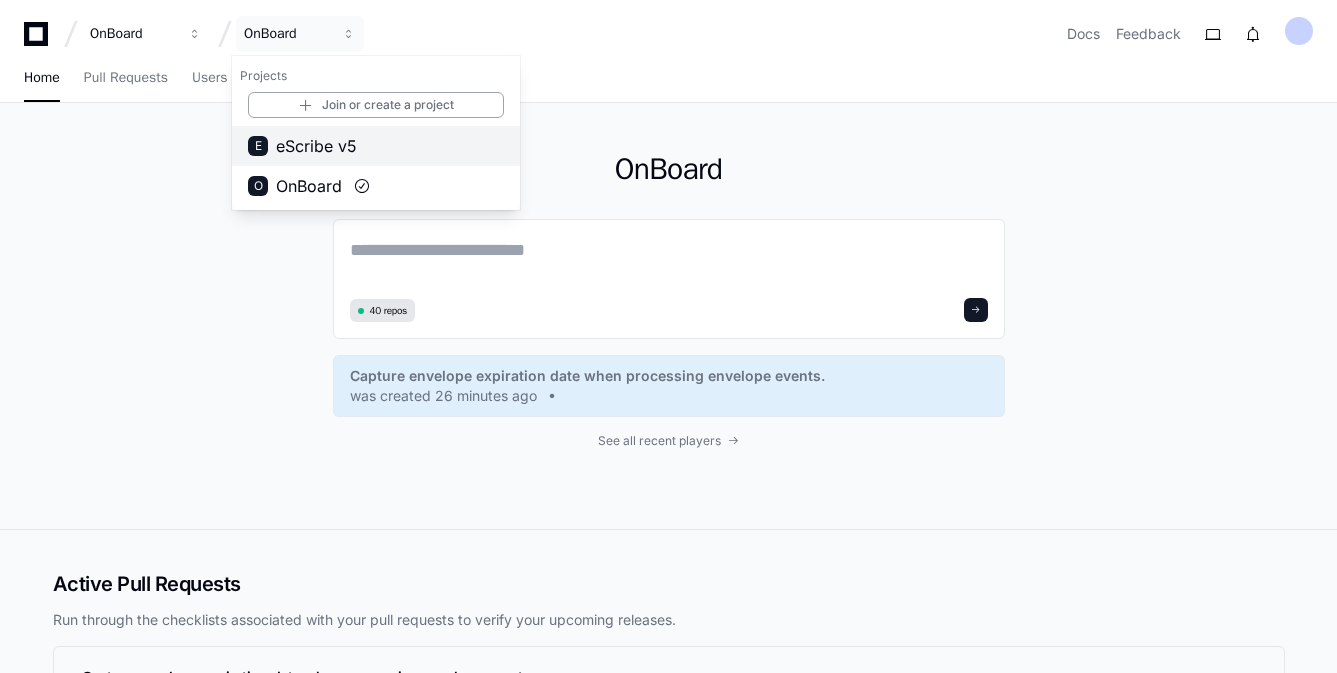 click on "eScribe v5" at bounding box center (316, 146) 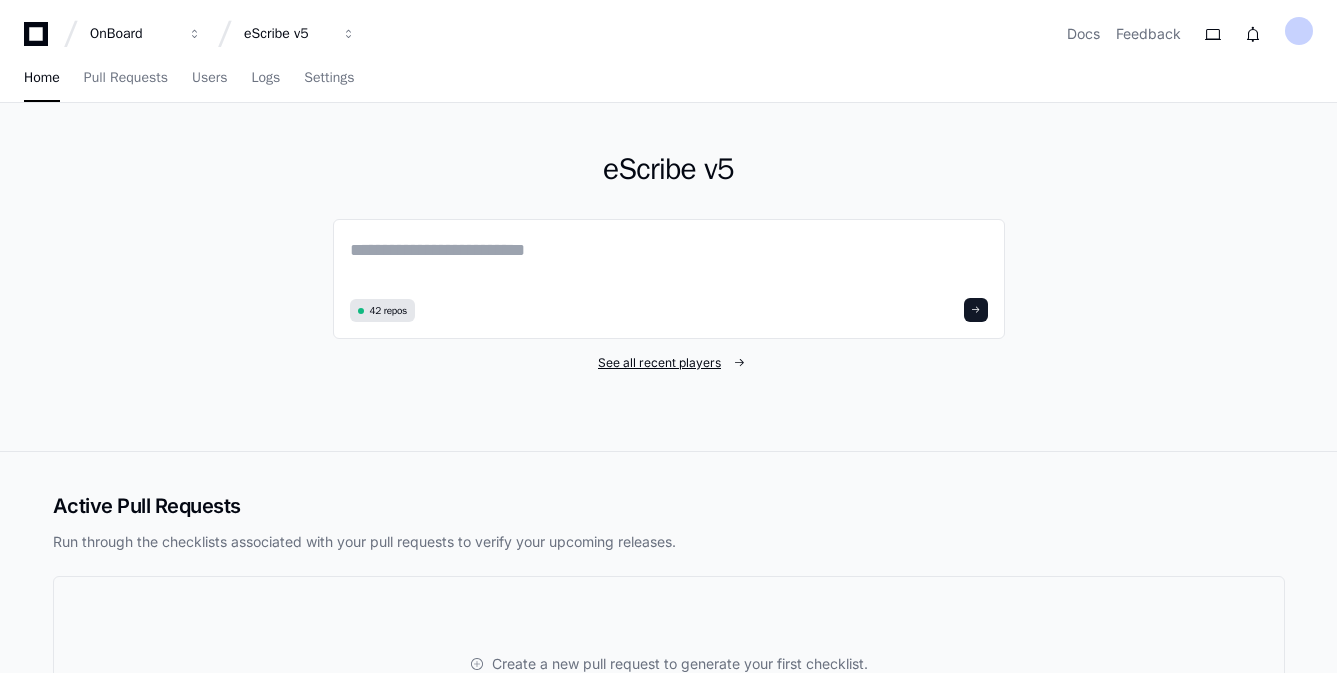 click on "See all recent players" 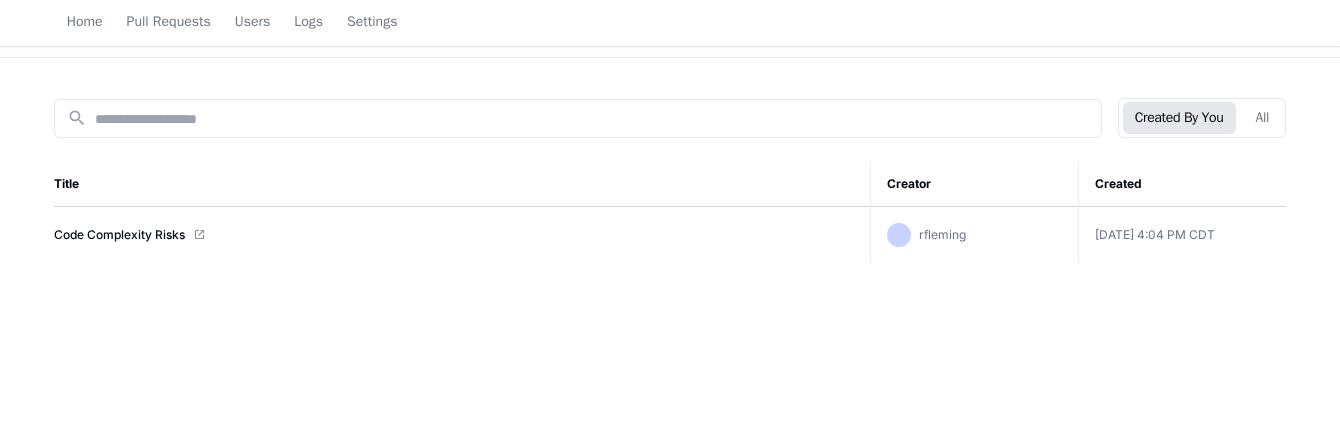 scroll, scrollTop: 197, scrollLeft: 0, axis: vertical 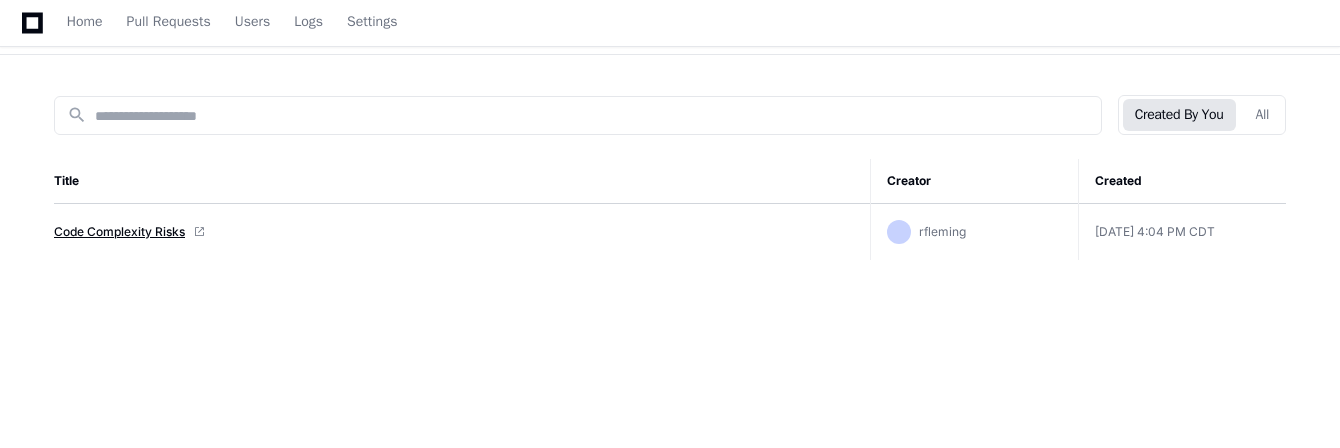 click on "Code Complexity Risks" 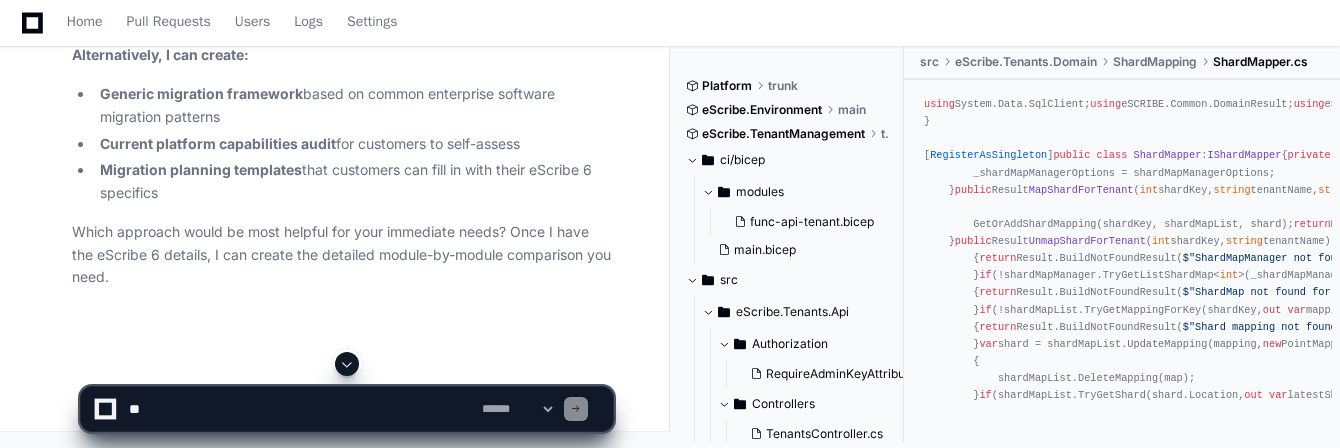 scroll, scrollTop: 24384, scrollLeft: 0, axis: vertical 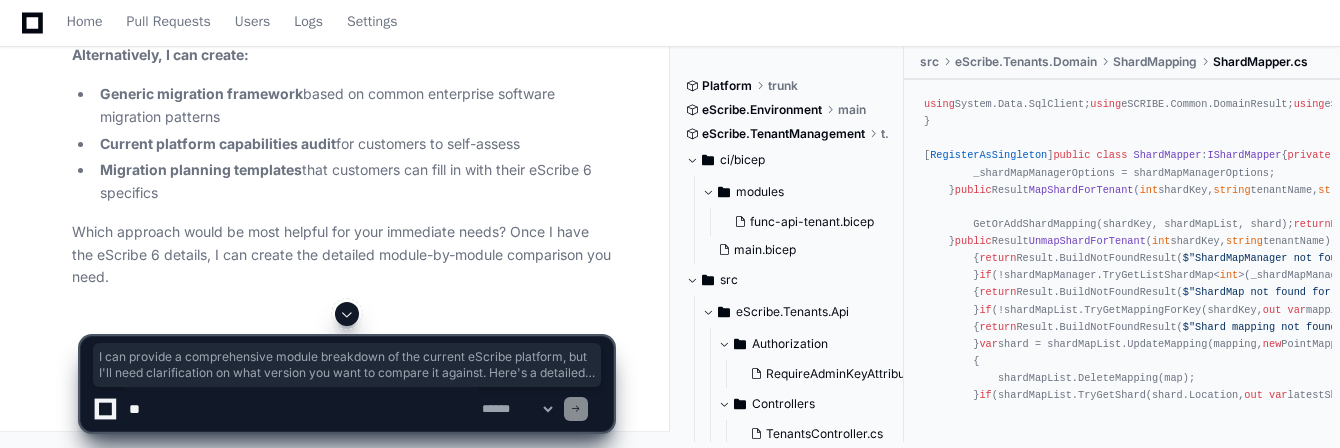 drag, startPoint x: 187, startPoint y: 291, endPoint x: 58, endPoint y: 213, distance: 150.74814 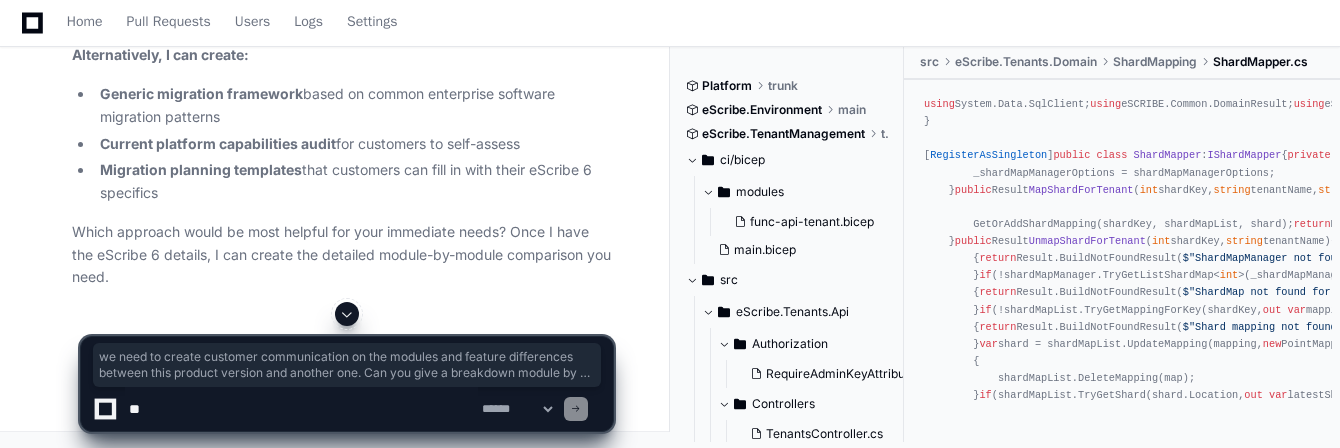 drag, startPoint x: 475, startPoint y: 141, endPoint x: 68, endPoint y: 102, distance: 408.8643 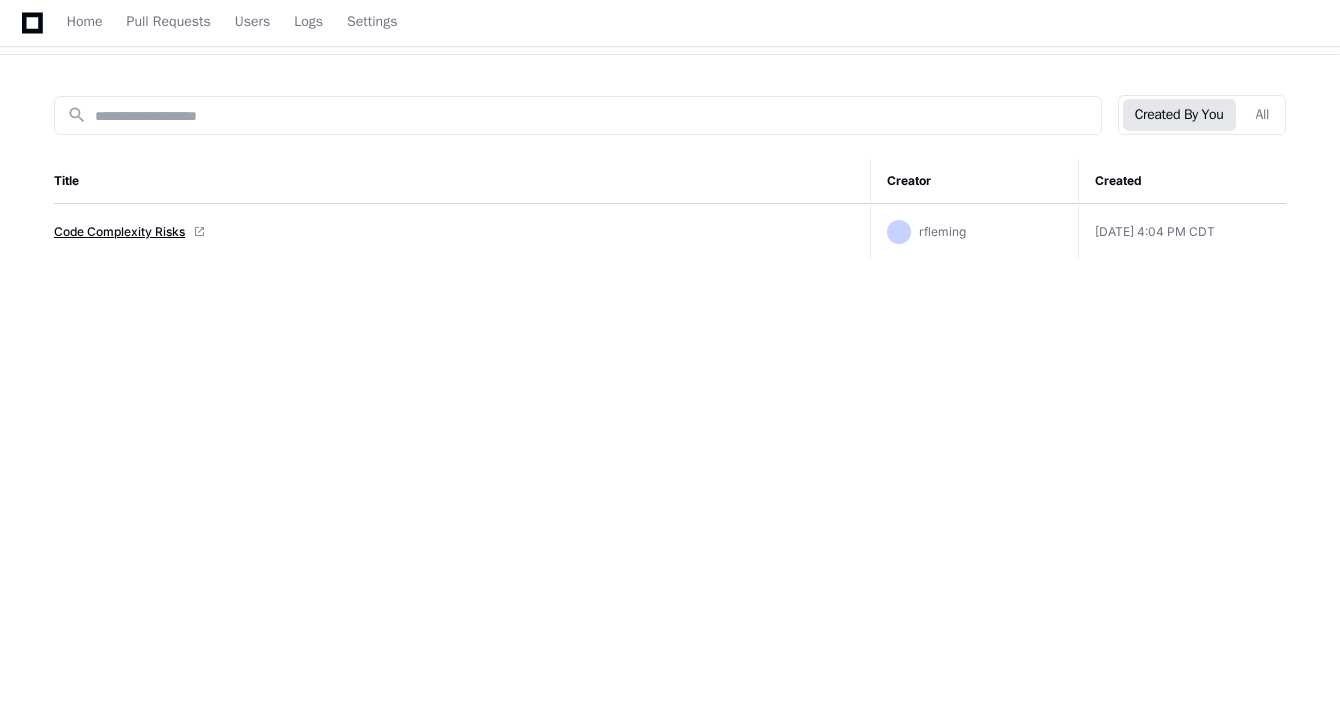 scroll, scrollTop: 0, scrollLeft: 0, axis: both 